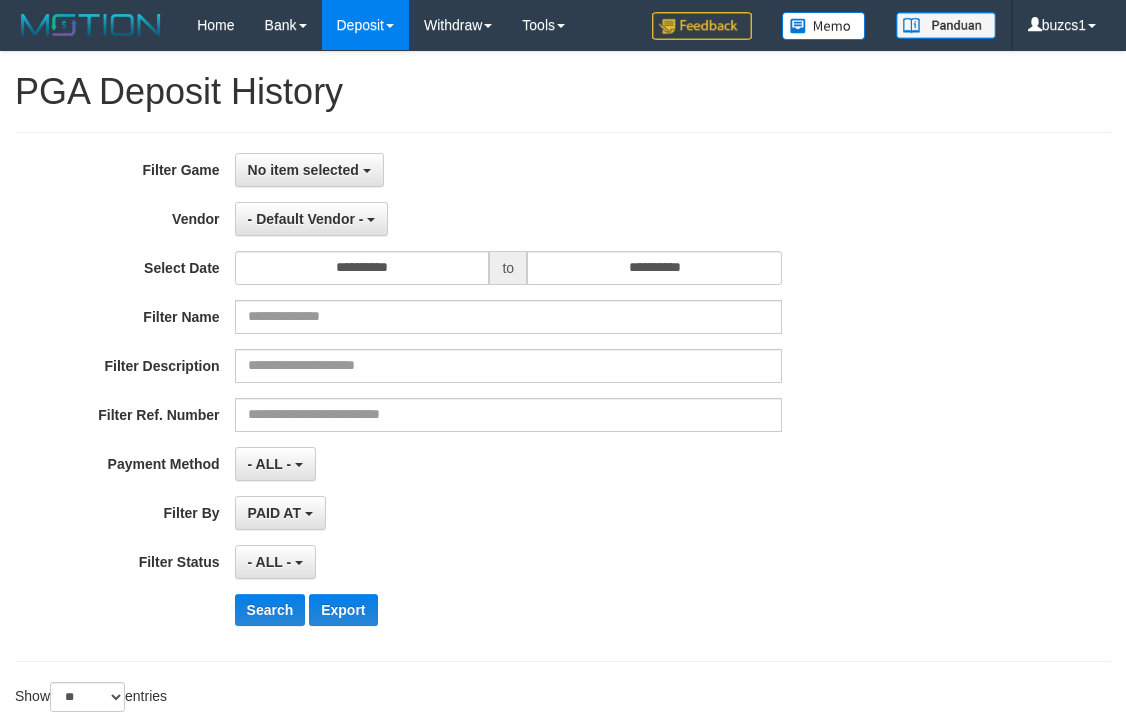 select on "**********" 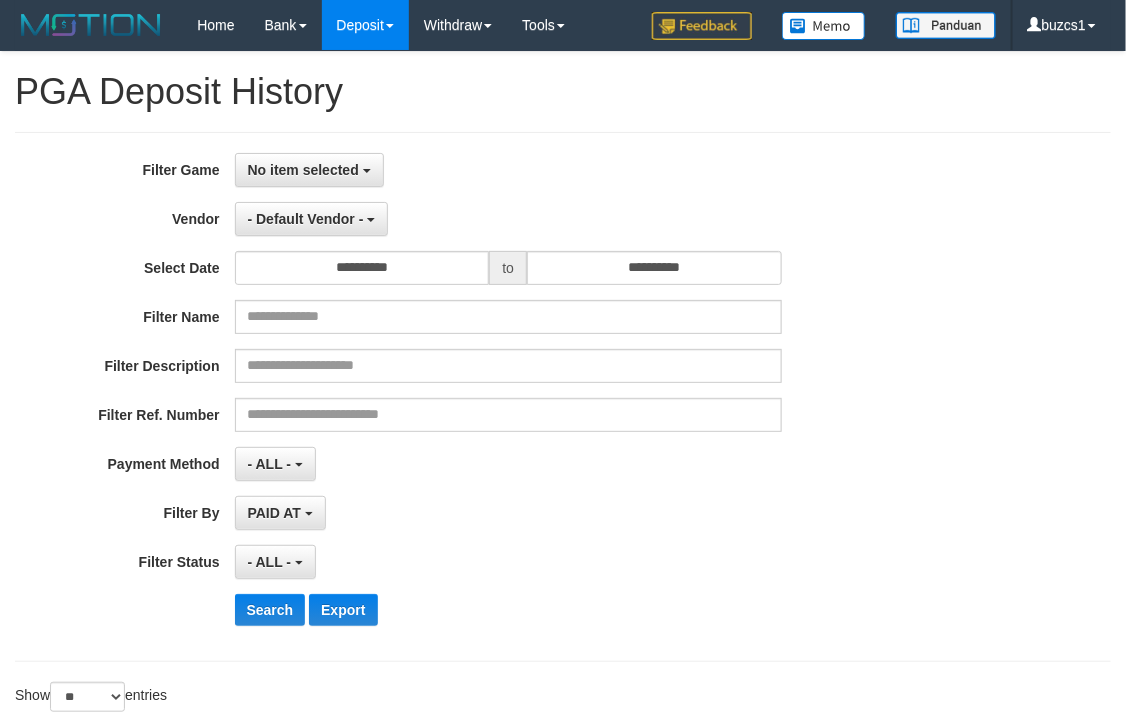 scroll, scrollTop: 250, scrollLeft: 0, axis: vertical 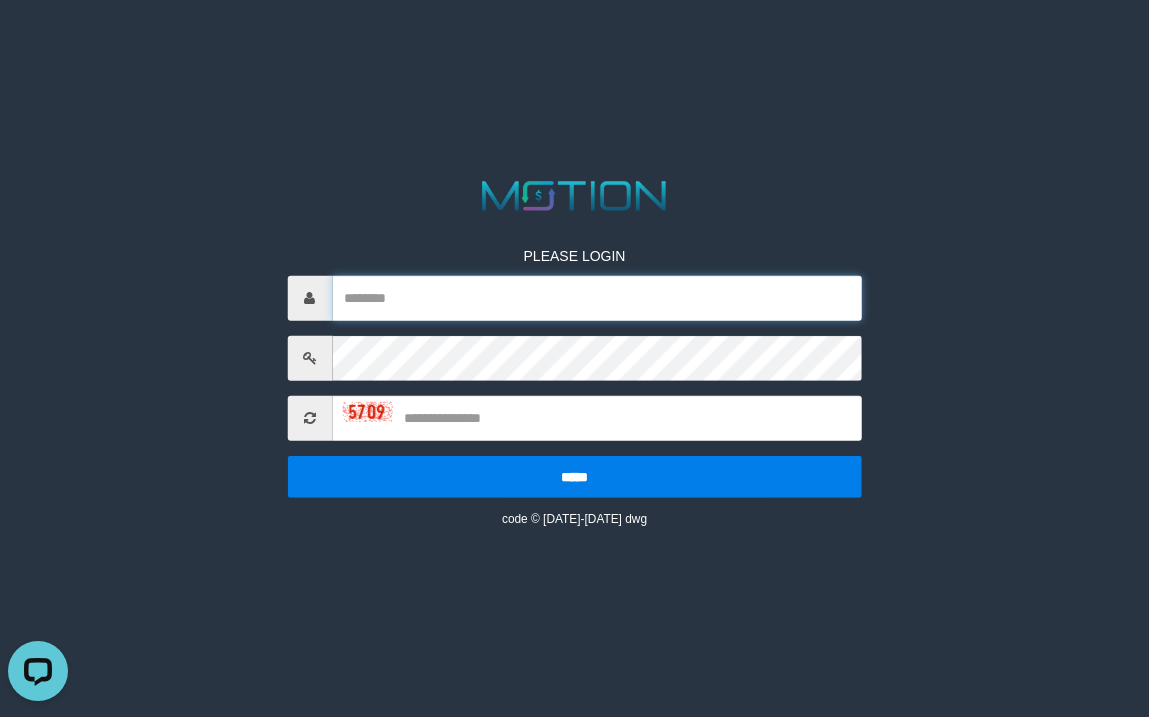 click at bounding box center (597, 297) 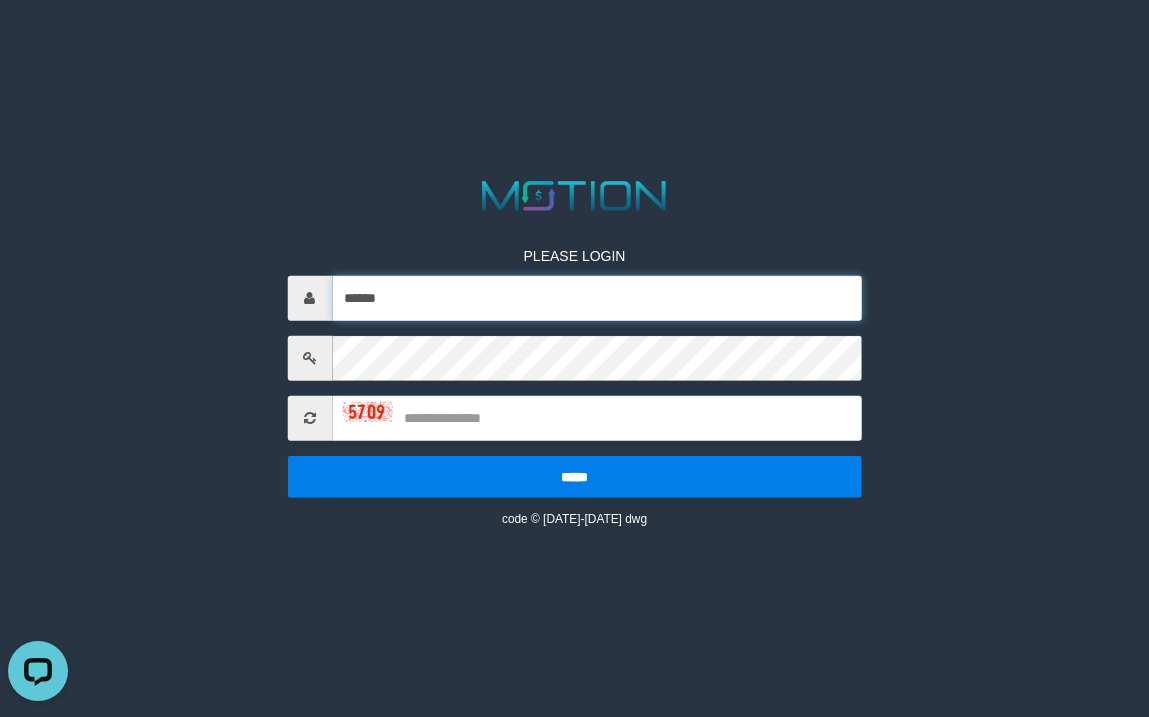 type on "******" 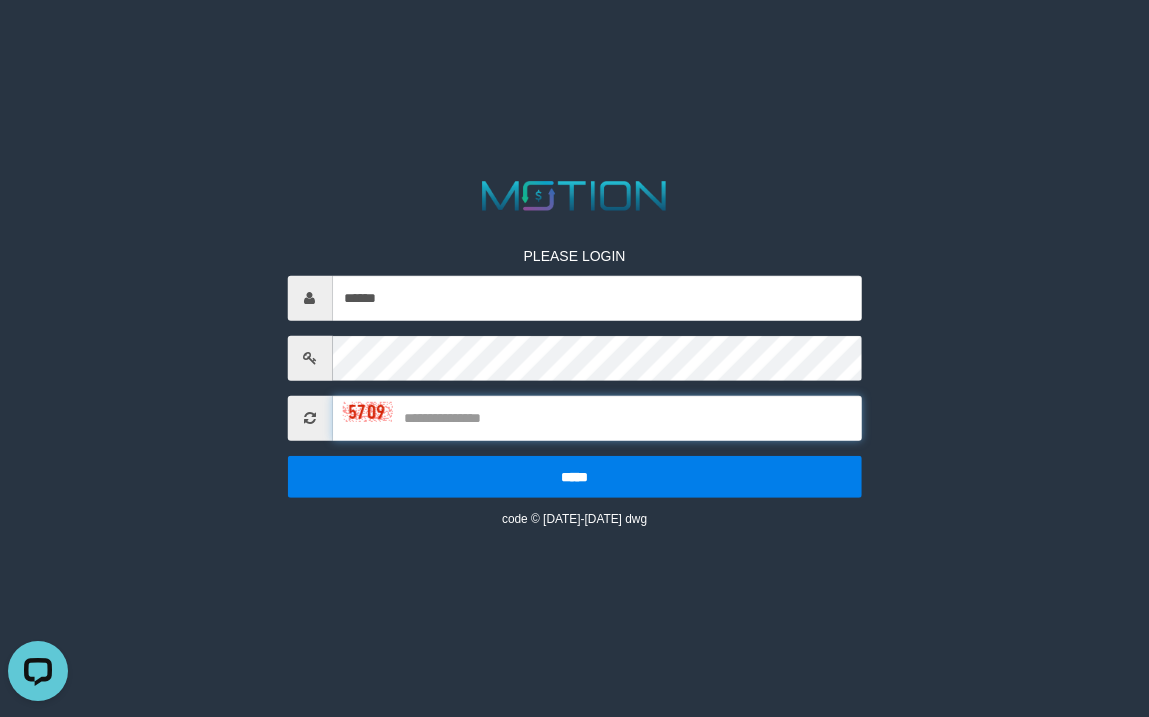 click at bounding box center (597, 417) 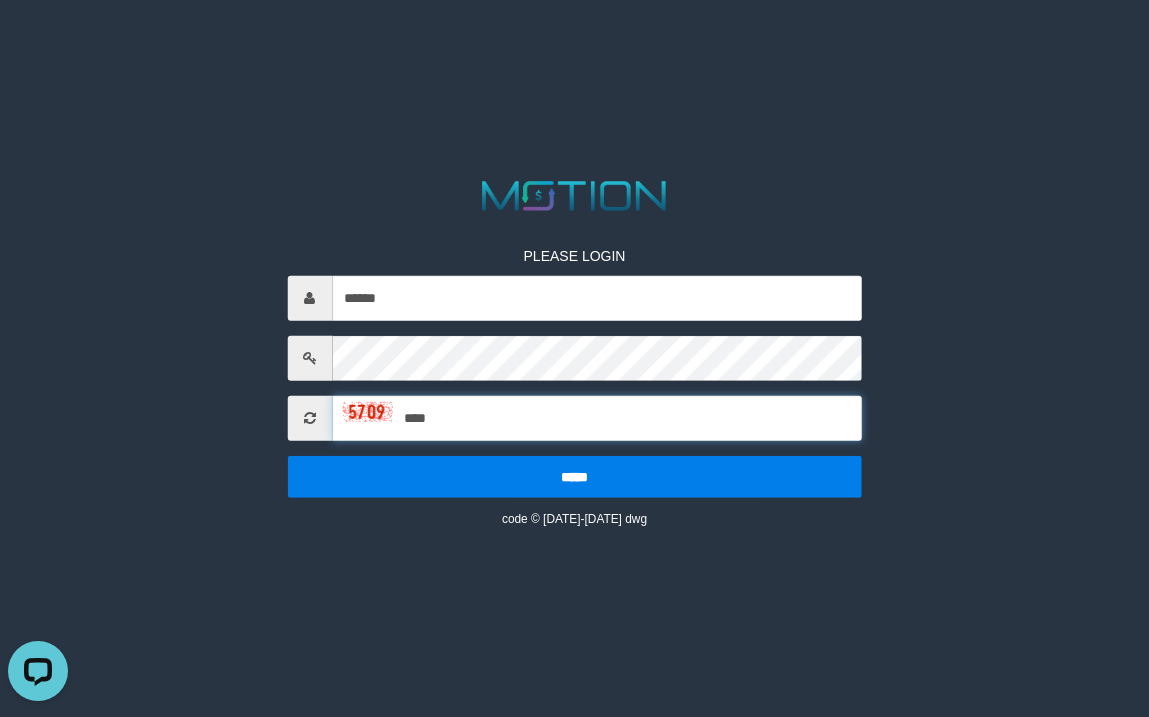 type on "****" 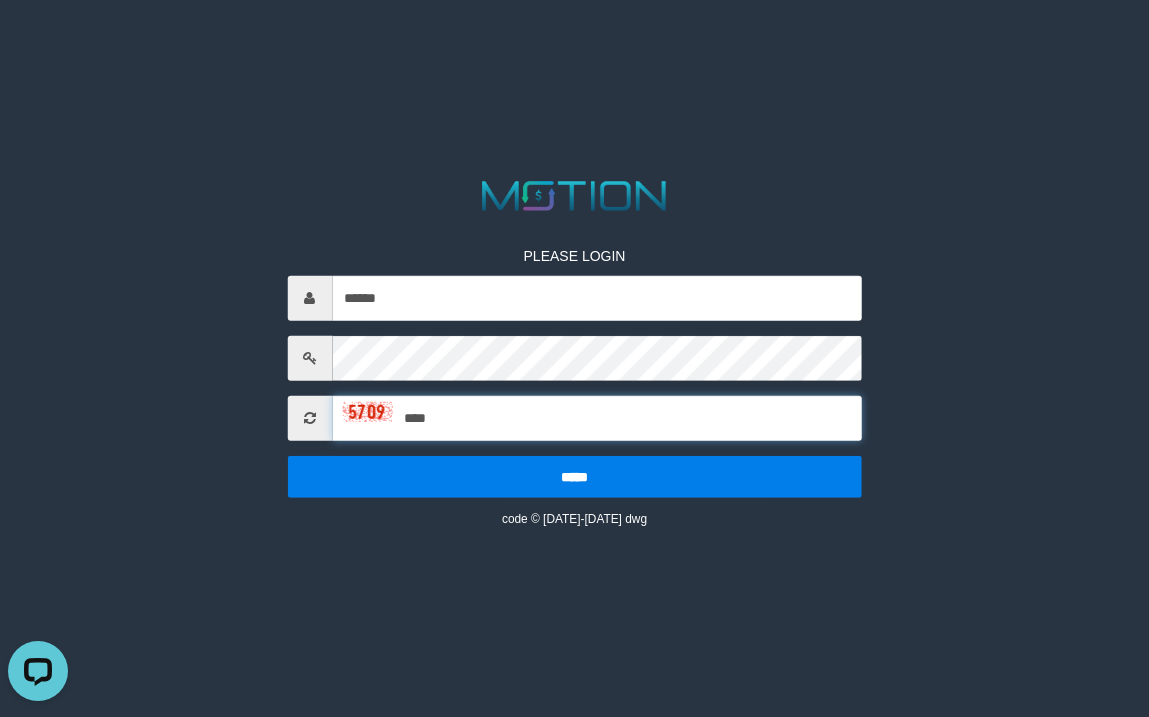 click on "*****" at bounding box center (574, 476) 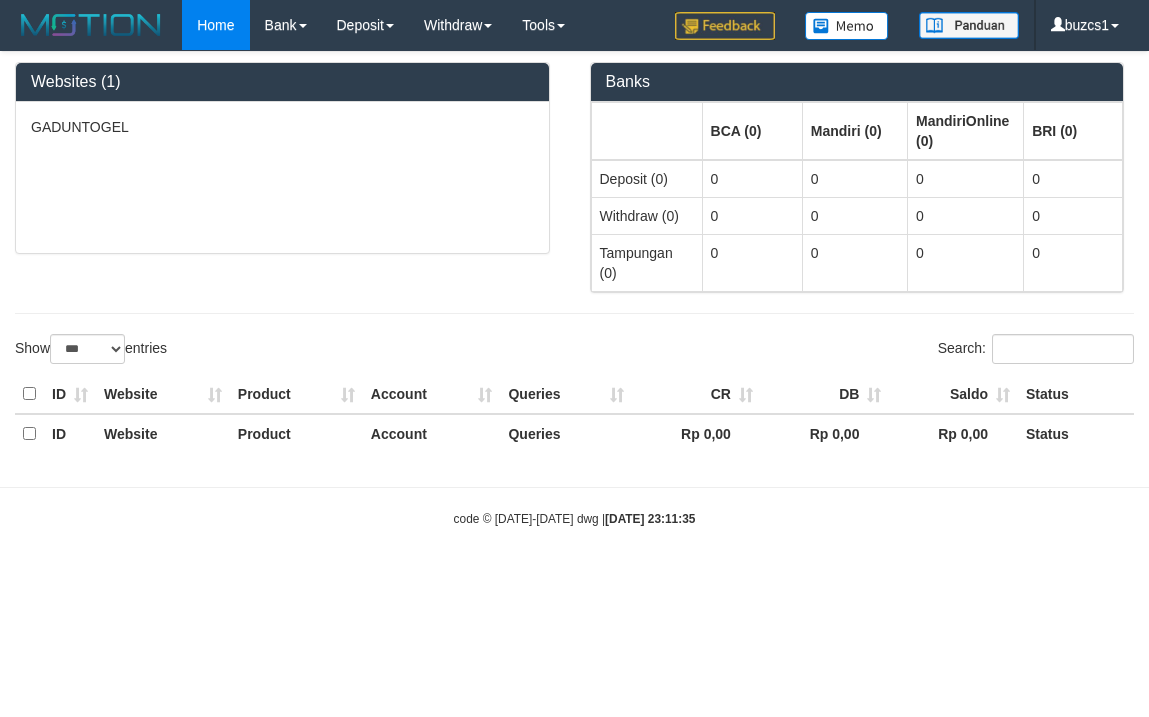 select on "***" 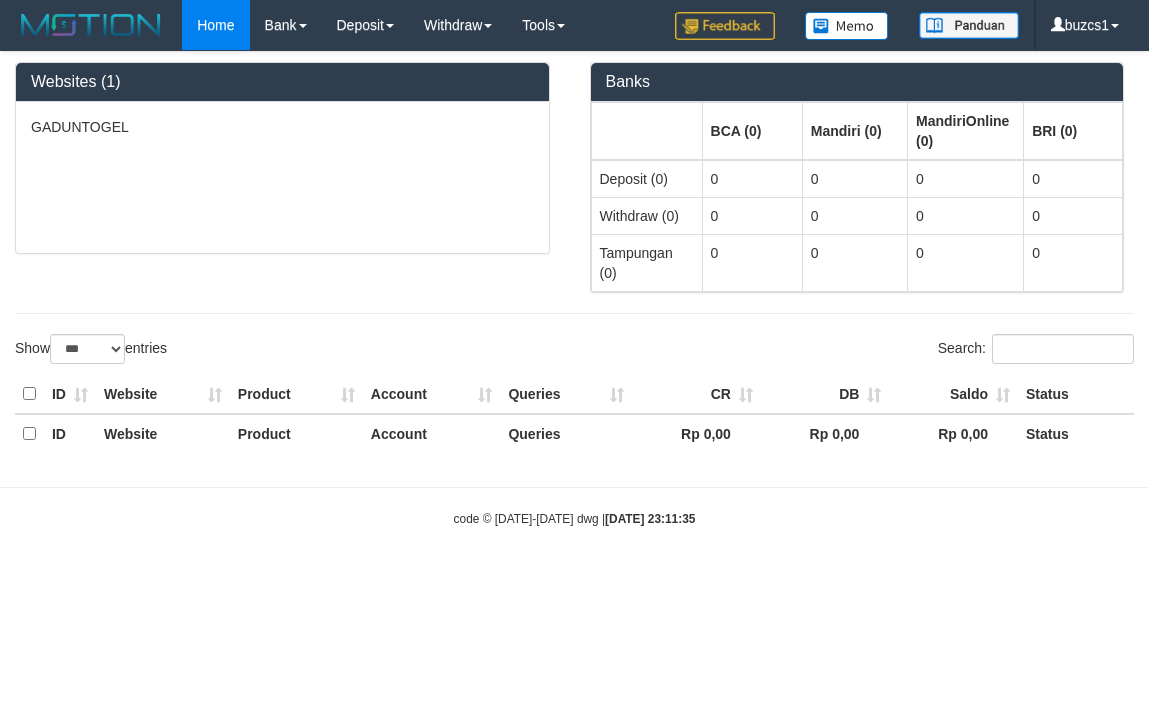 scroll, scrollTop: 0, scrollLeft: 0, axis: both 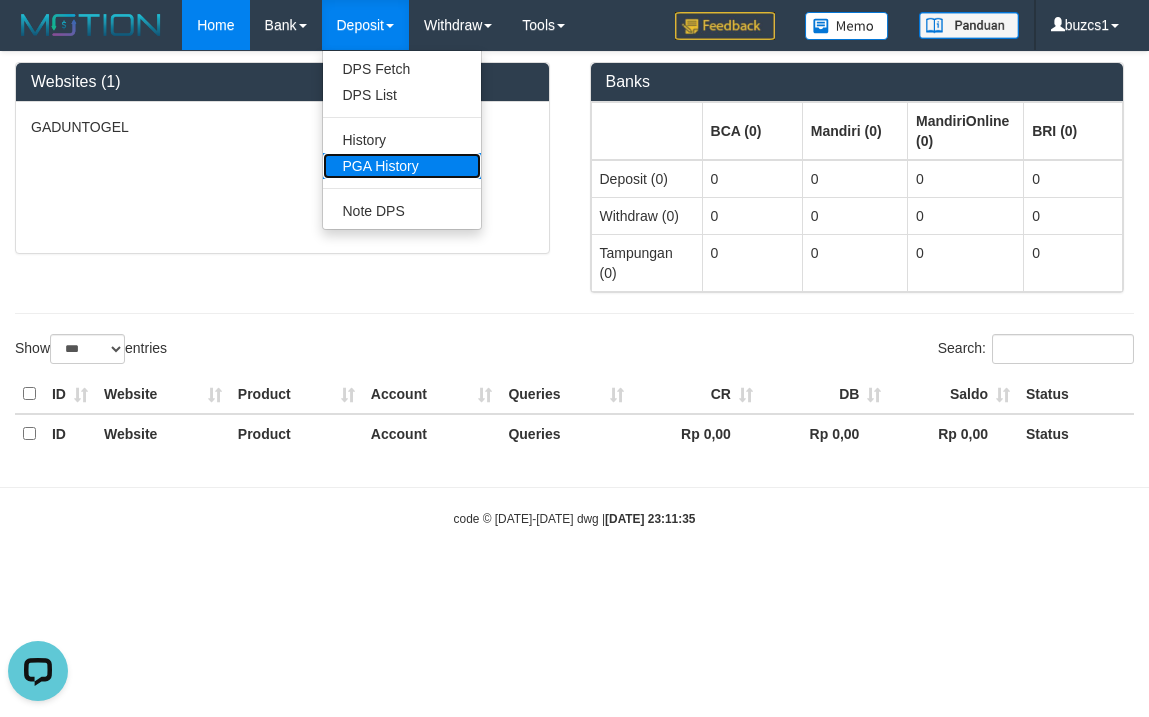click on "PGA History" at bounding box center [402, 166] 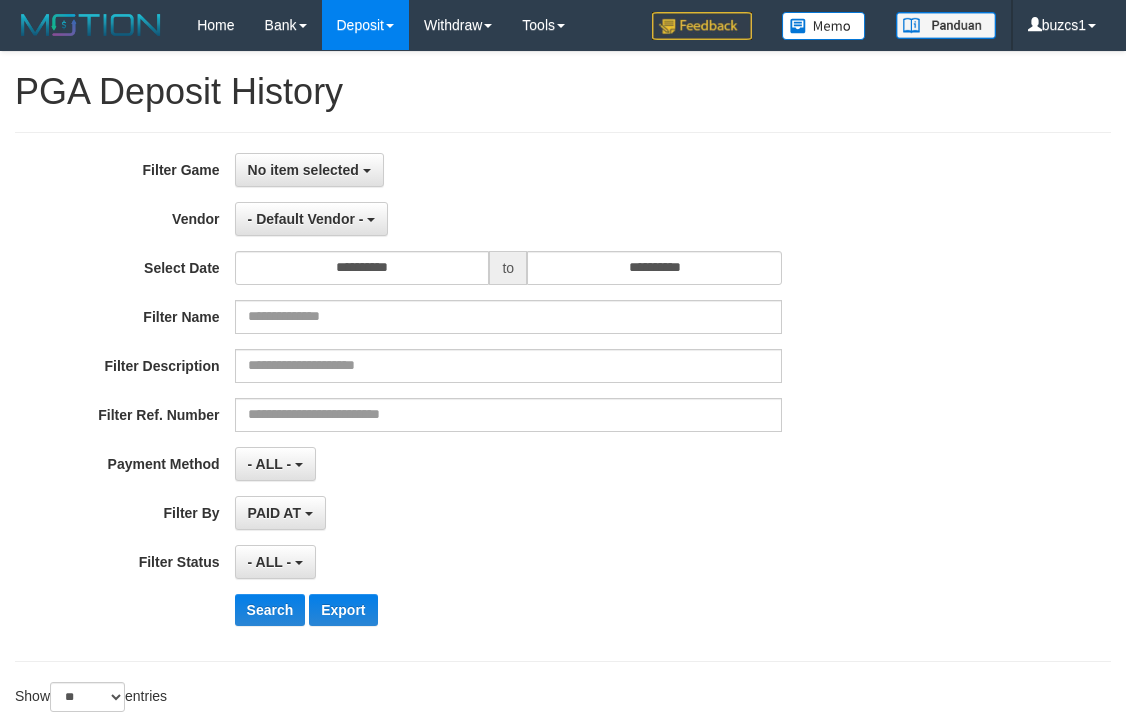 select 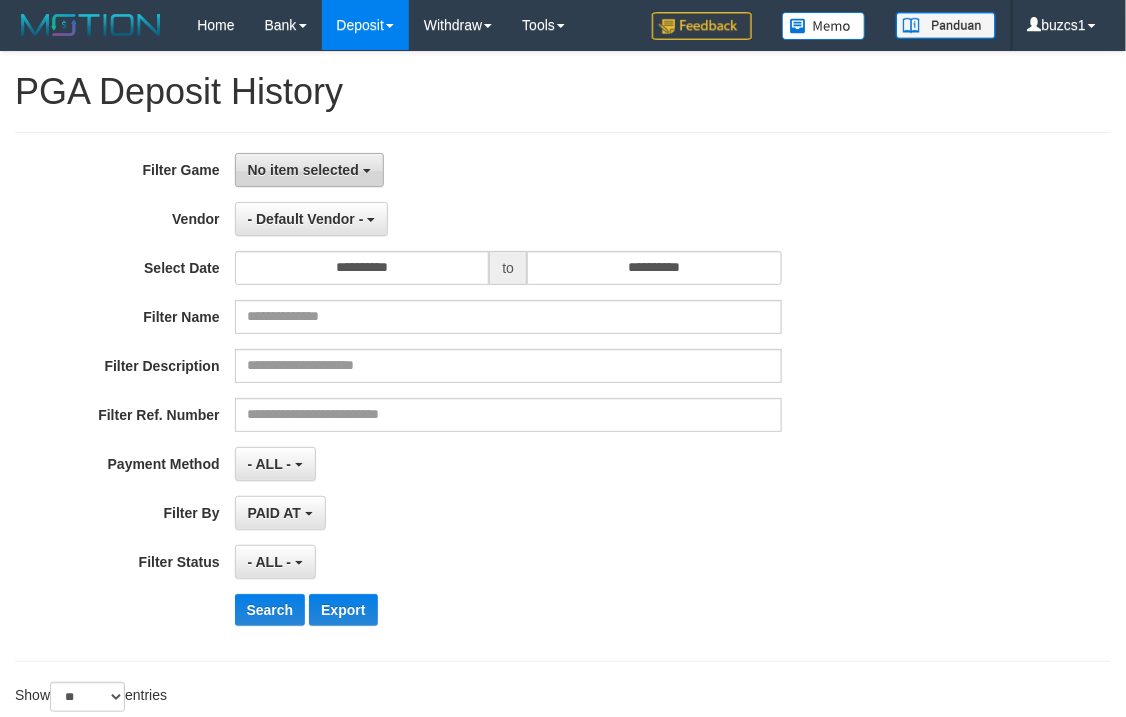 click on "No item selected" at bounding box center [303, 170] 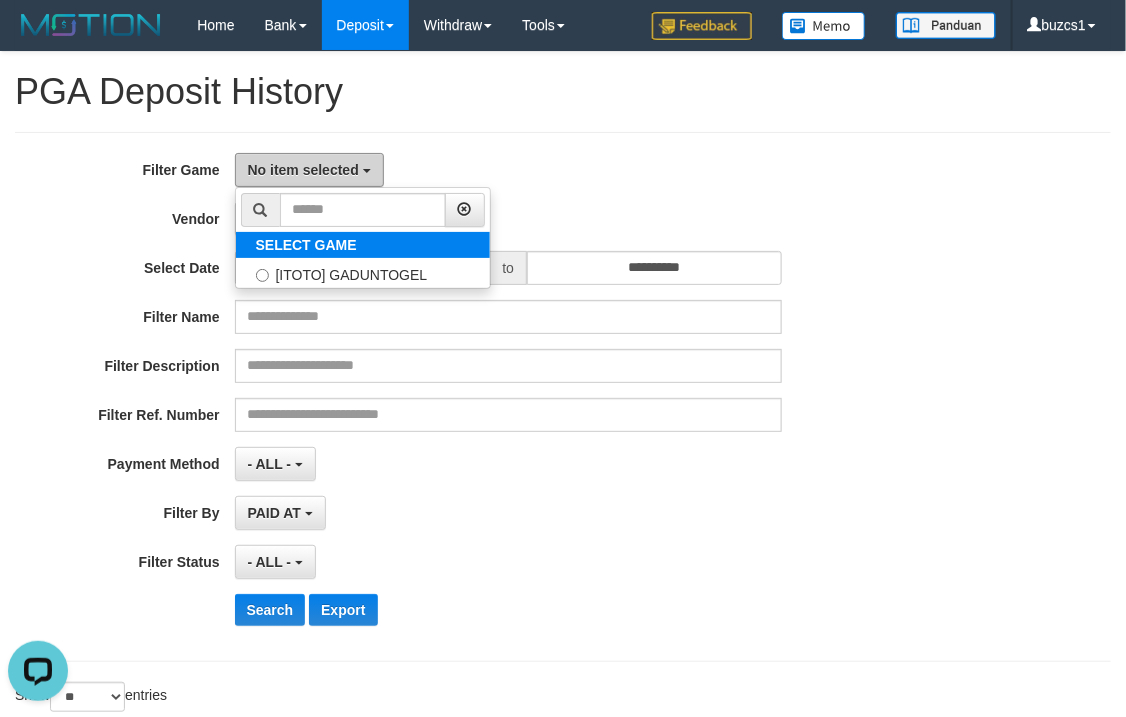 scroll, scrollTop: 0, scrollLeft: 0, axis: both 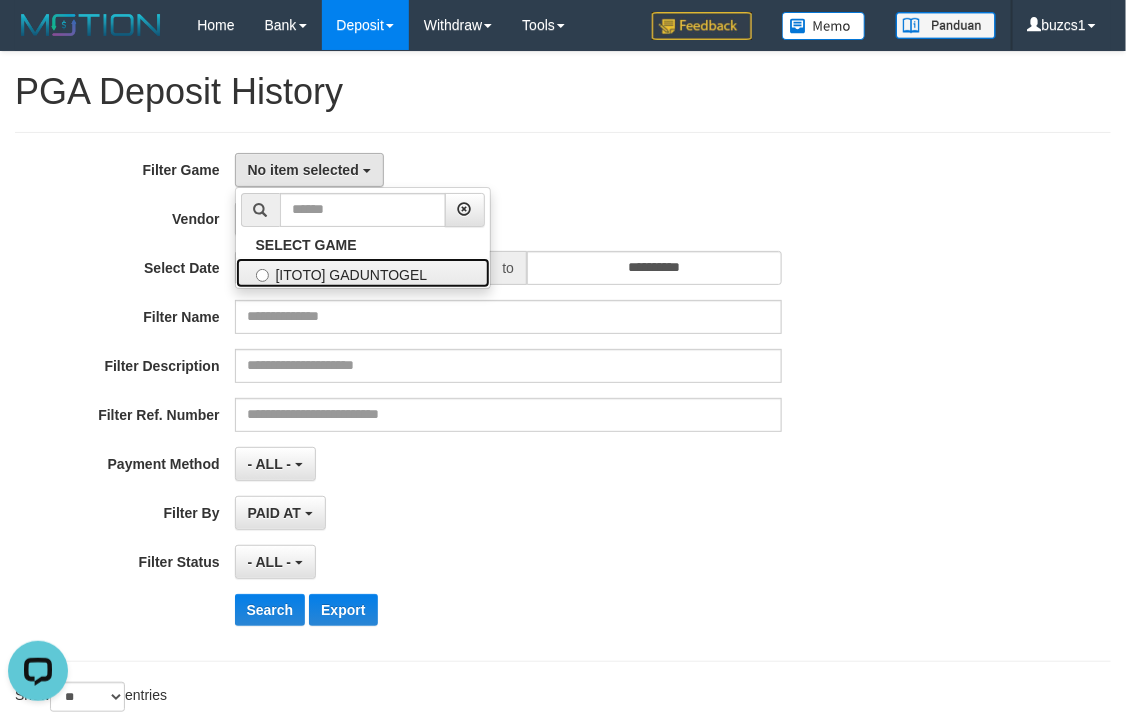 click on "[ITOTO] GADUNTOGEL" at bounding box center (363, 273) 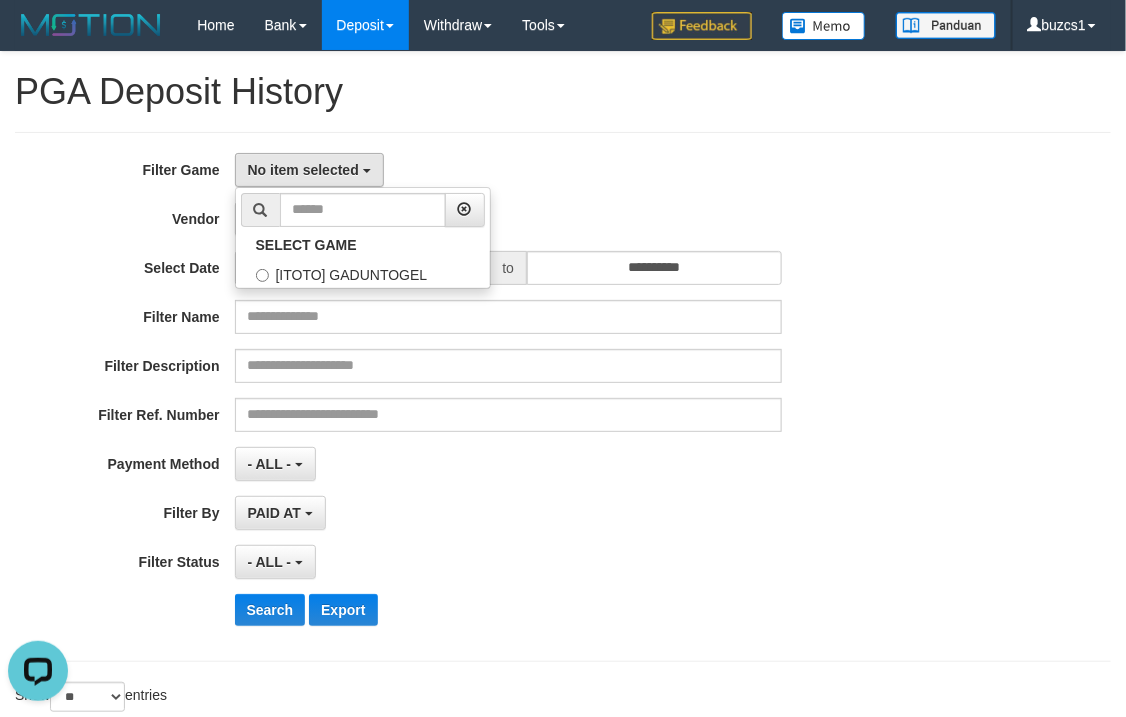 select on "****" 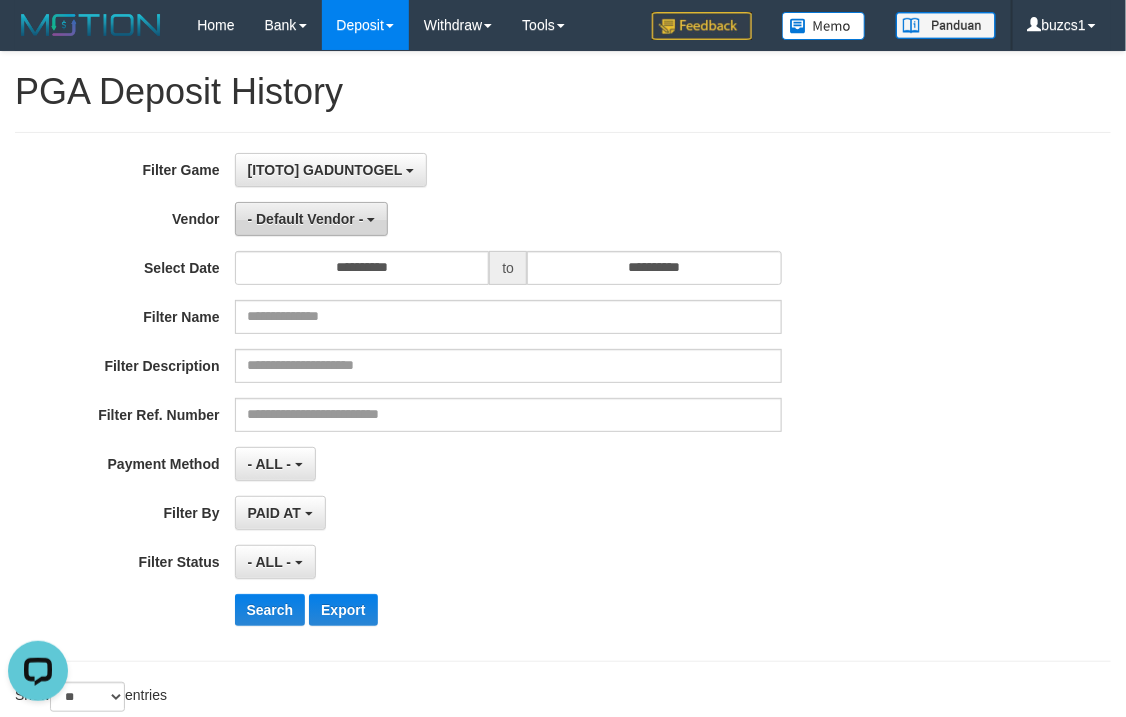scroll, scrollTop: 18, scrollLeft: 0, axis: vertical 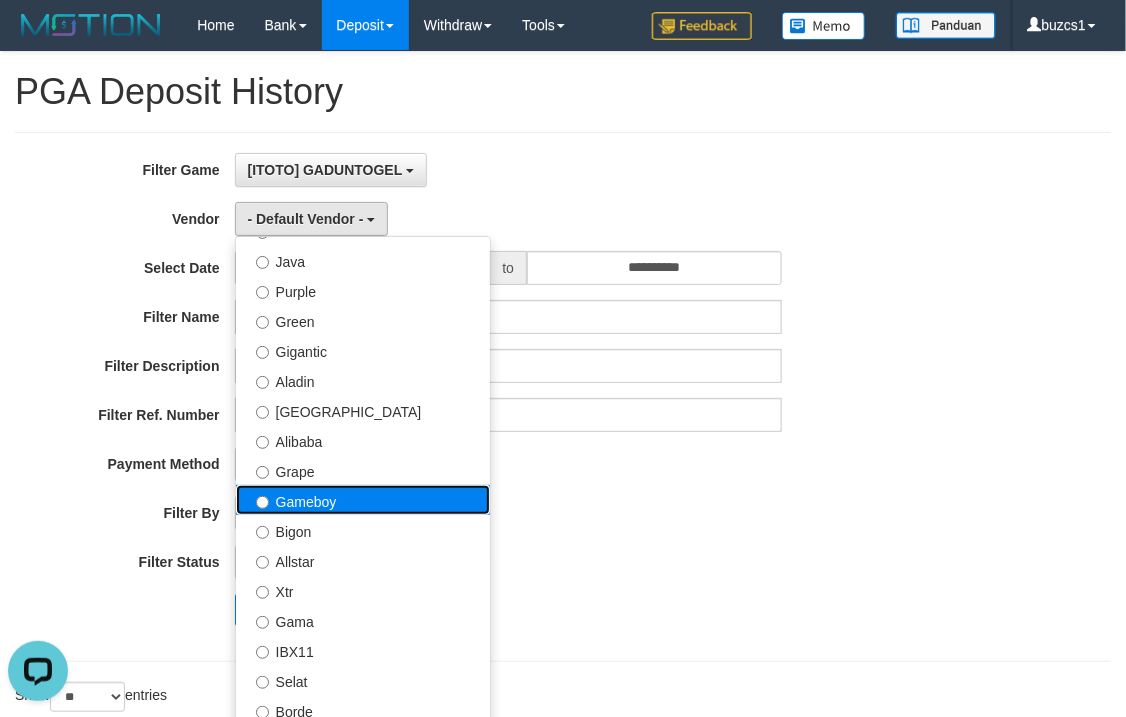 click on "Gameboy" at bounding box center [363, 500] 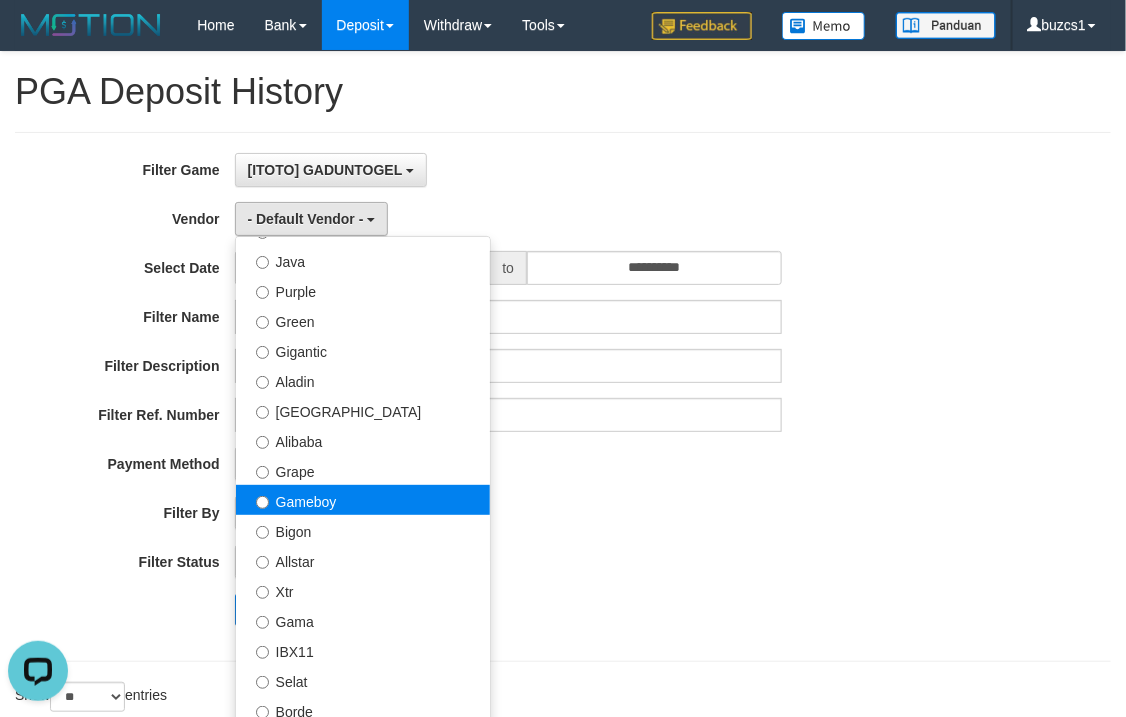 select on "**********" 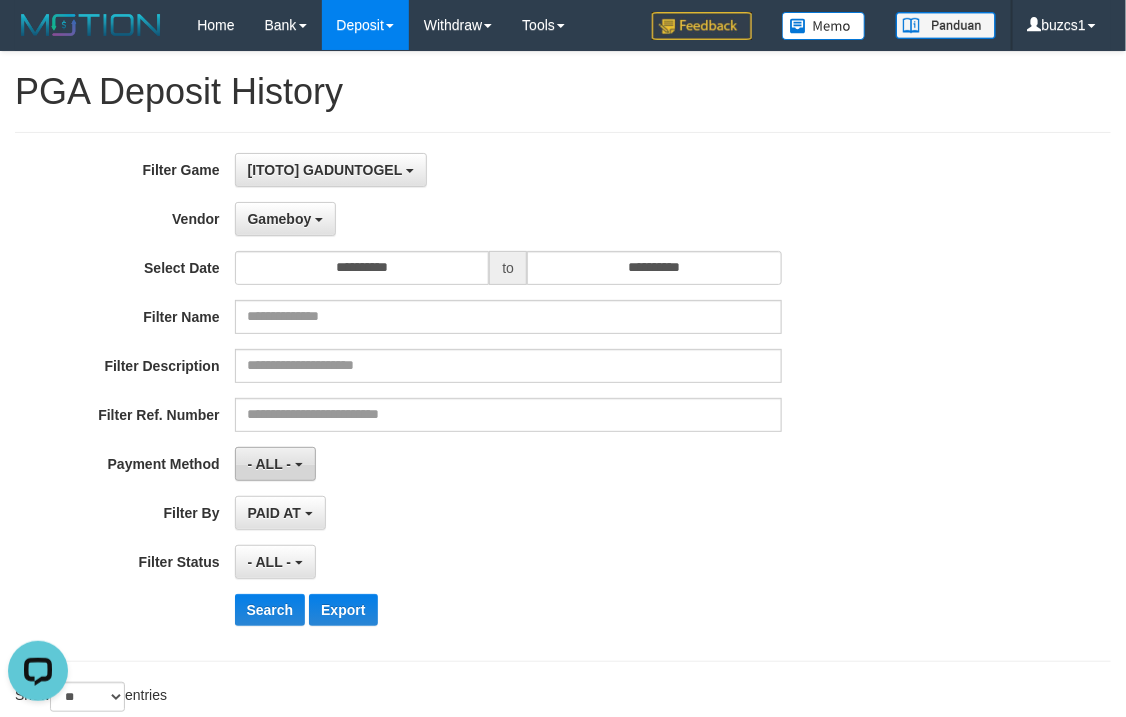 click on "- ALL -" at bounding box center (275, 464) 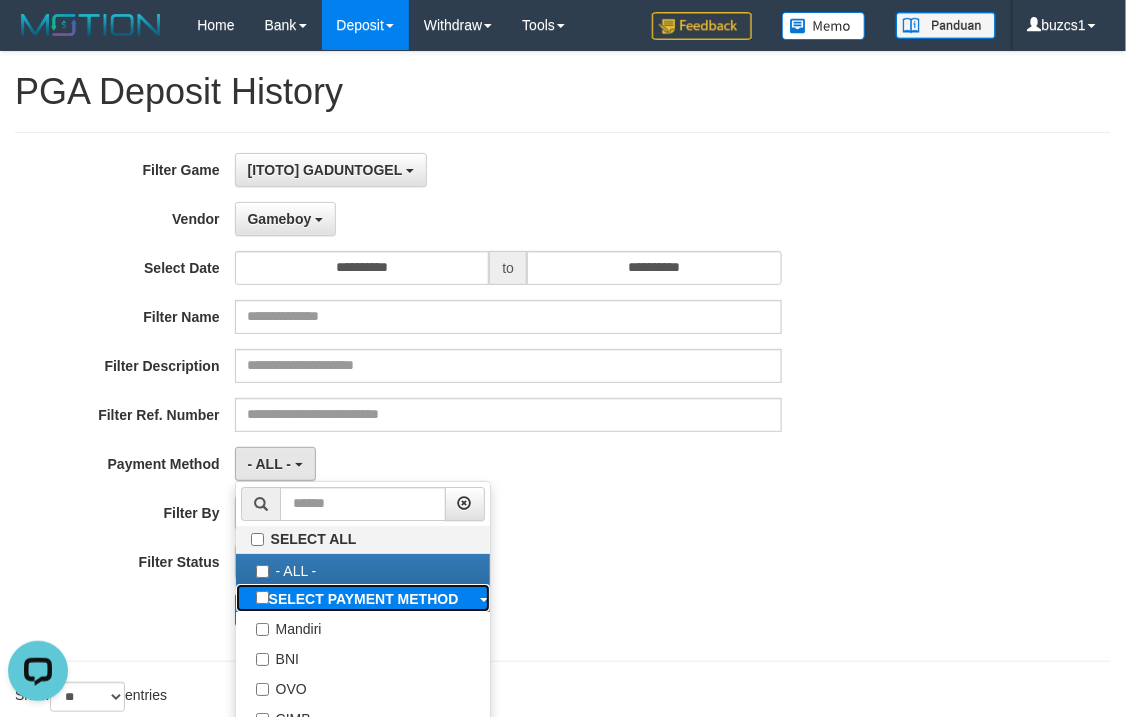 click on "SELECT PAYMENT METHOD" at bounding box center [357, 598] 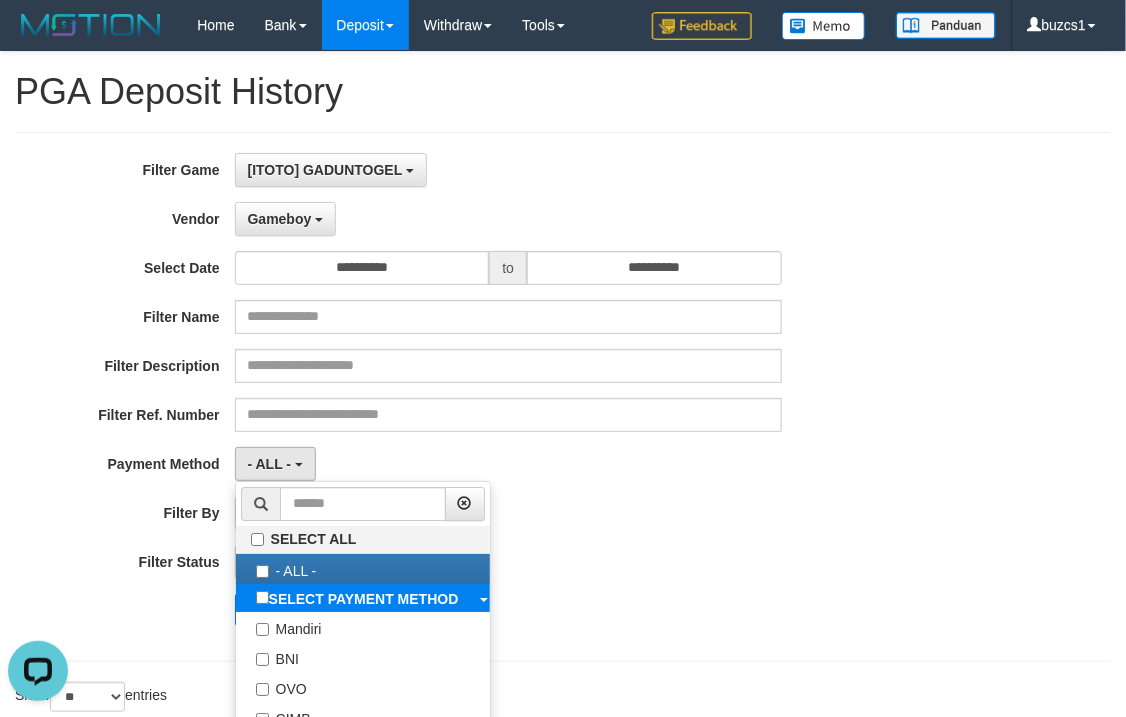 select on "*********" 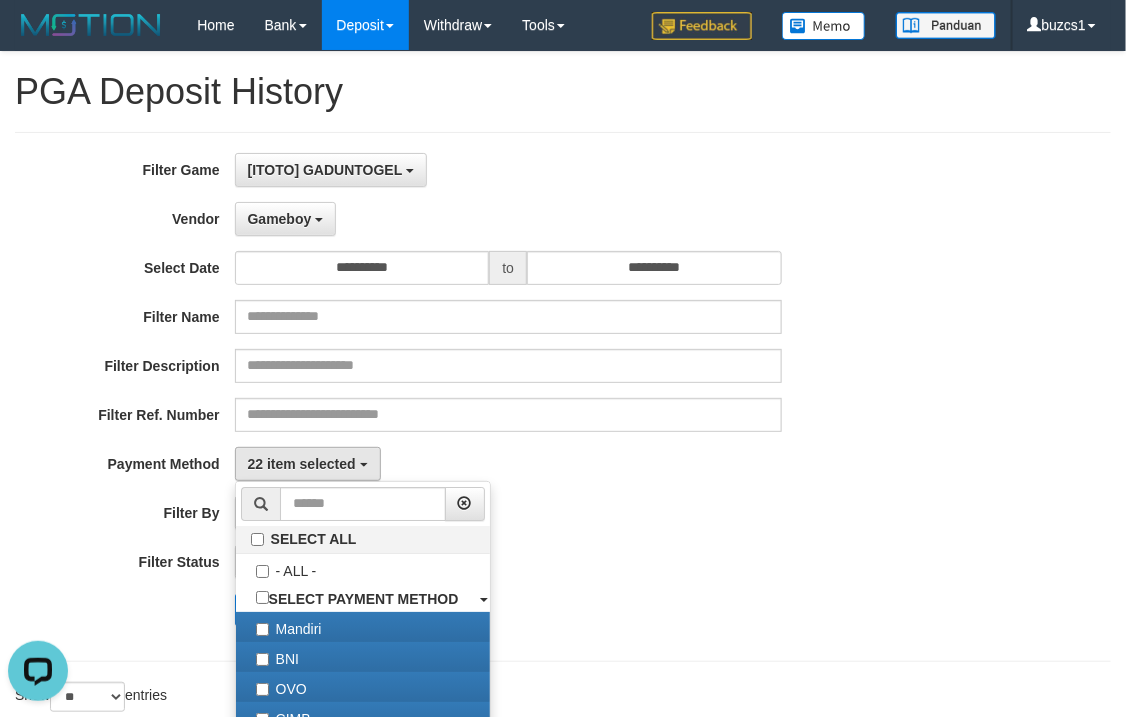 click on "22 item selected    SELECT ALL  - ALL -  SELECT PAYMENT METHOD
Mandiri
BNI
OVO
CIMB
BRI
MAYBANK
PERMATA
DANAMON
INDOMARET
ALFAMART
GOPAY
CC
BCA
QRIS
SINARMAS
LINKAJA
SHOPEEPAY
ATMBERSAMA
DANA
ARTHAGRAHA
SAMPOERNA
OCBCNISP" at bounding box center [508, 464] 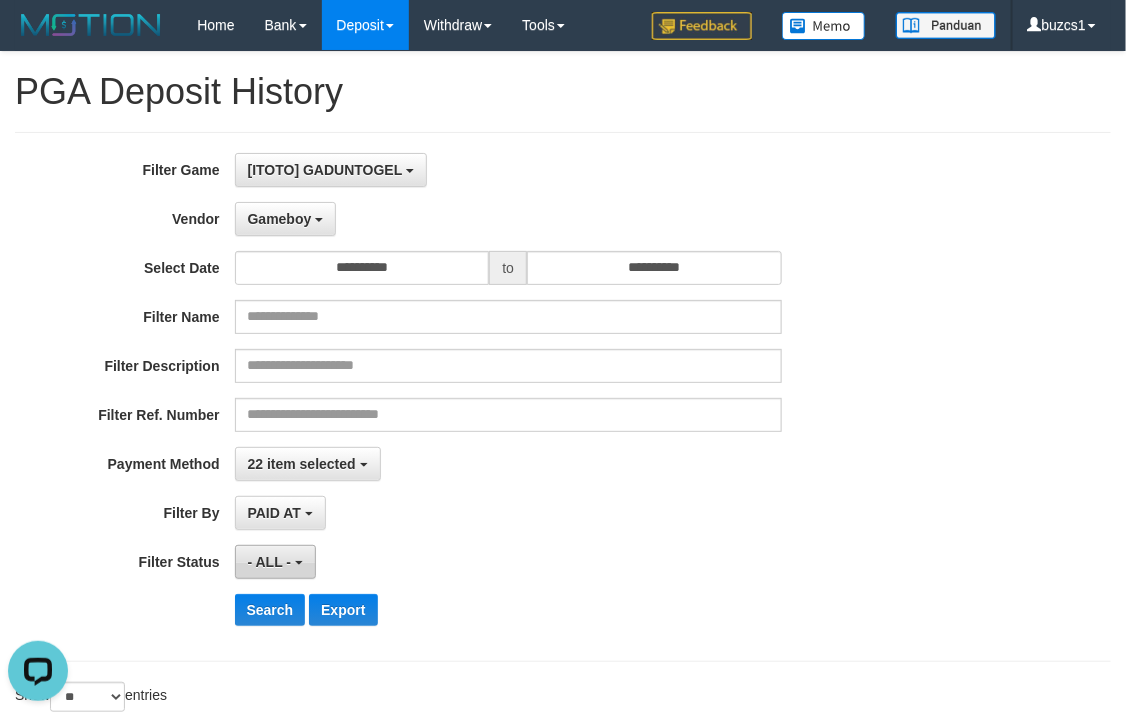 click on "- ALL -" at bounding box center [270, 562] 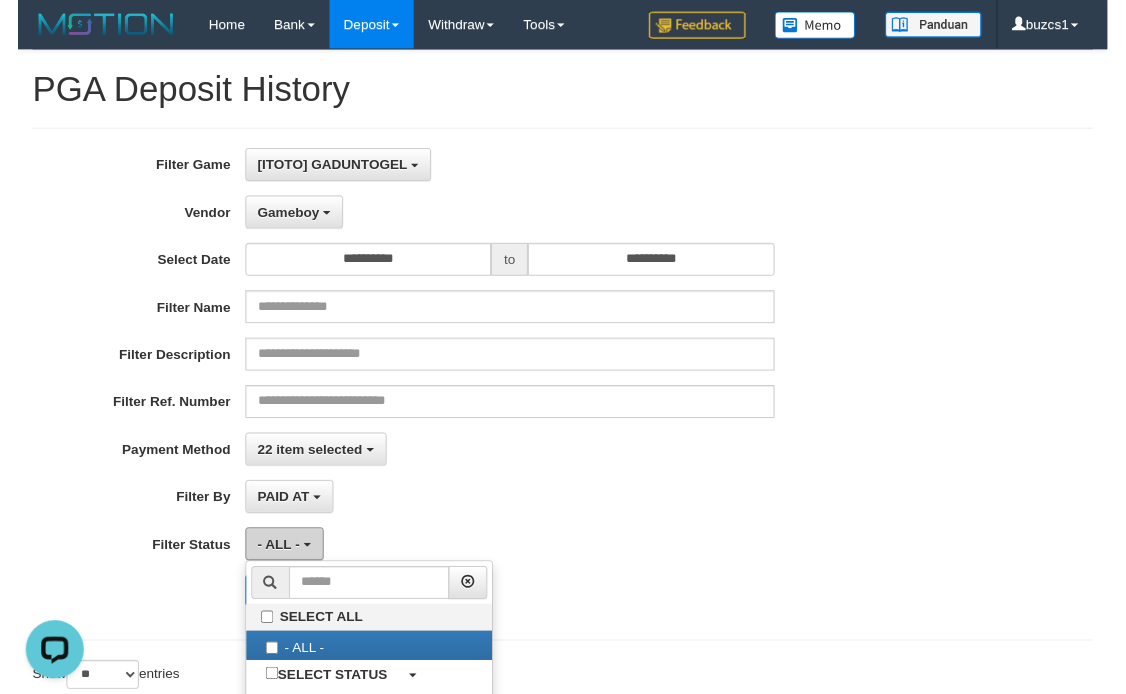 scroll, scrollTop: 250, scrollLeft: 0, axis: vertical 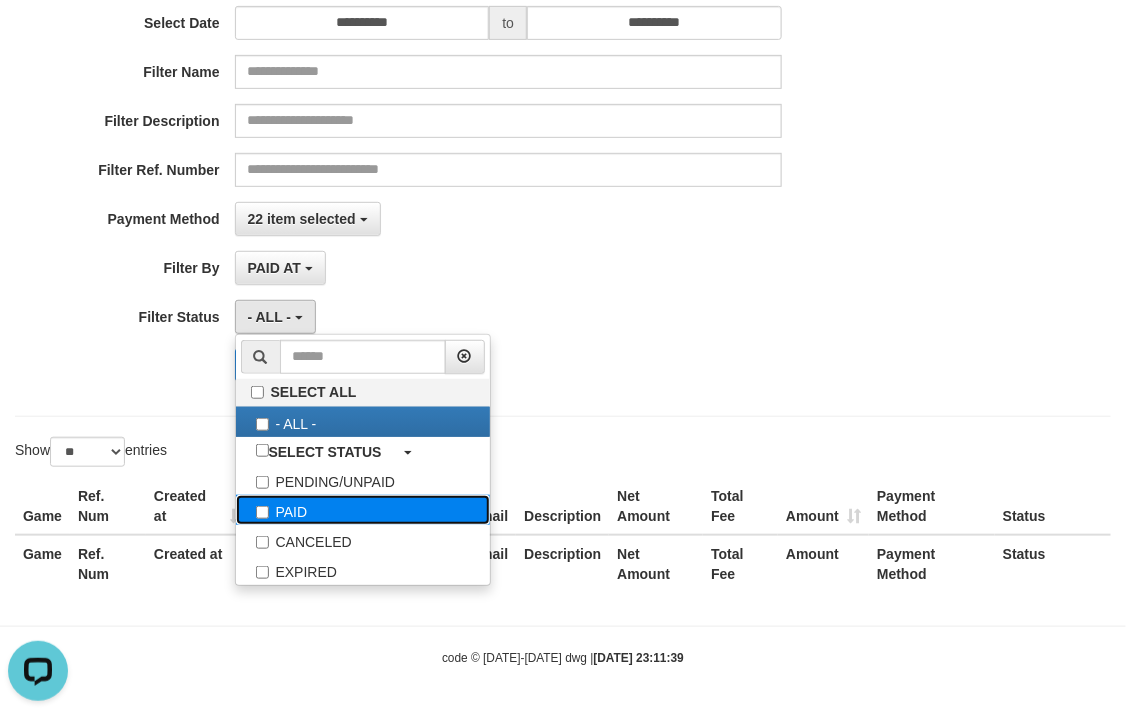 click on "PAID" at bounding box center [363, 510] 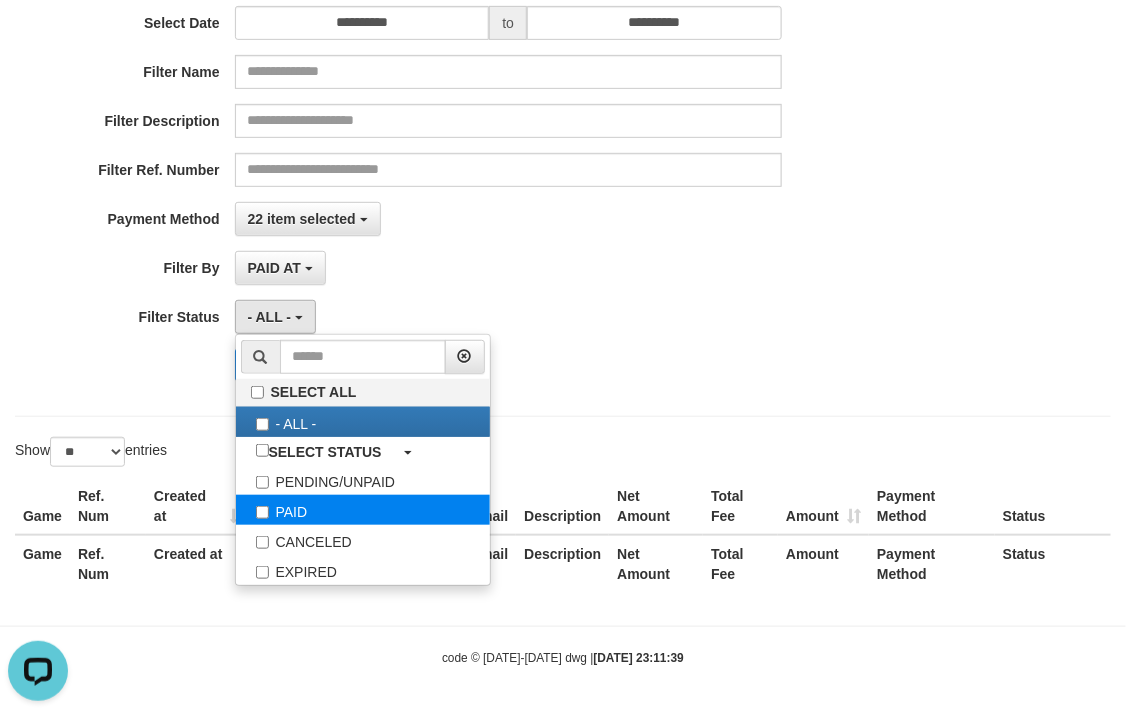 select on "*" 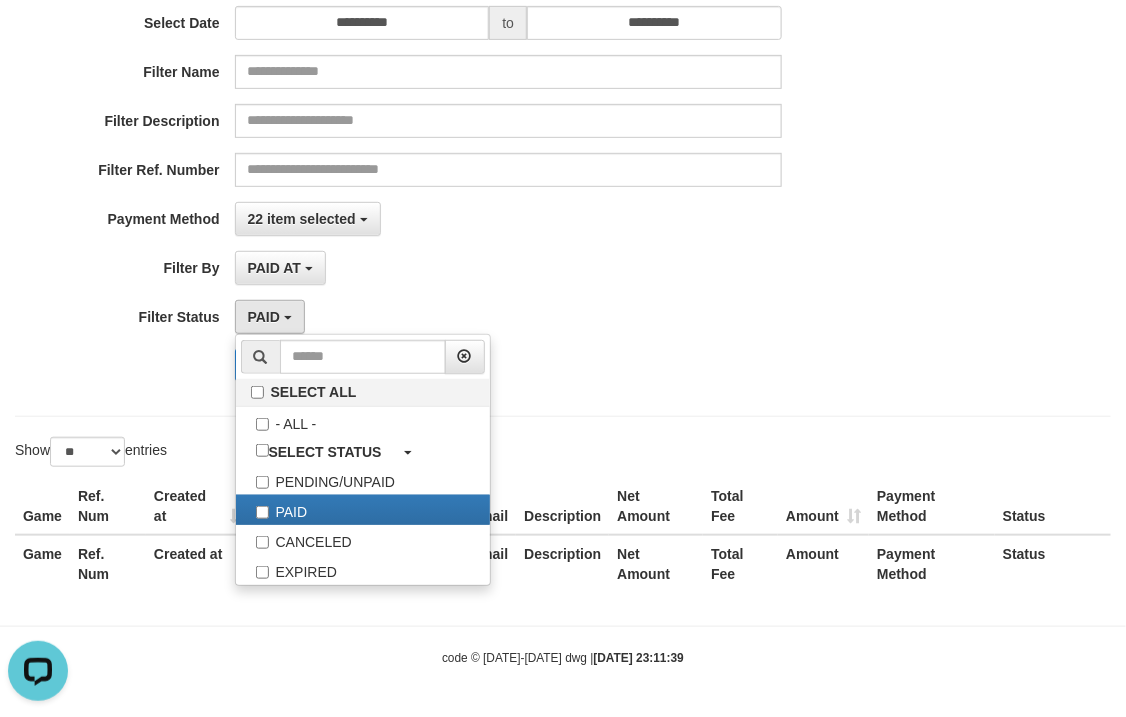 drag, startPoint x: 601, startPoint y: 267, endPoint x: 538, endPoint y: 288, distance: 66.40783 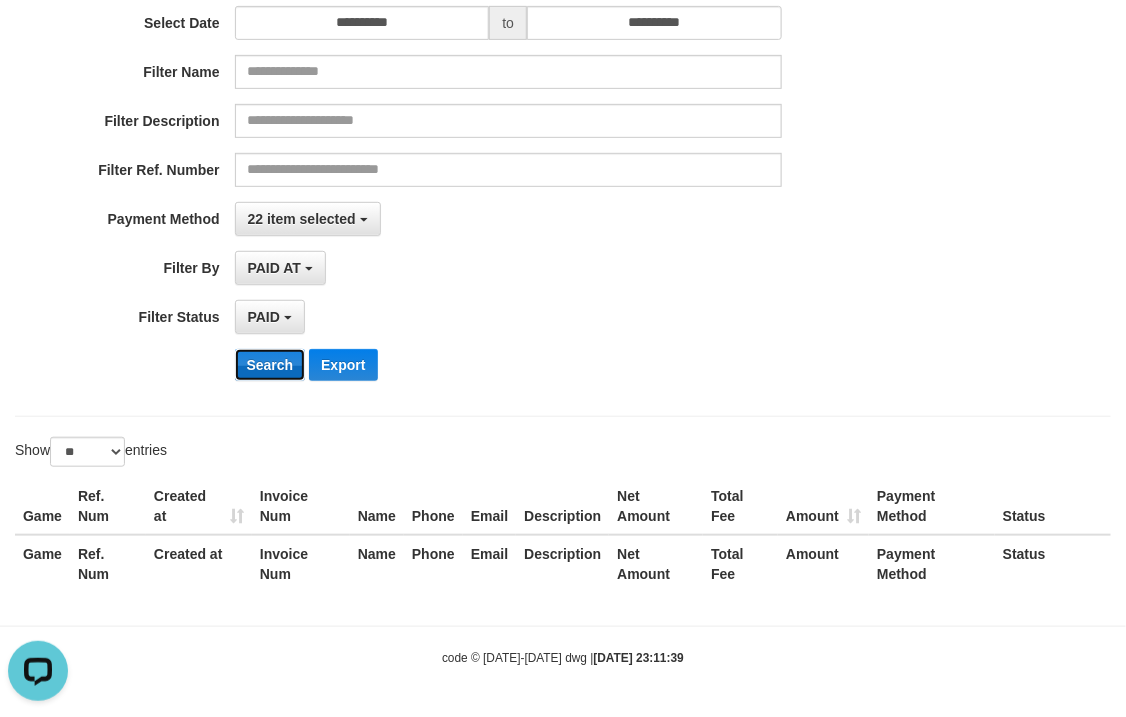 click on "Search" at bounding box center (270, 365) 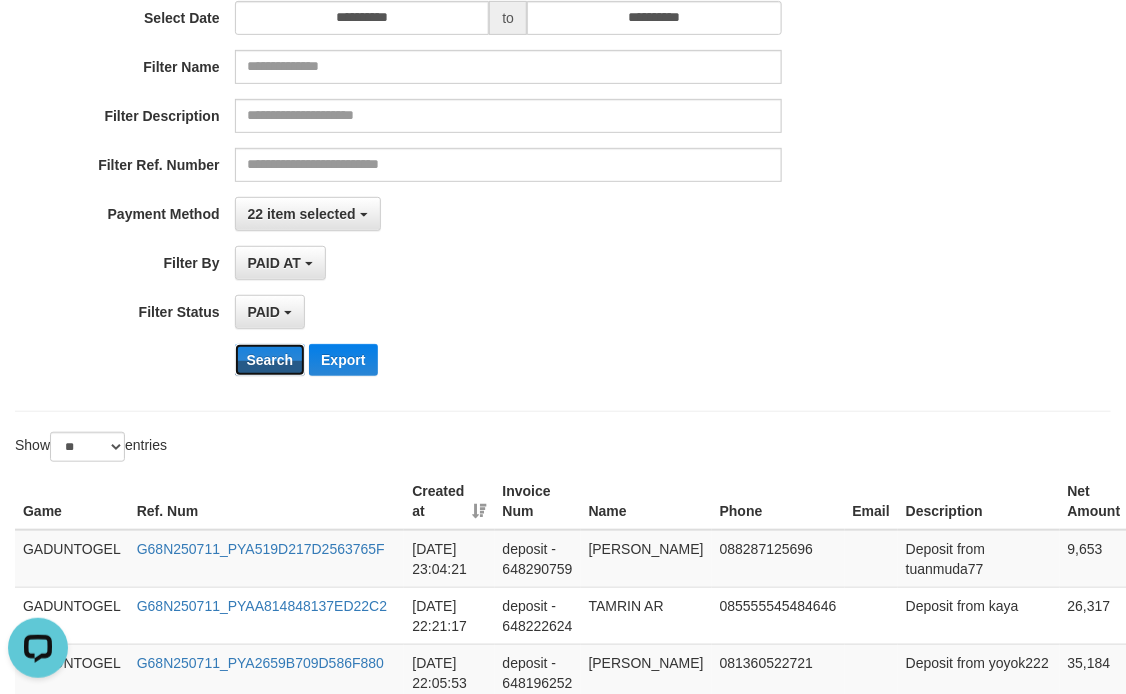 type 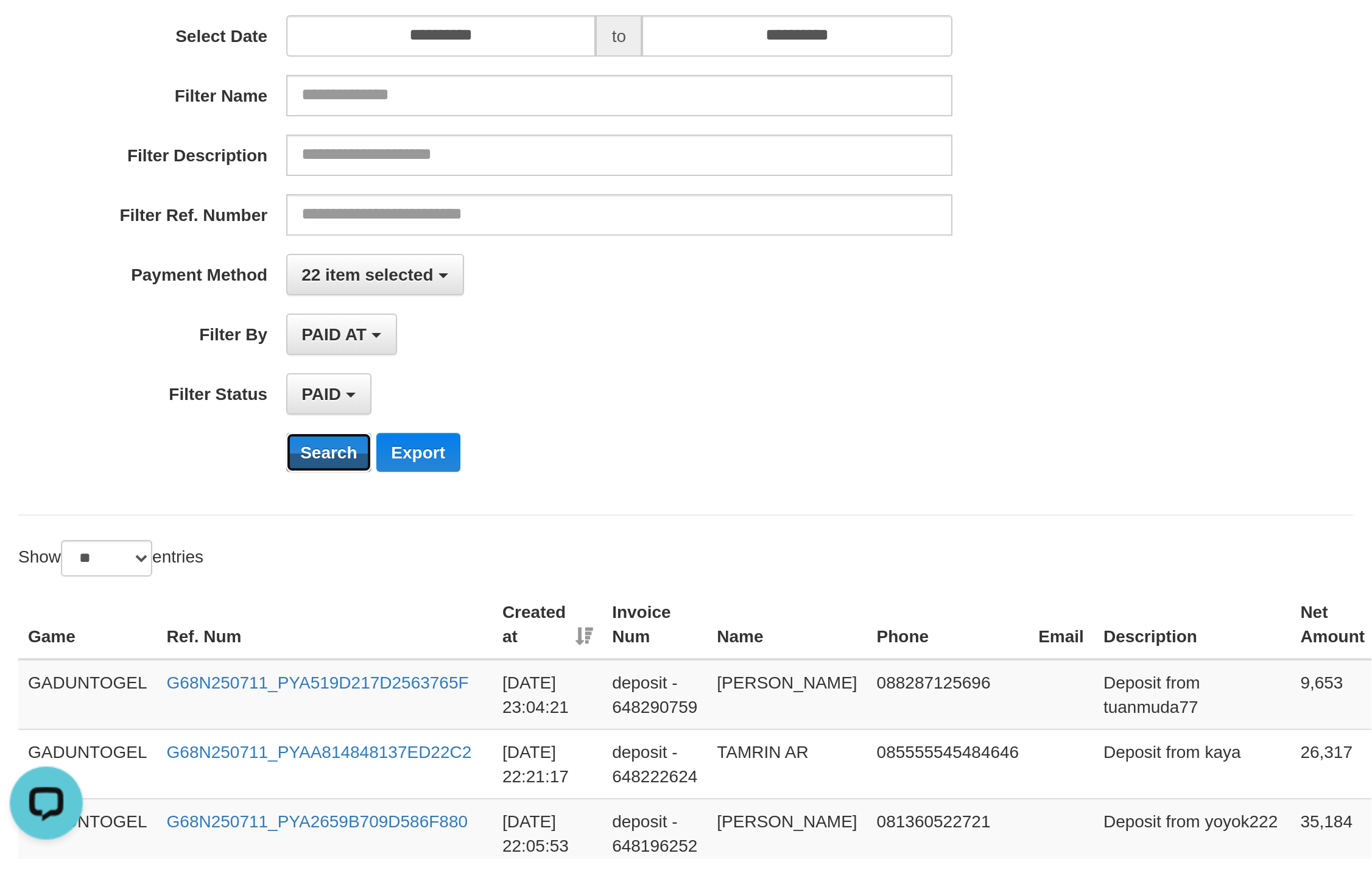 scroll, scrollTop: 152, scrollLeft: 0, axis: vertical 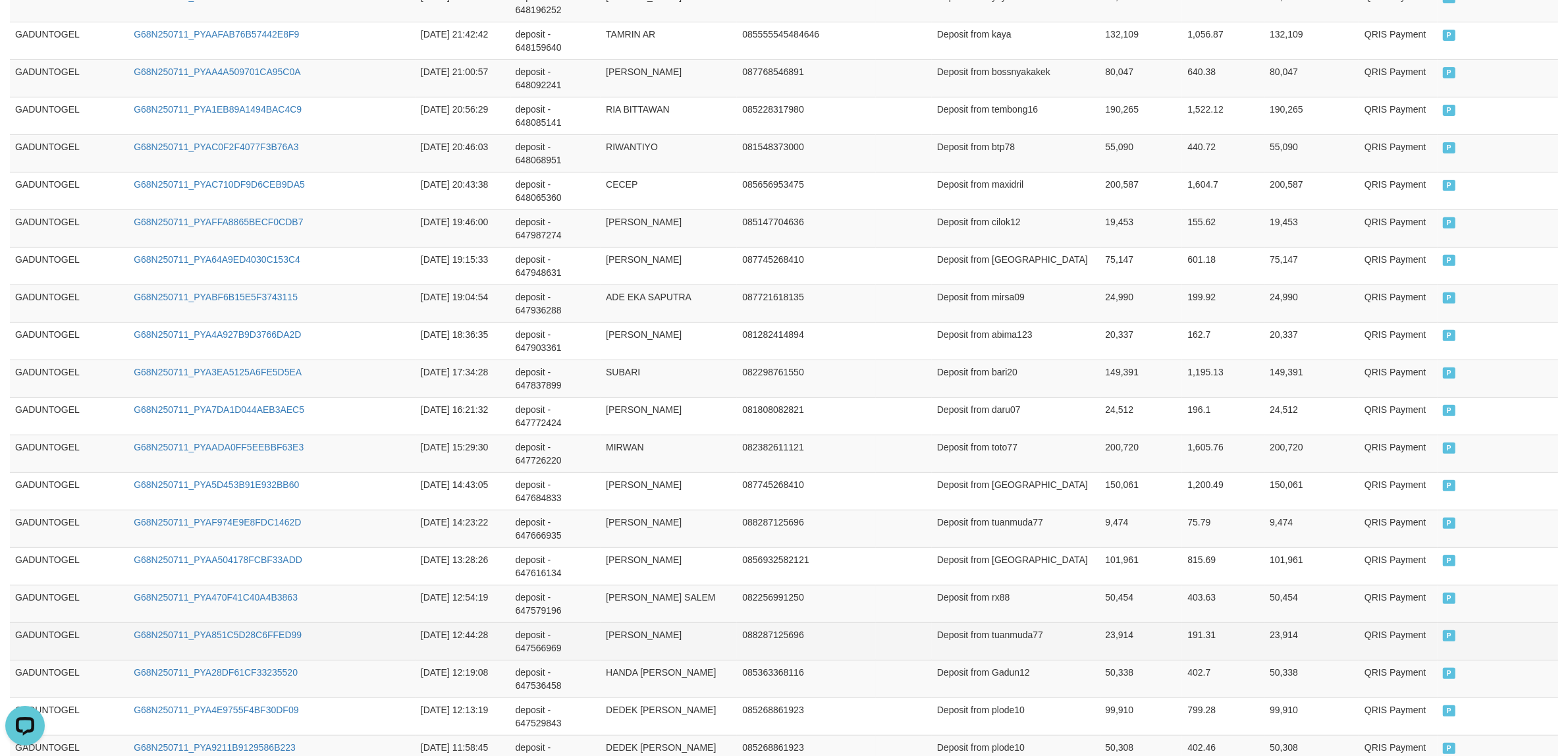 click on "23,914" at bounding box center [1141, 641] 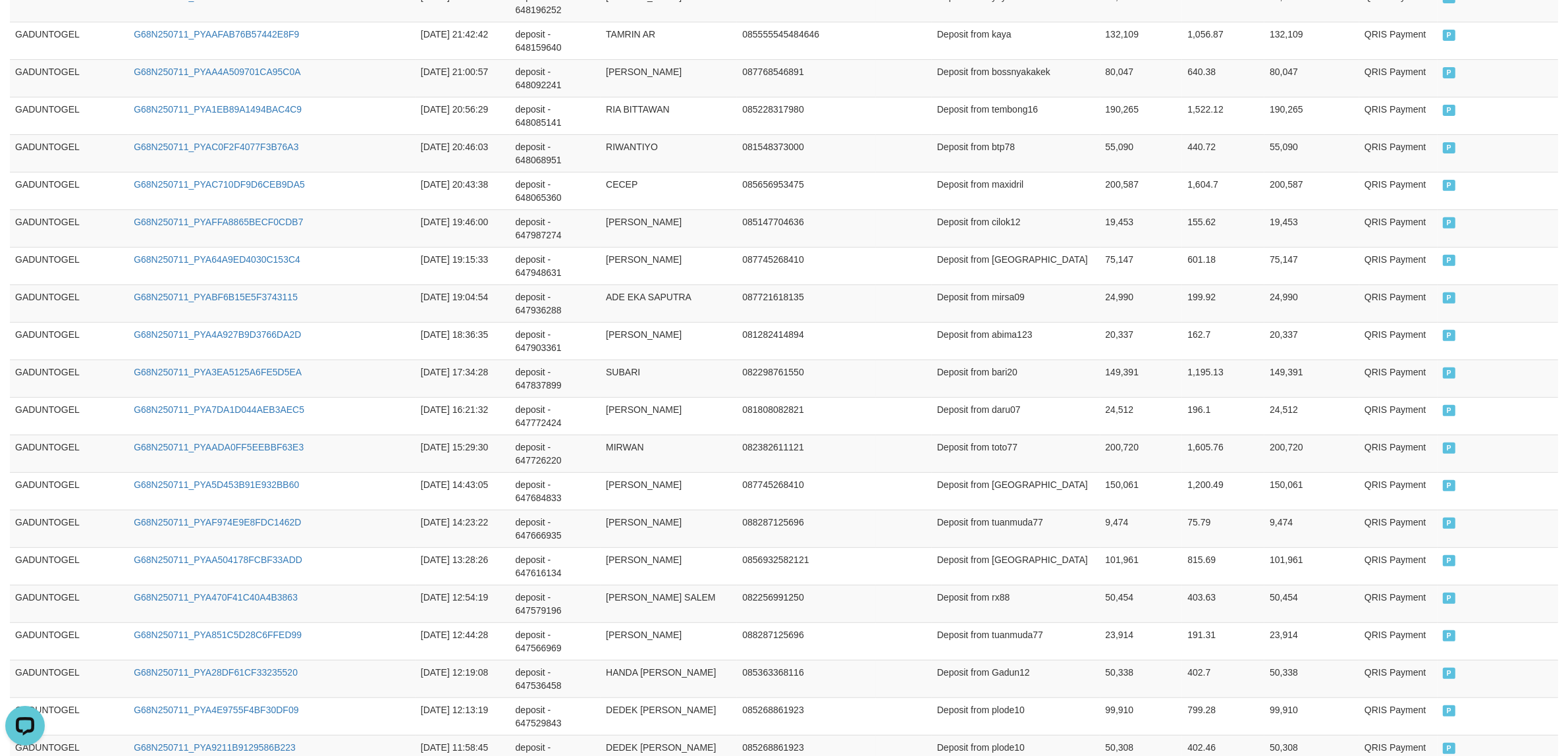 click on "Next" at bounding box center (1540, 902) 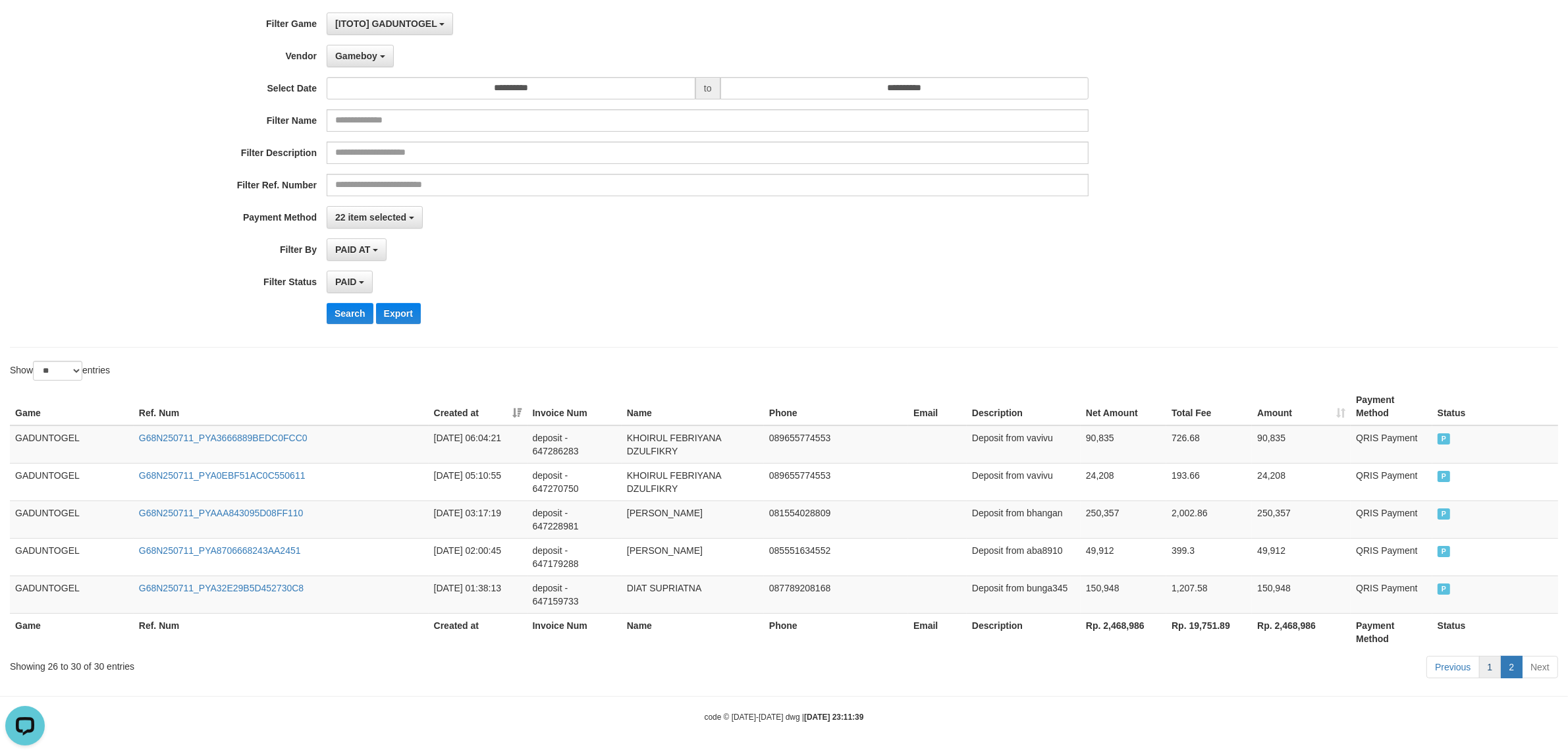 scroll, scrollTop: 22, scrollLeft: 0, axis: vertical 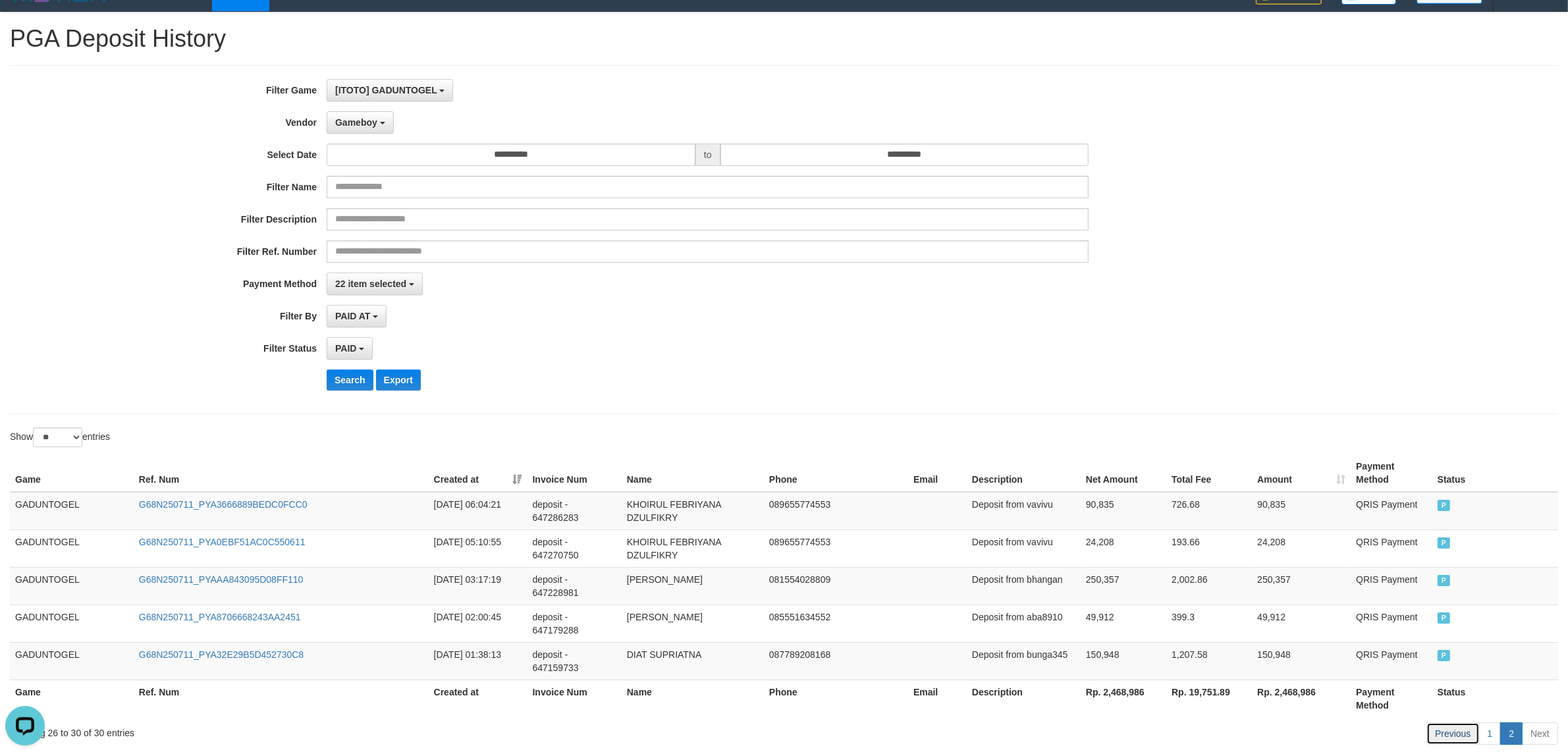 click on "Previous" at bounding box center [1453, 734] 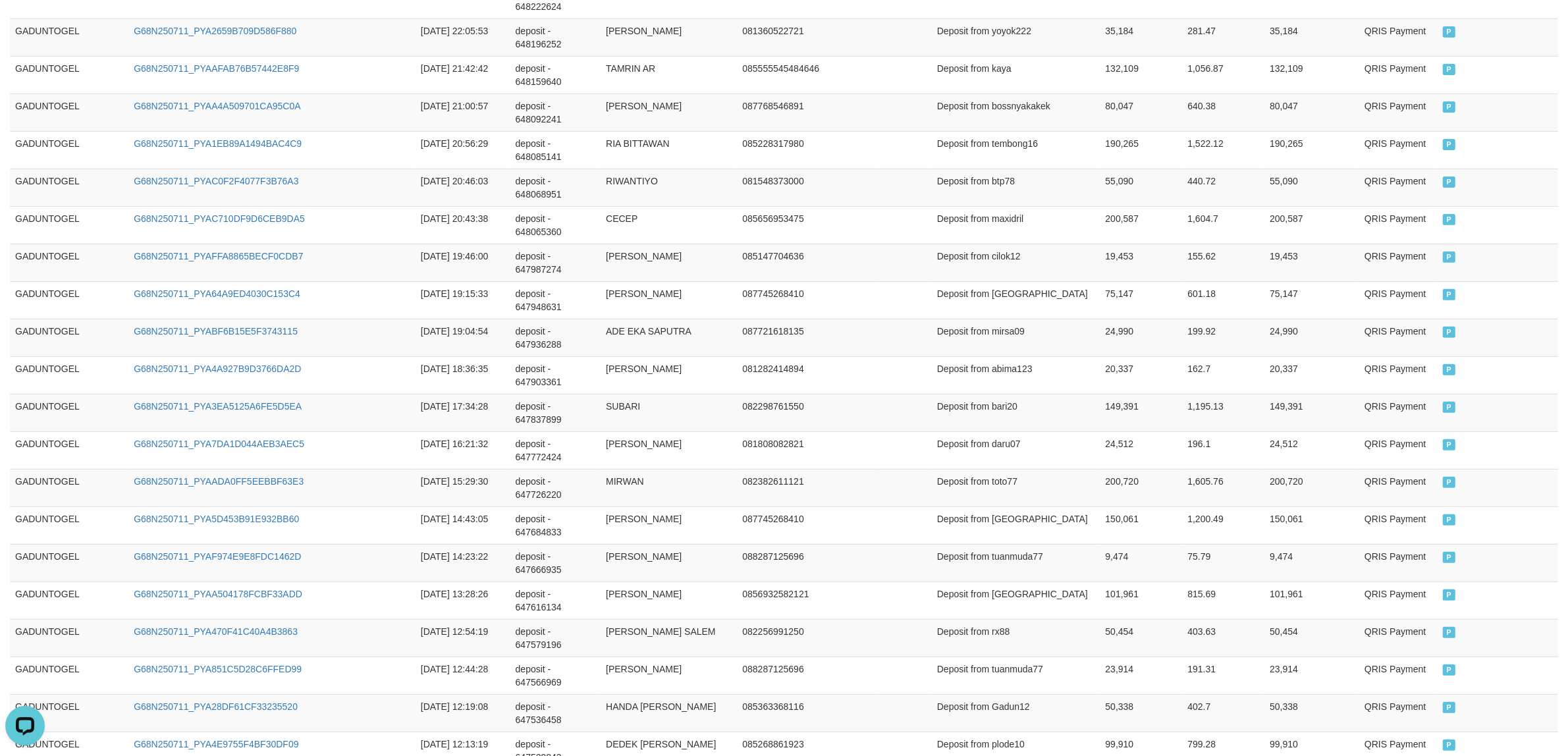 scroll, scrollTop: 647, scrollLeft: 0, axis: vertical 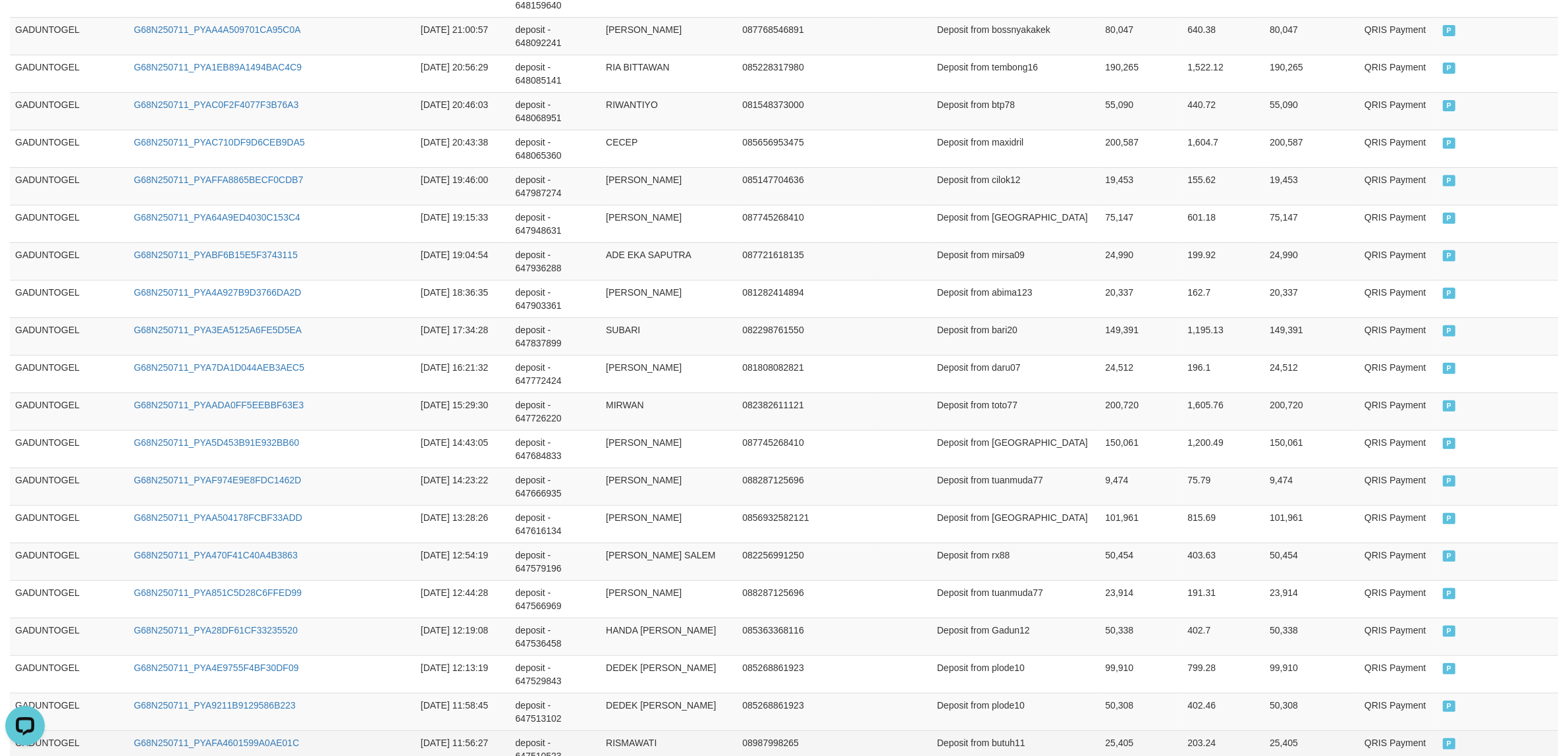 click on "25,405" at bounding box center [1141, 749] 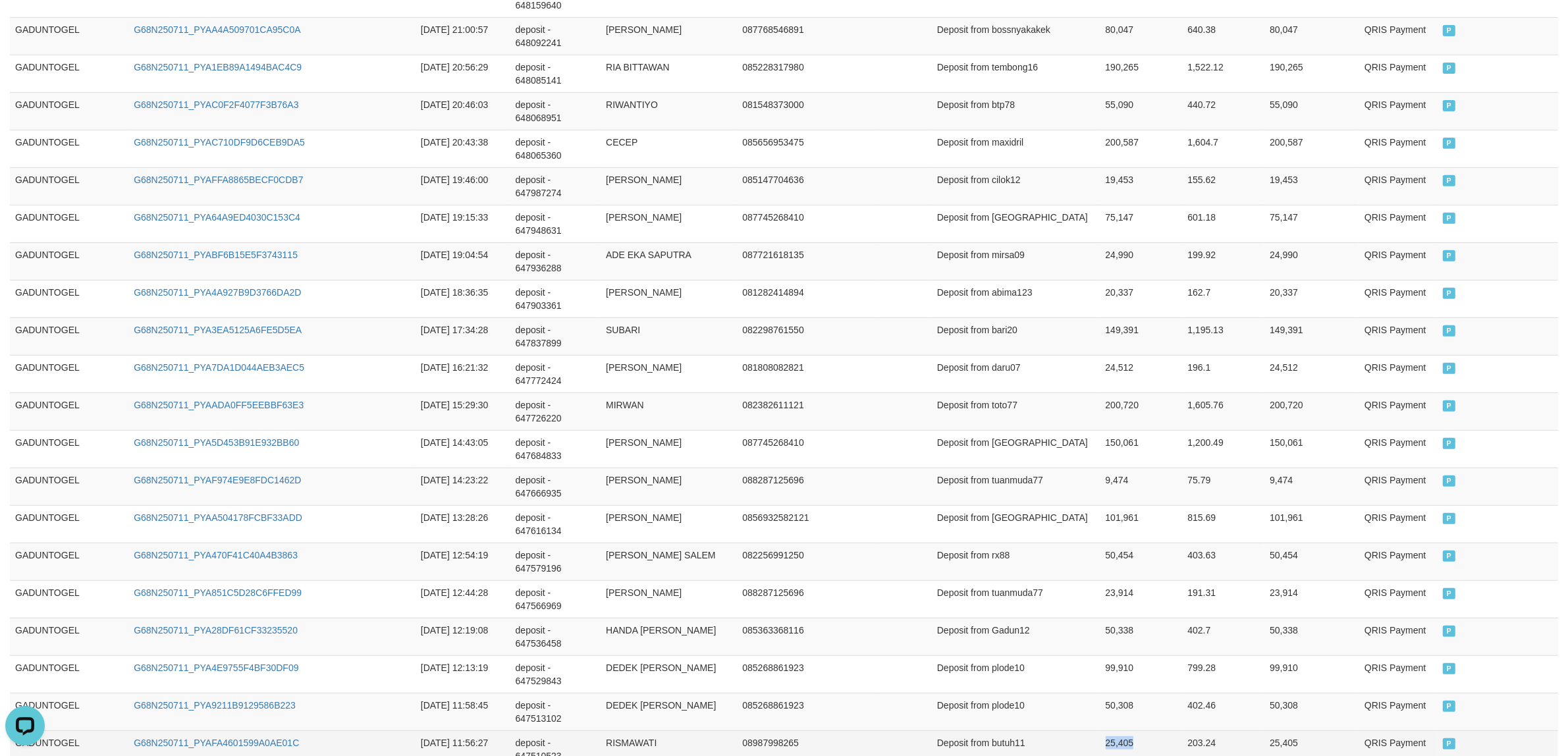 click on "25,405" at bounding box center [1141, 749] 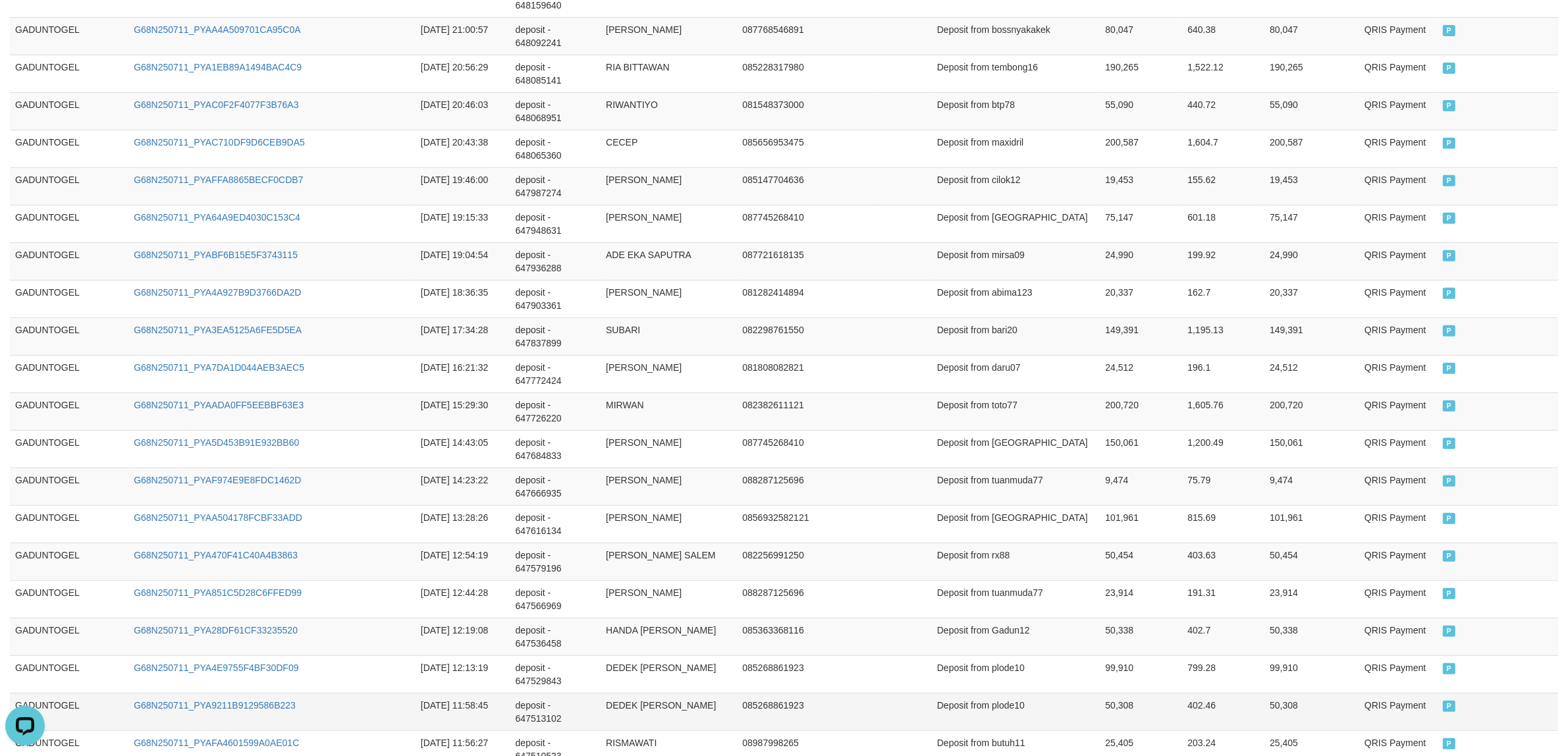 click on "50,308" at bounding box center (1141, 711) 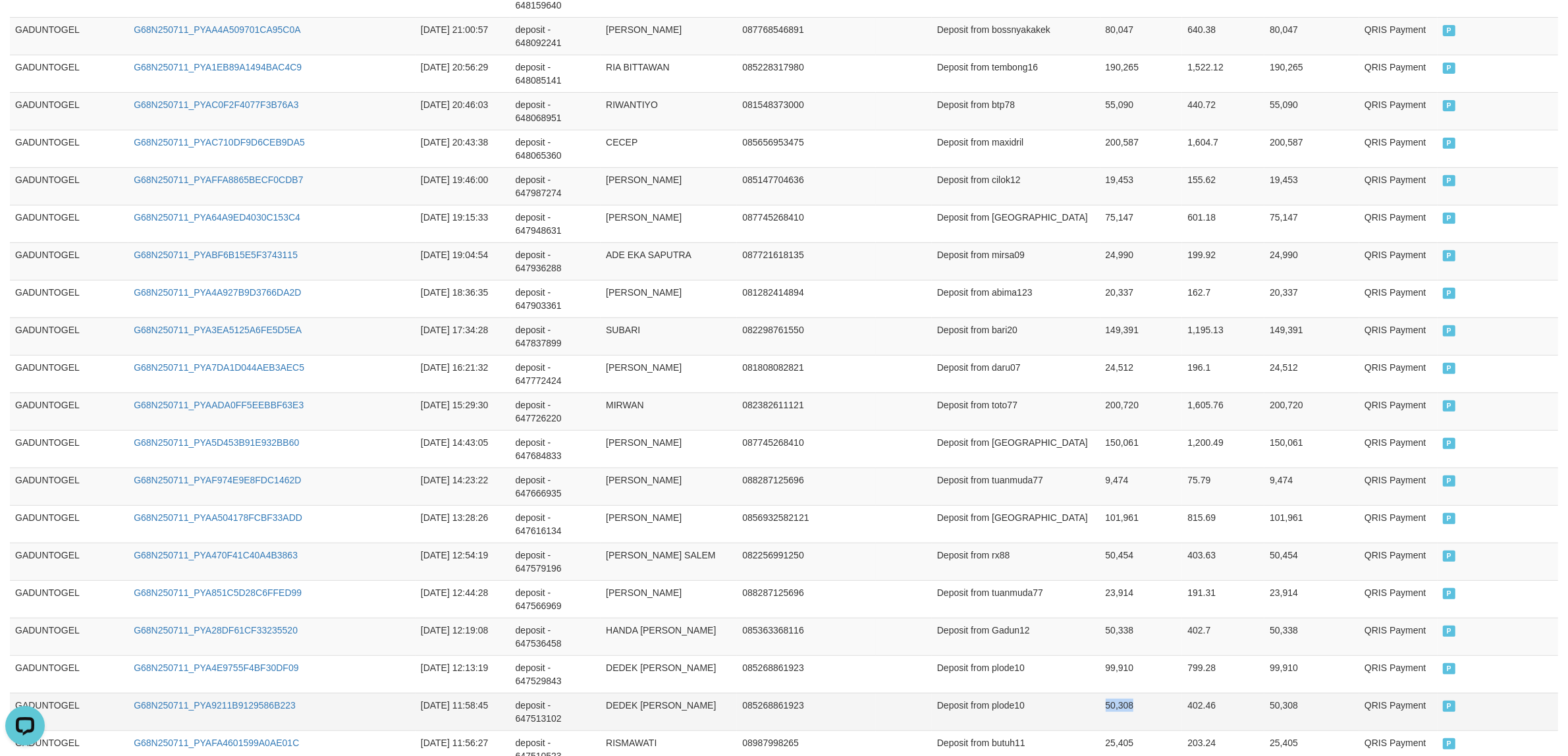 click on "50,308" at bounding box center [1141, 711] 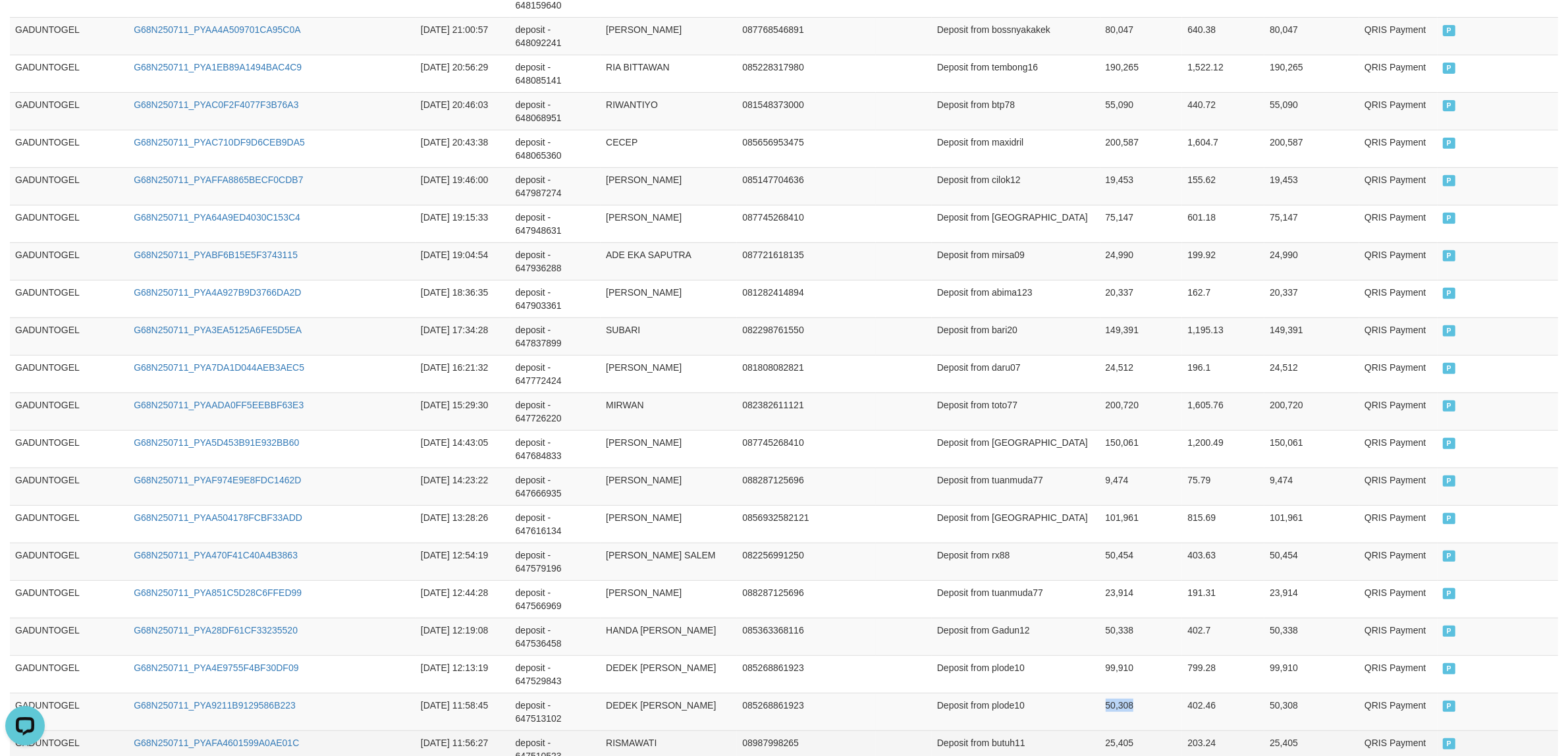 copy on "50,308" 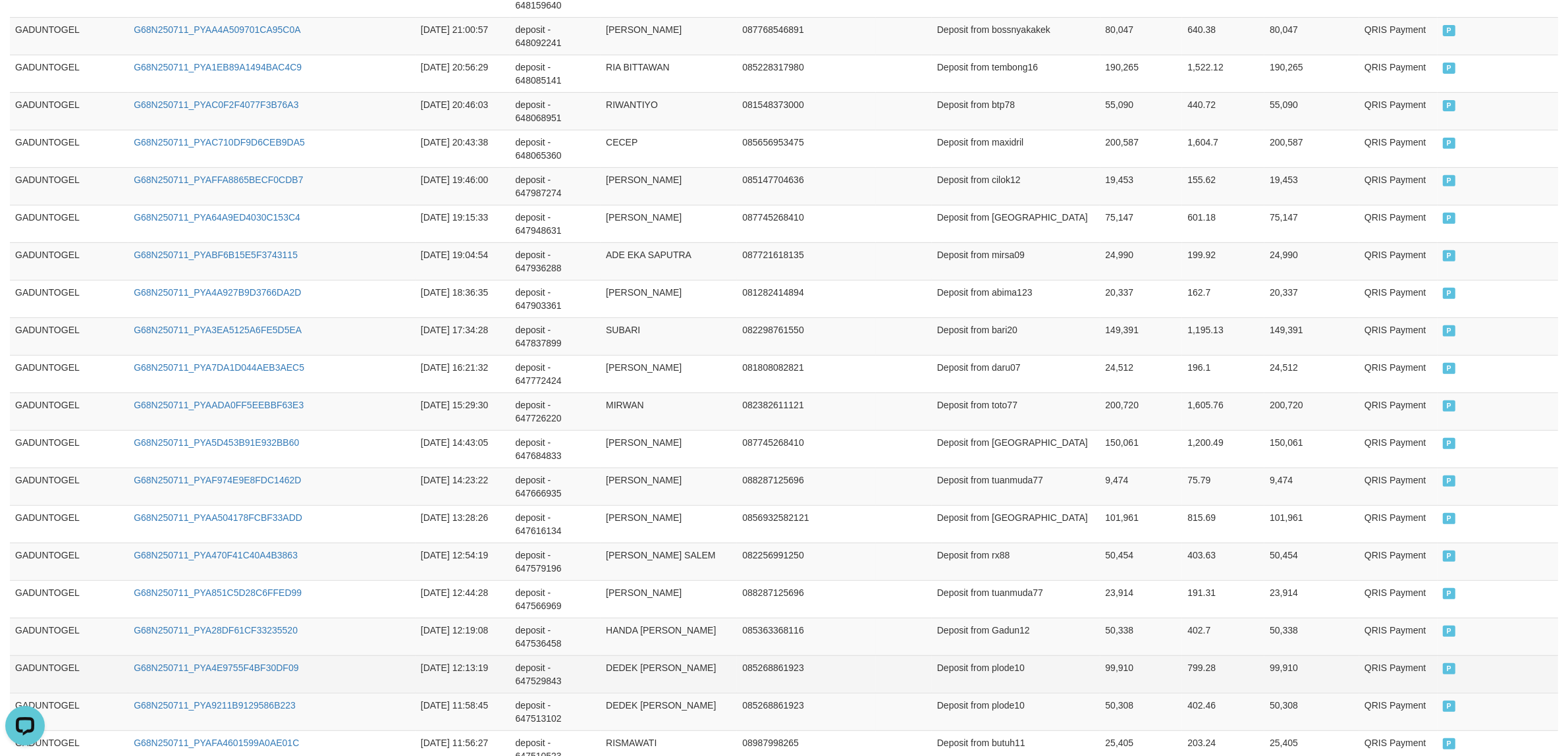 click on "99,910" at bounding box center (1141, 674) 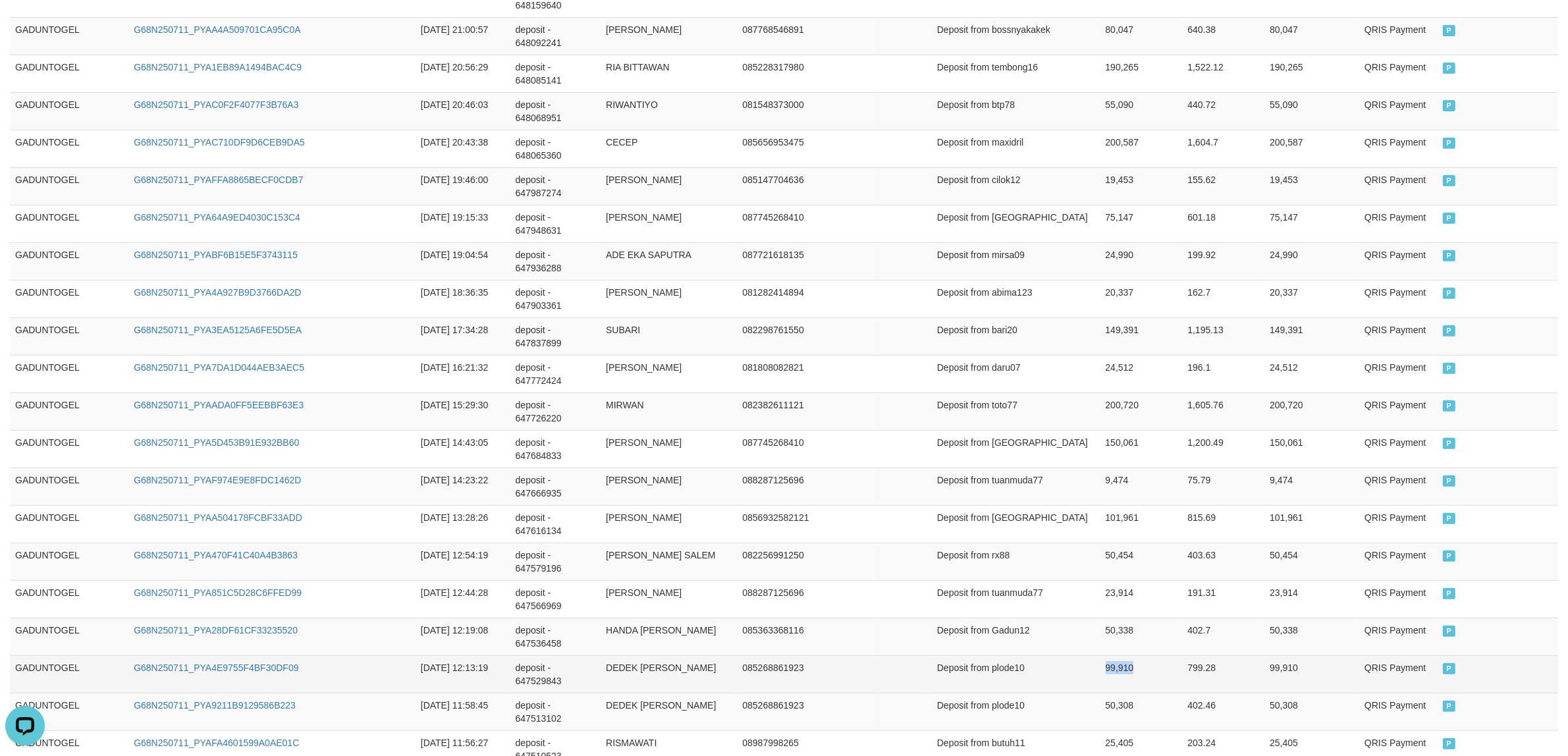 click on "99,910" at bounding box center [1141, 674] 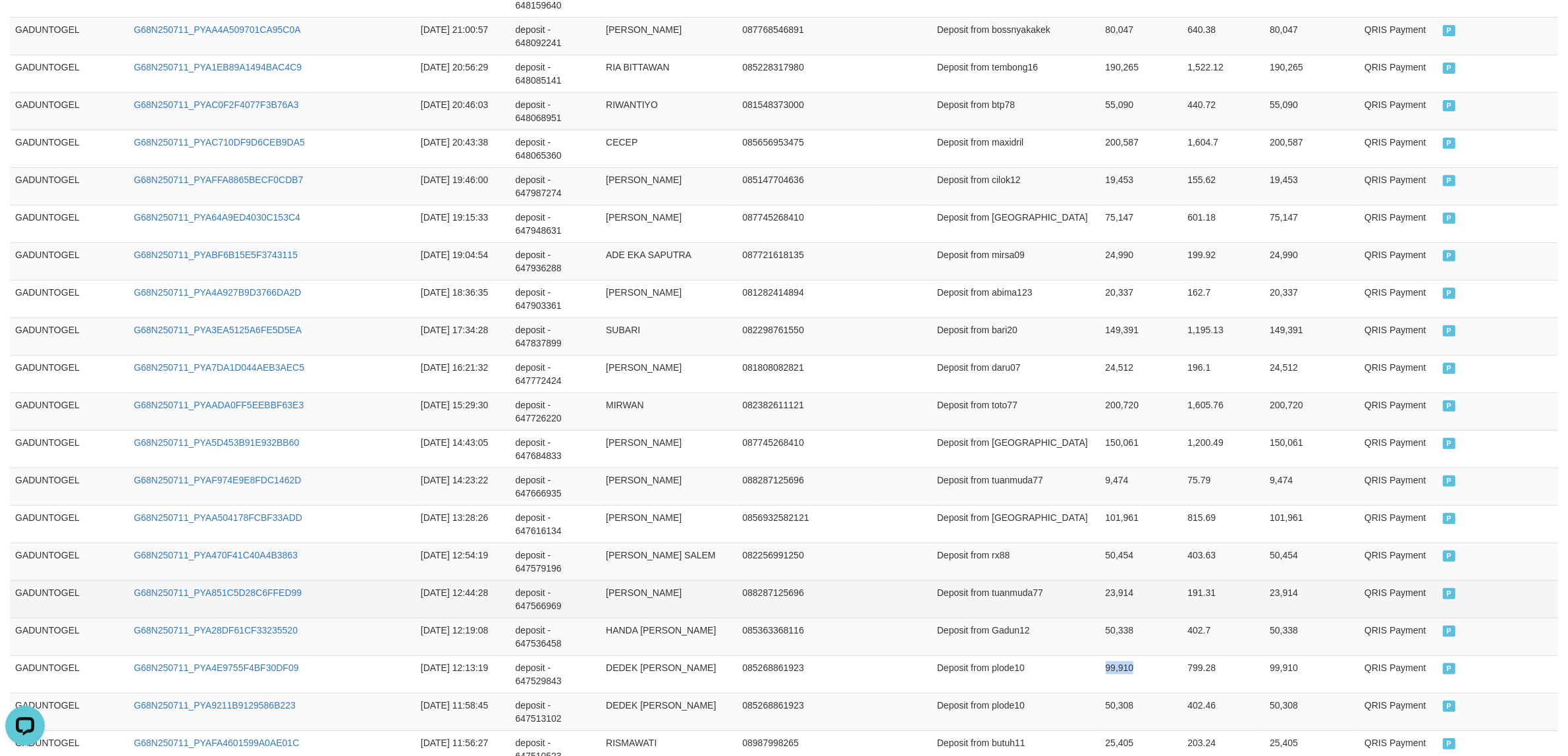 copy on "99,910" 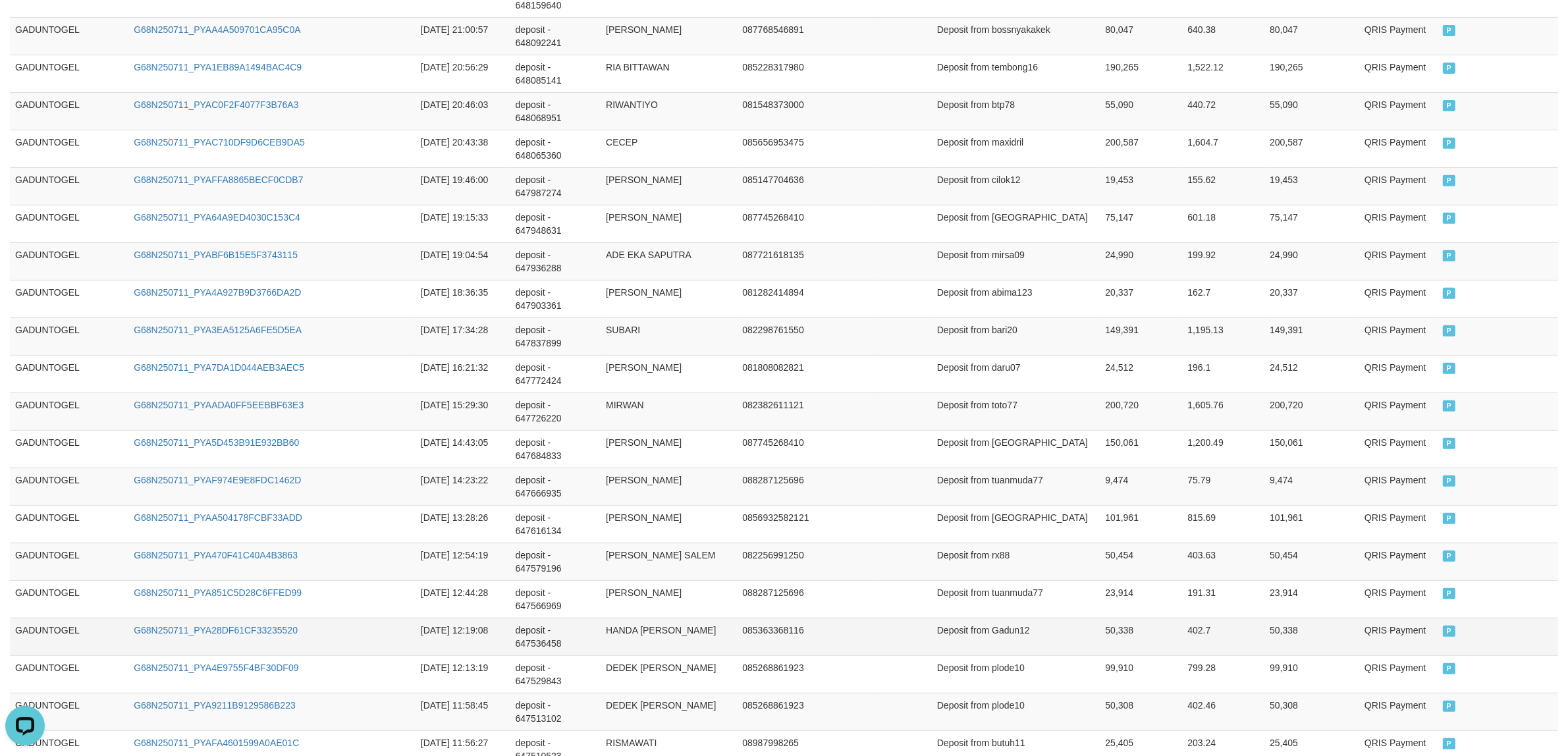 click on "50,338" at bounding box center (1141, 636) 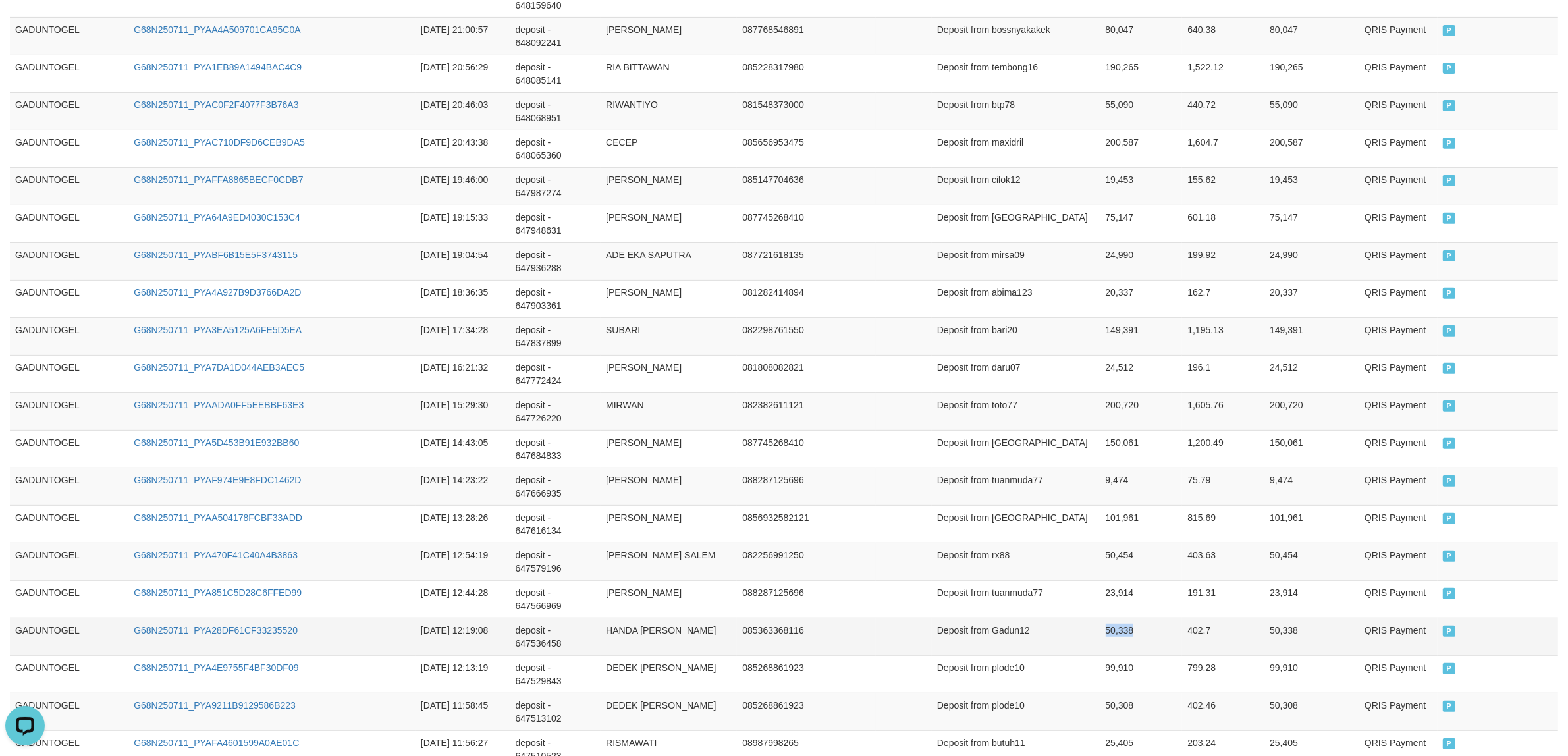 click on "50,338" at bounding box center (1141, 636) 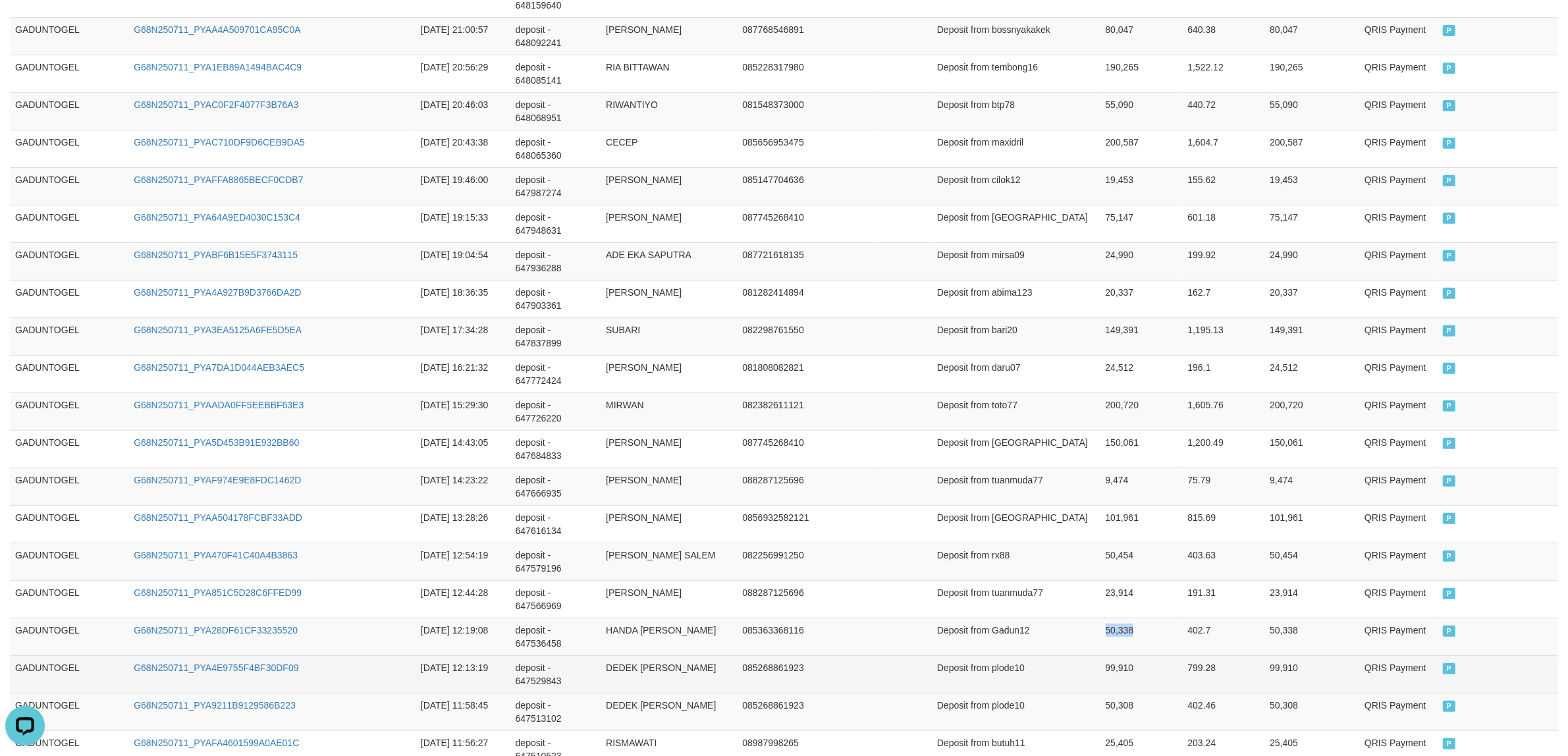 copy on "50,338" 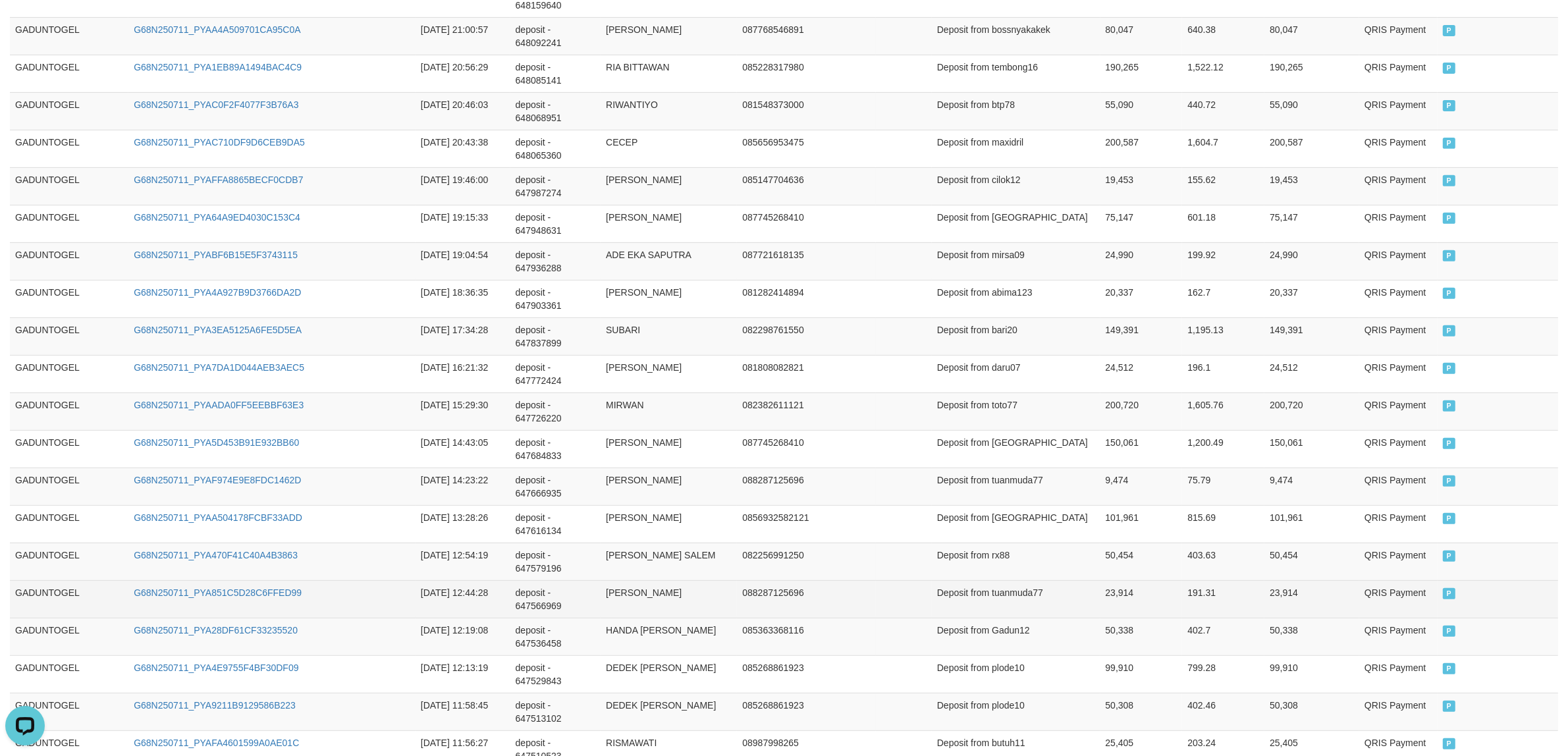 click on "23,914" at bounding box center (1141, 599) 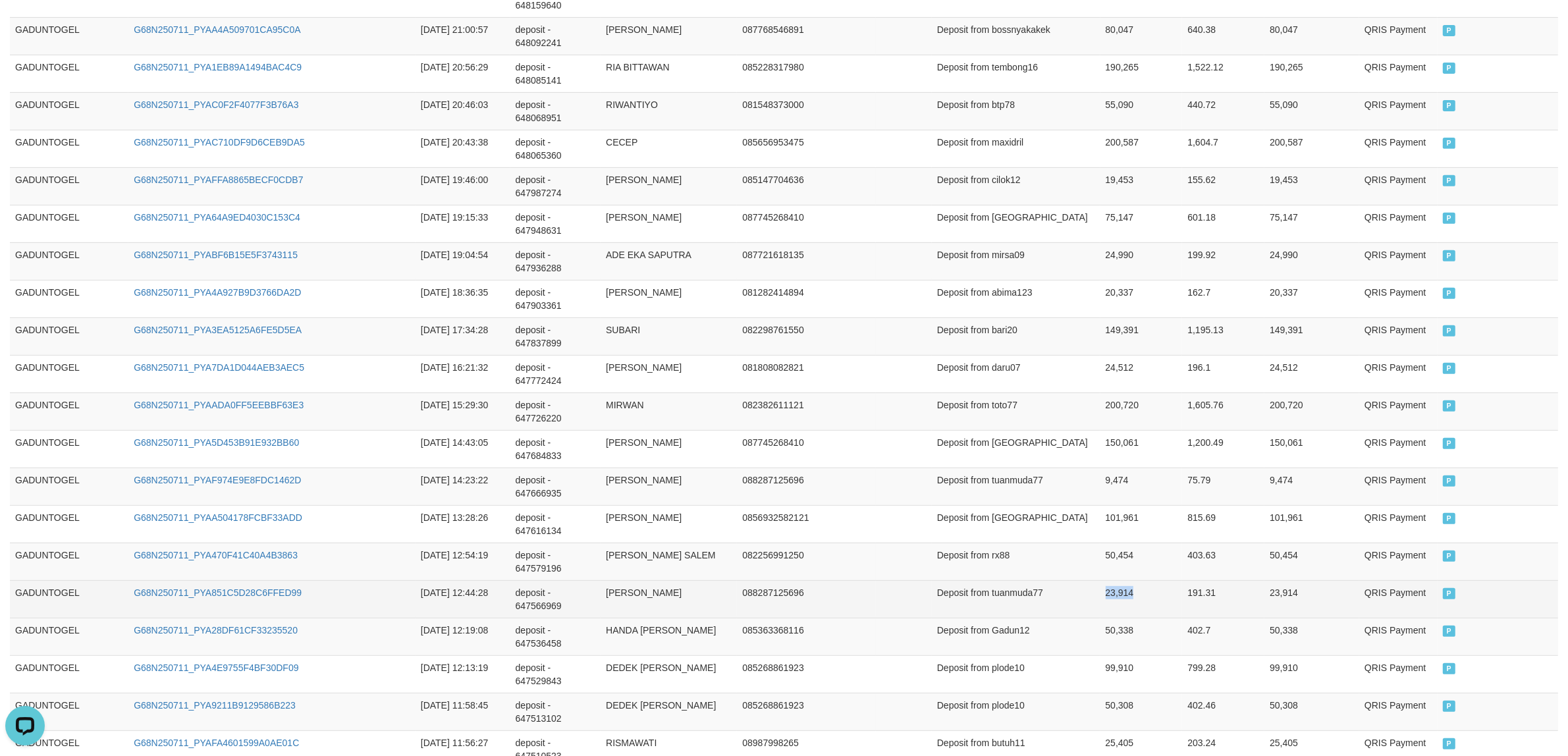 click on "23,914" at bounding box center [1141, 599] 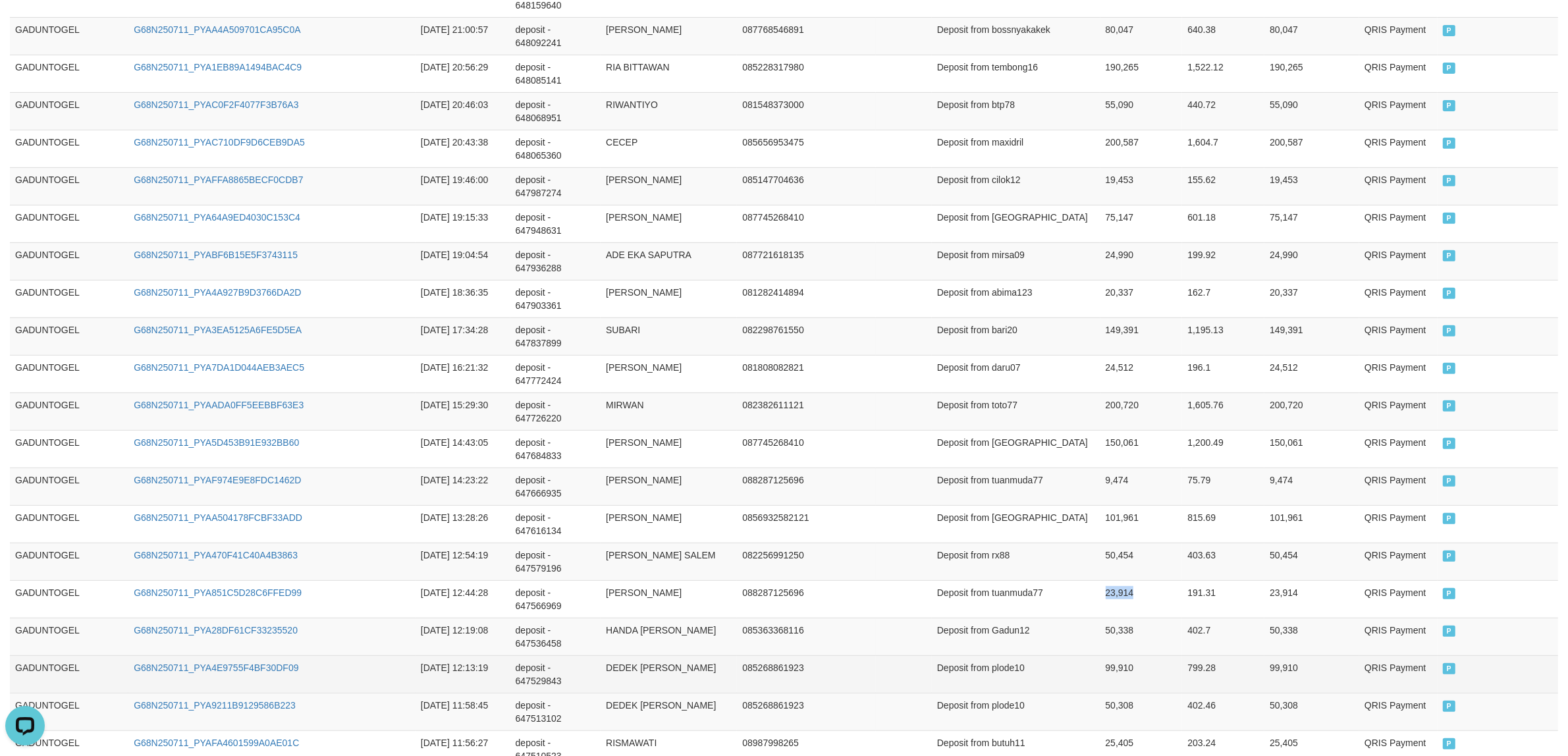 copy on "23,914" 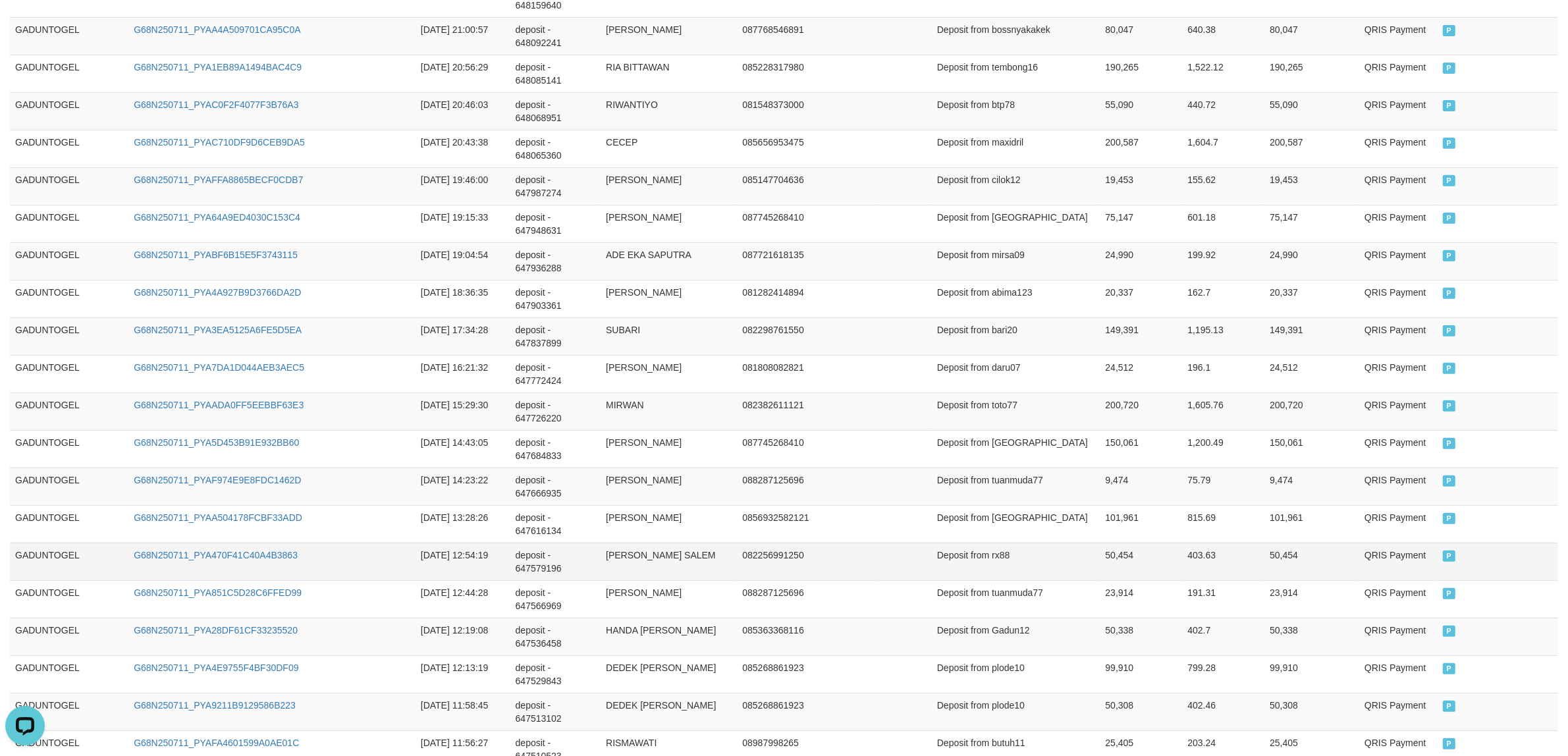 click on "50,454" at bounding box center [1141, 561] 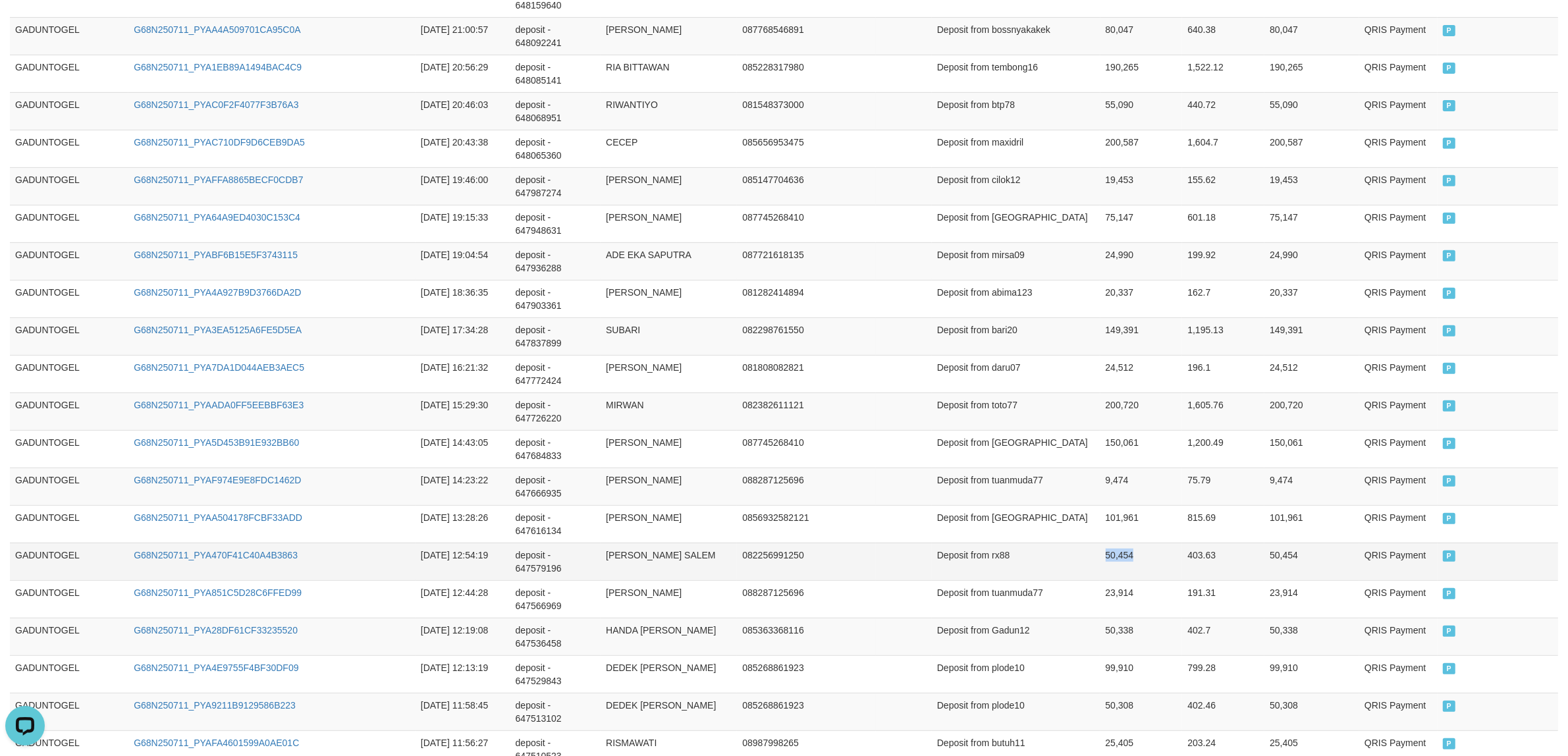 click on "50,454" at bounding box center (1141, 561) 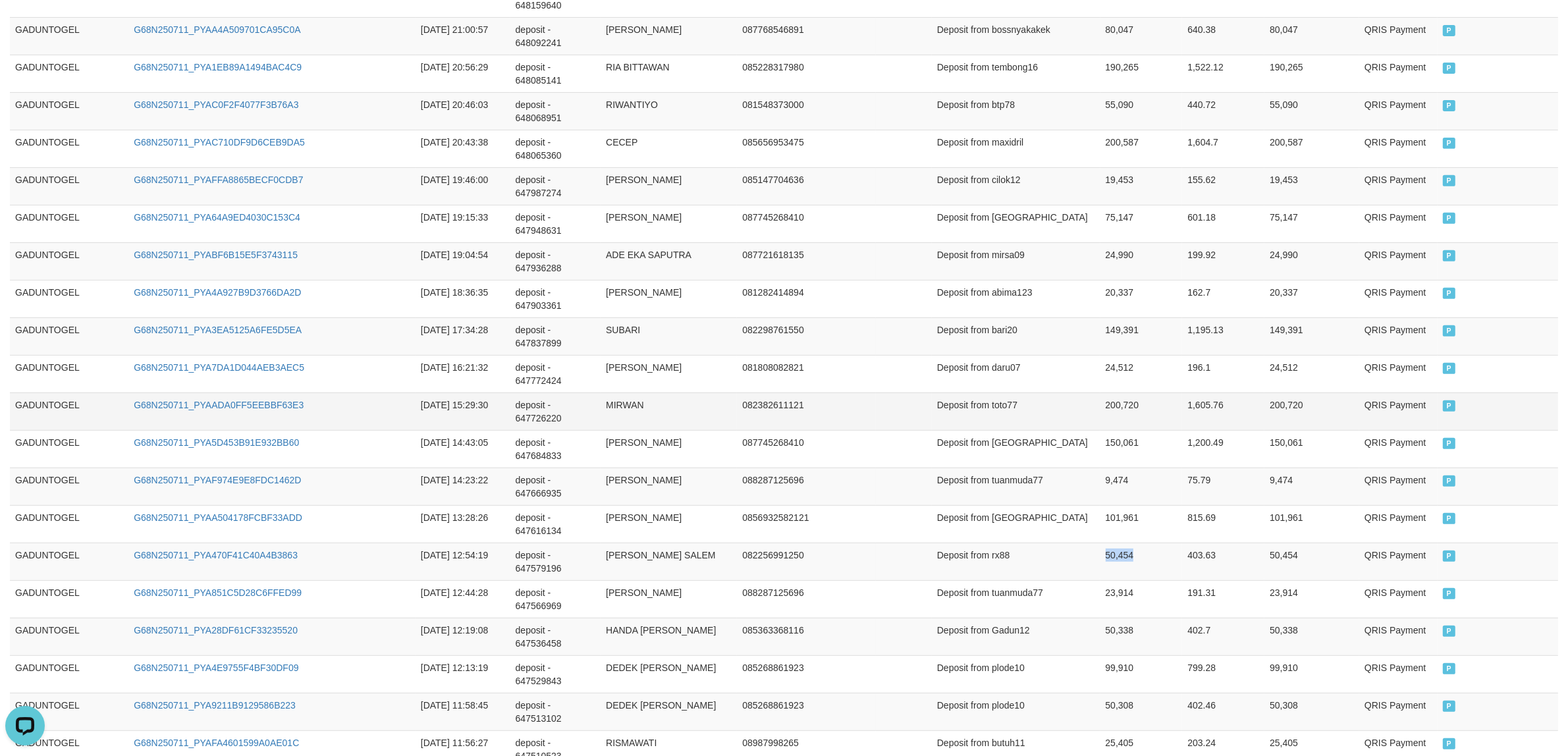 copy on "50,454" 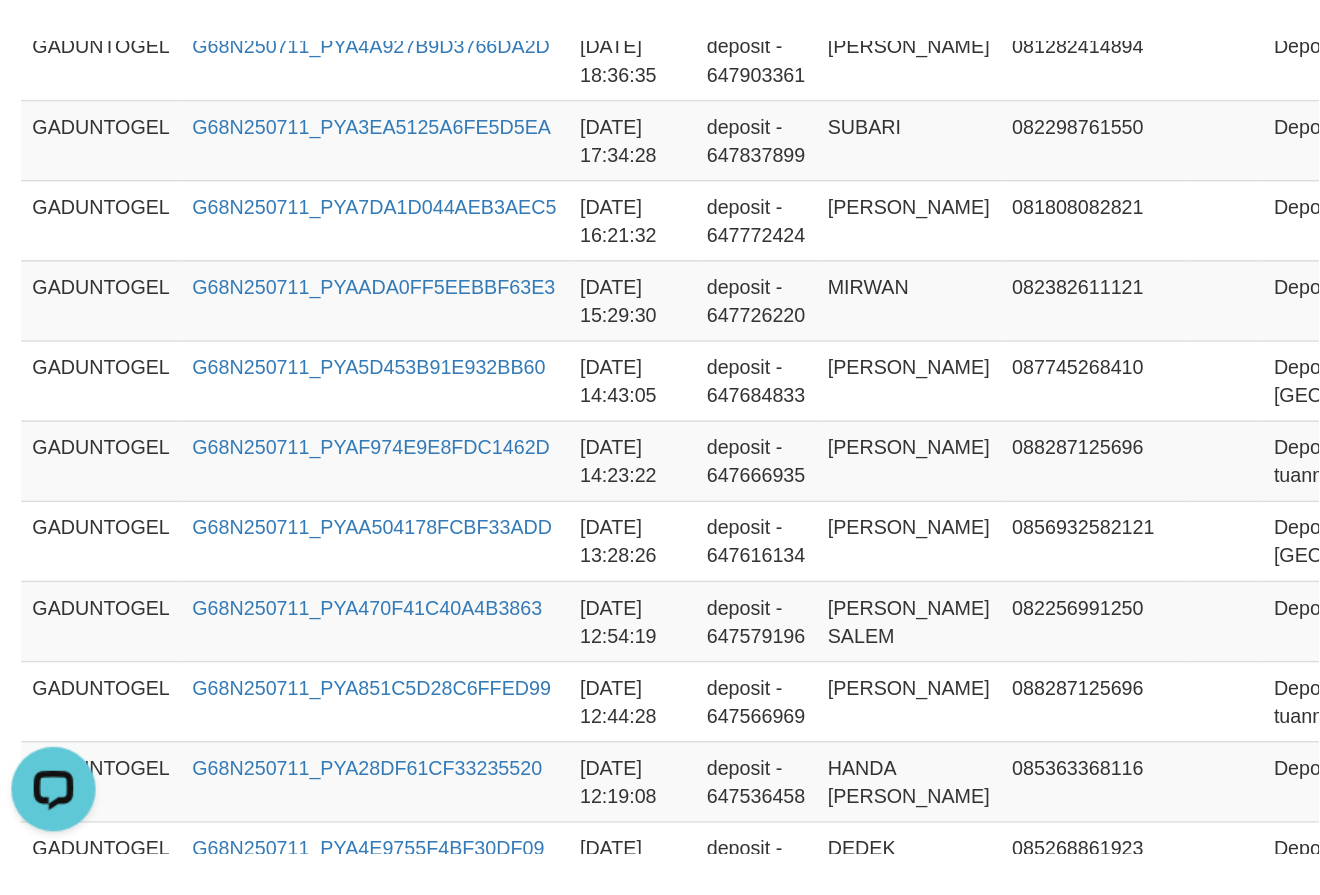 scroll, scrollTop: 1422, scrollLeft: 0, axis: vertical 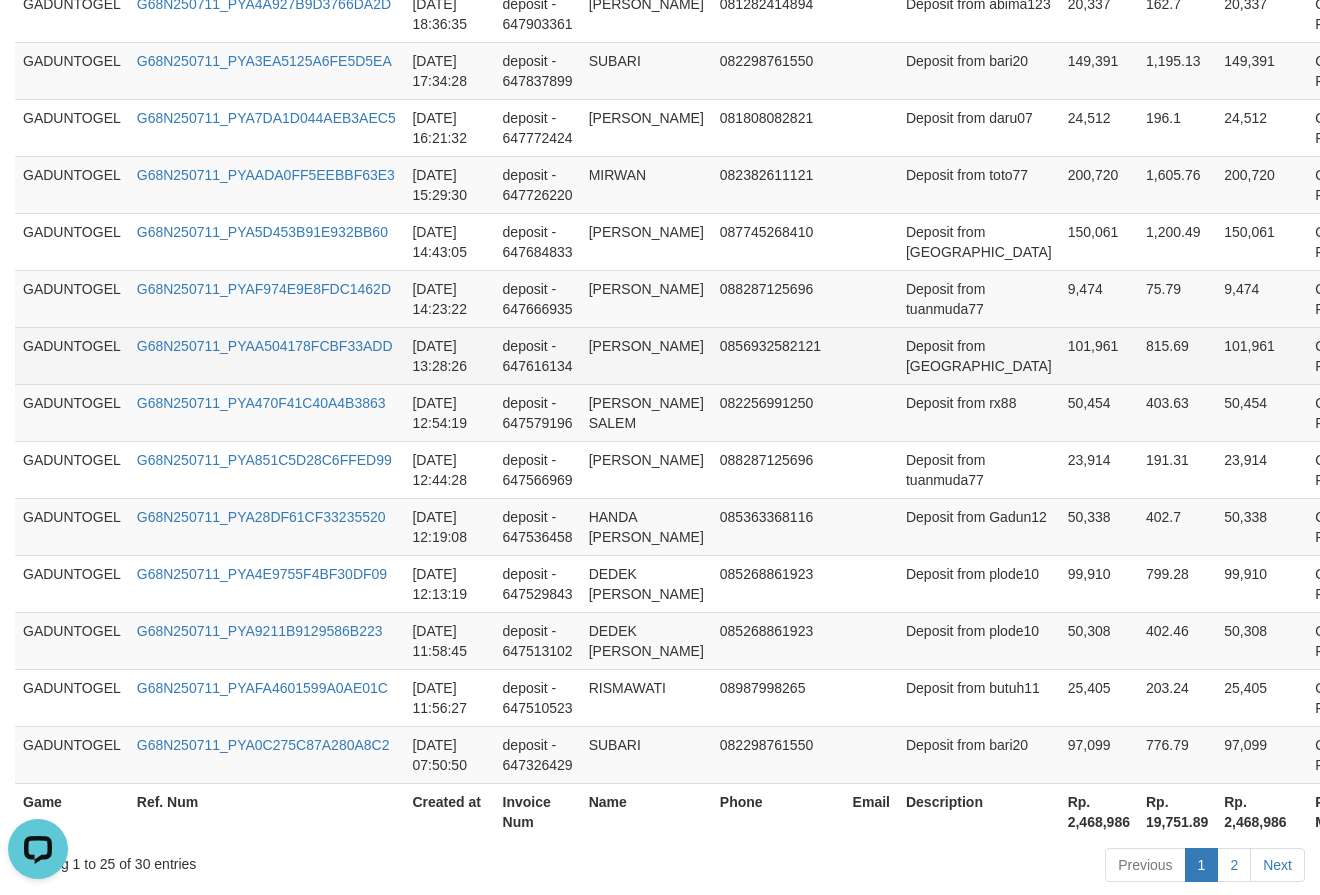 click on "101,961" at bounding box center [1099, 355] 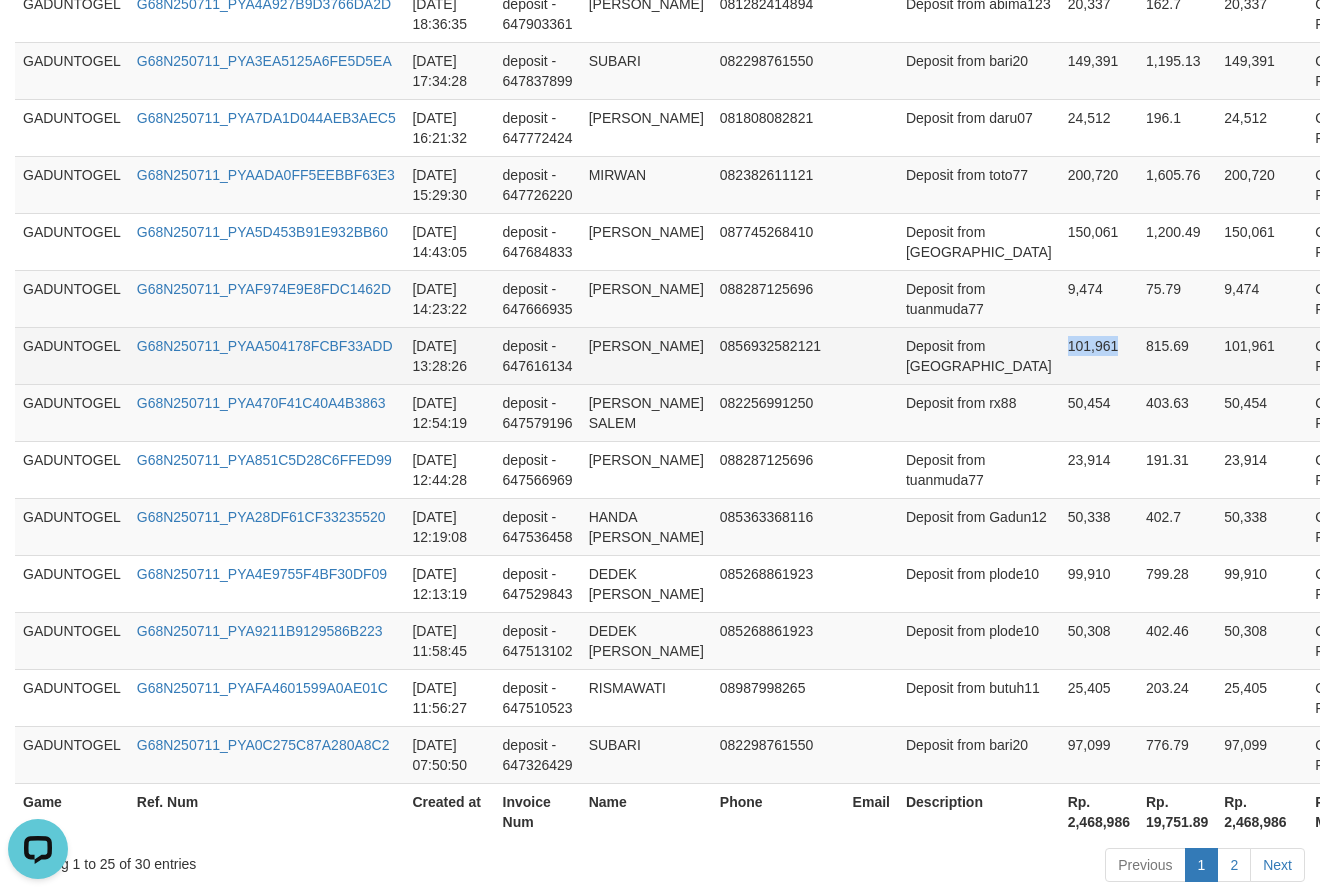 click on "101,961" at bounding box center [1099, 355] 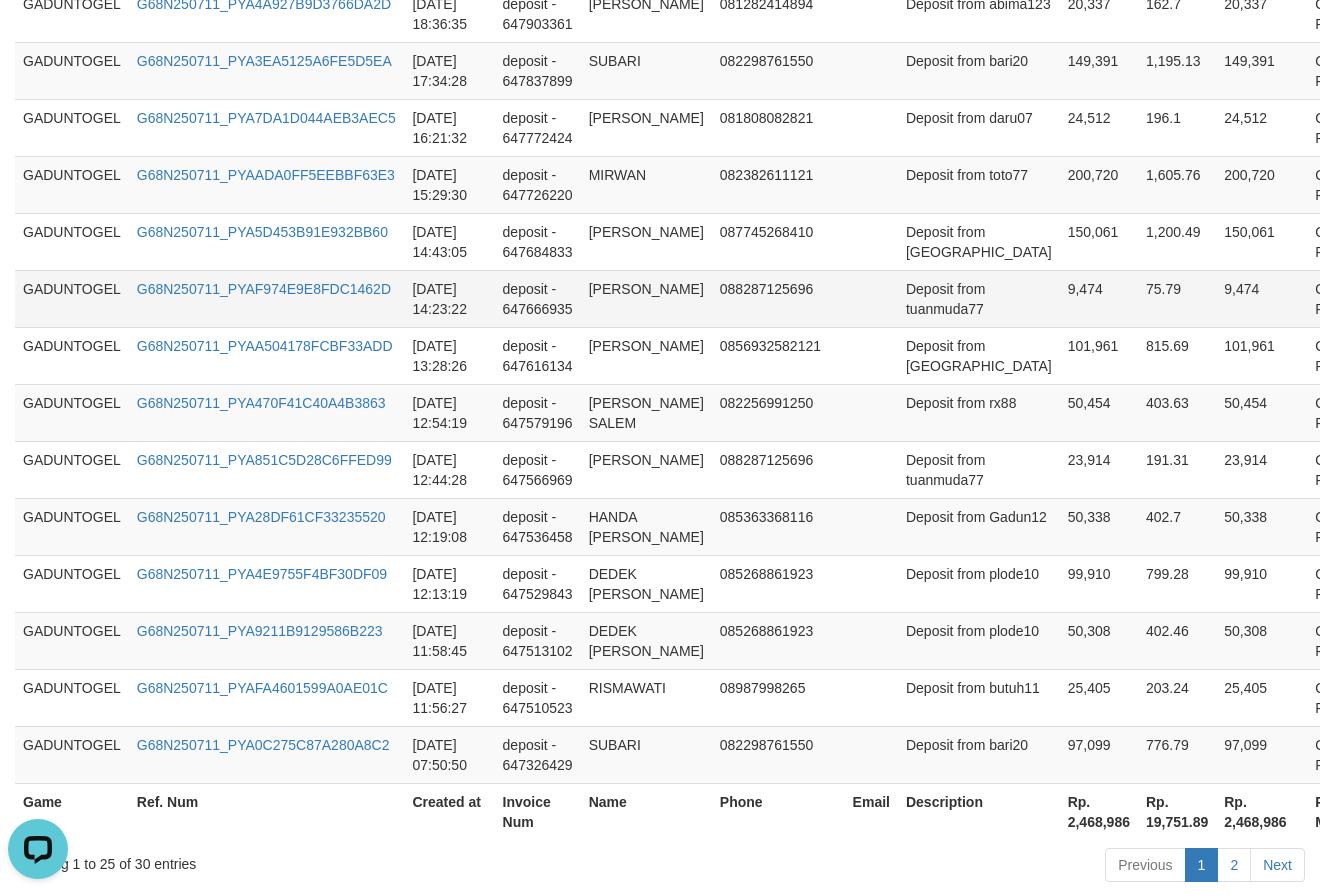 click on "9,474" at bounding box center [1099, 298] 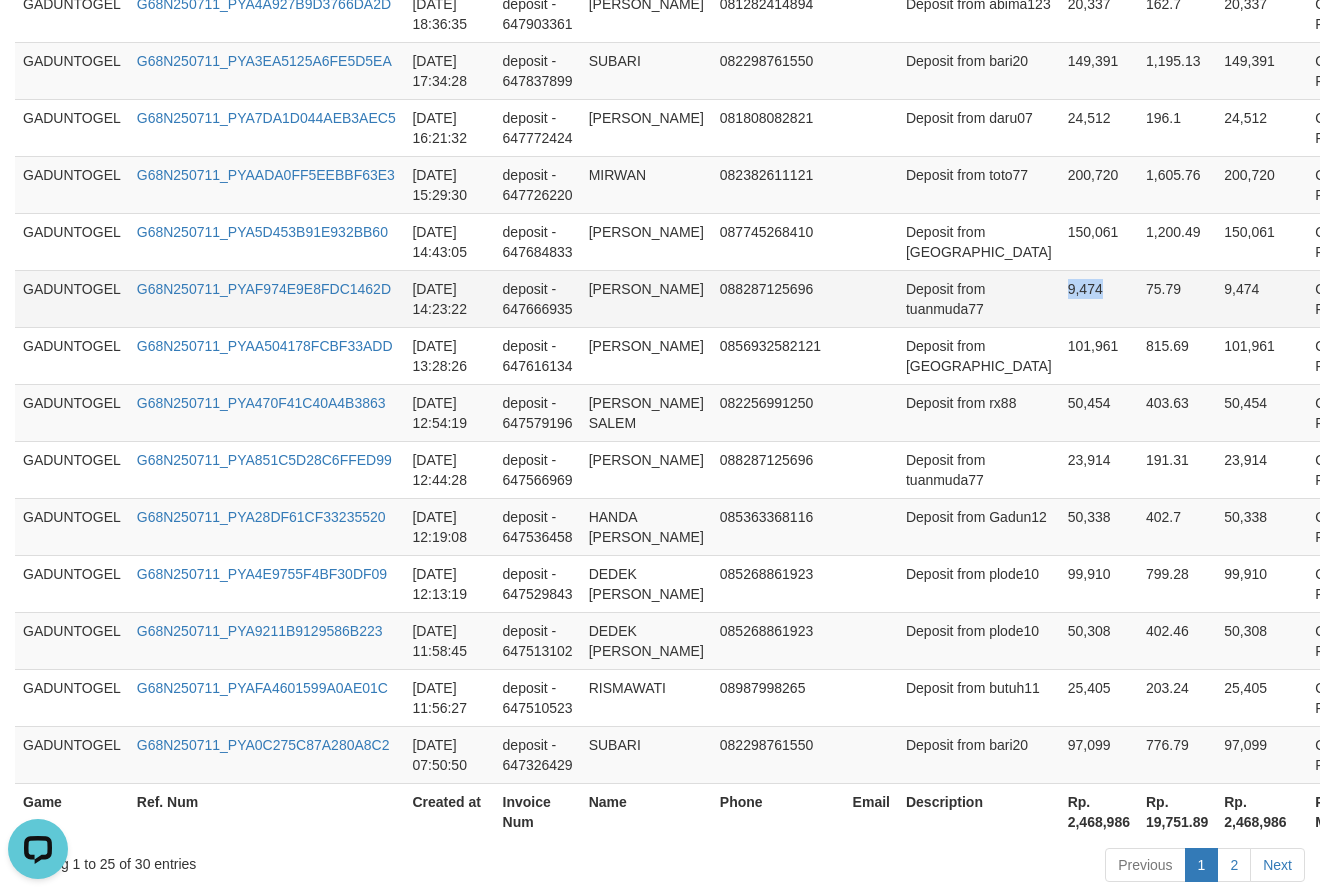 click on "9,474" at bounding box center (1099, 298) 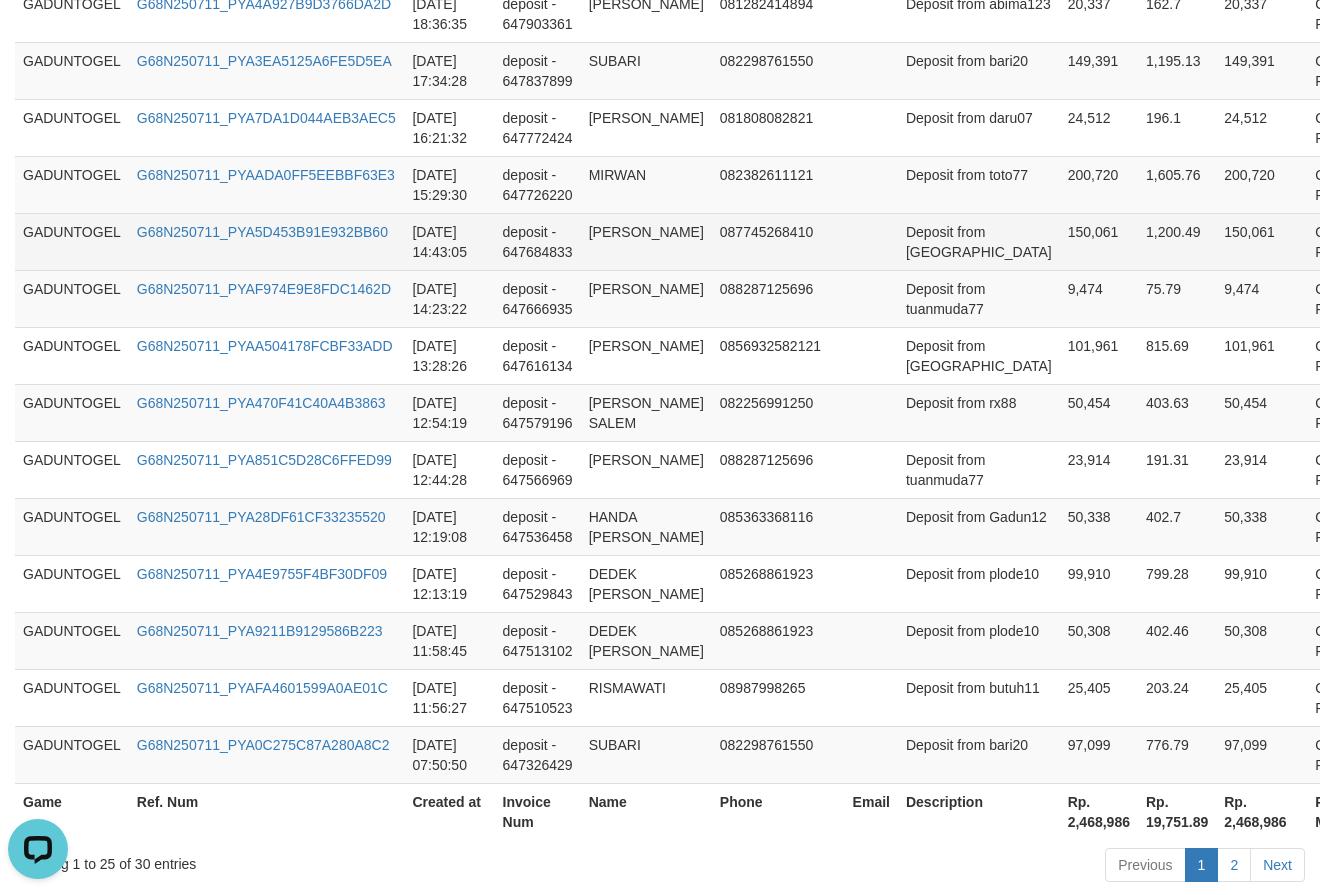 click on "150,061" at bounding box center (1099, 241) 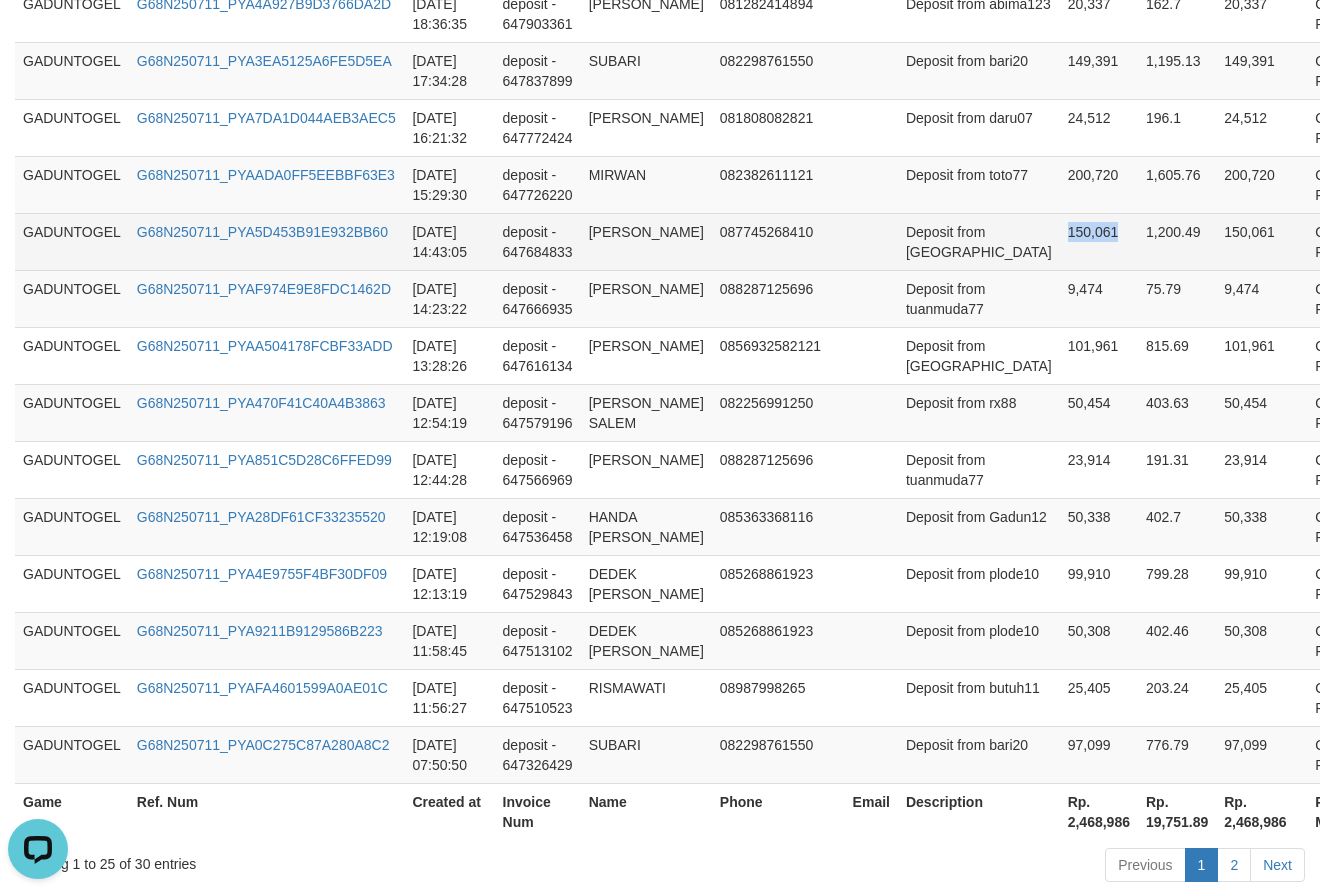 click on "150,061" at bounding box center (1099, 241) 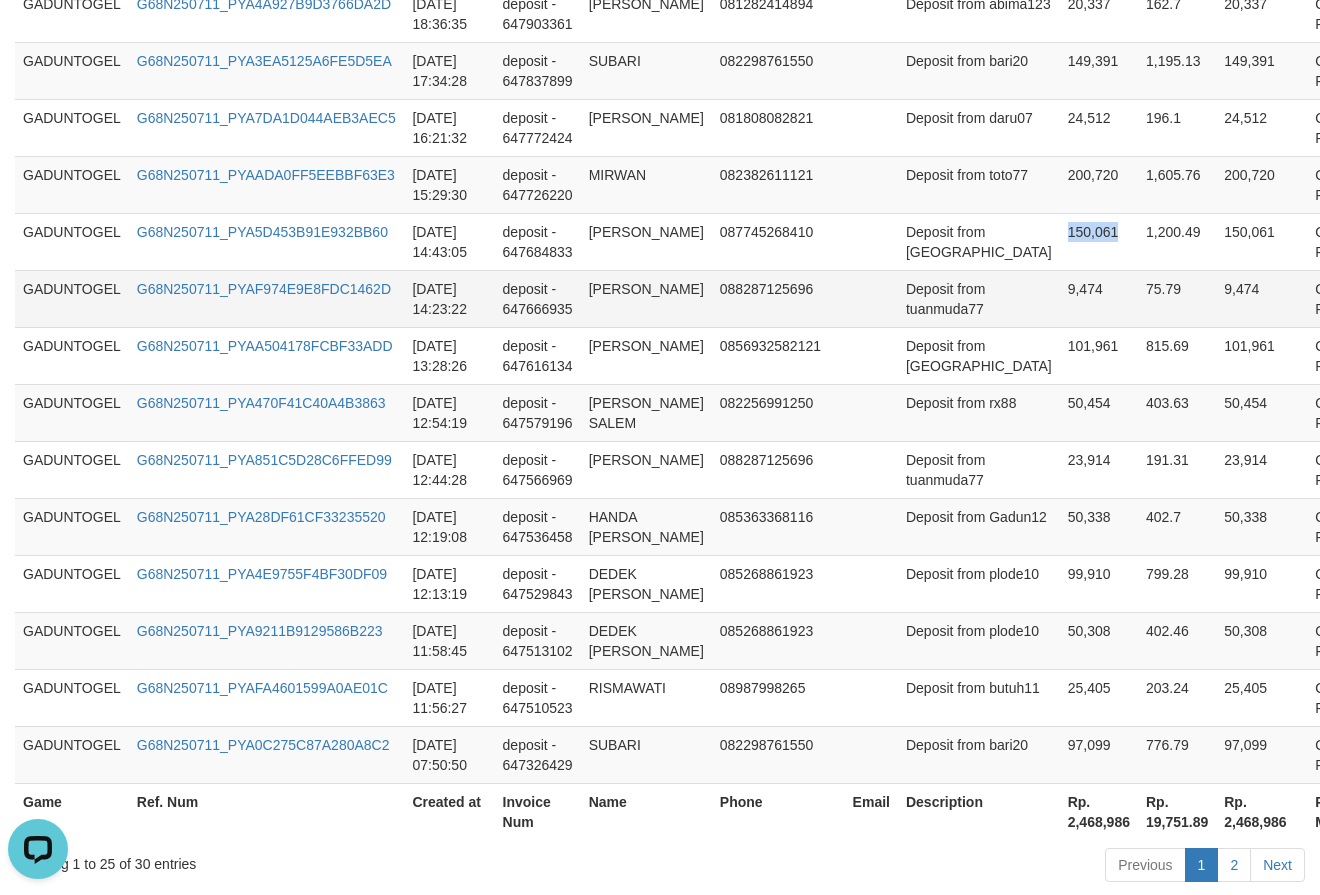 copy on "150,061" 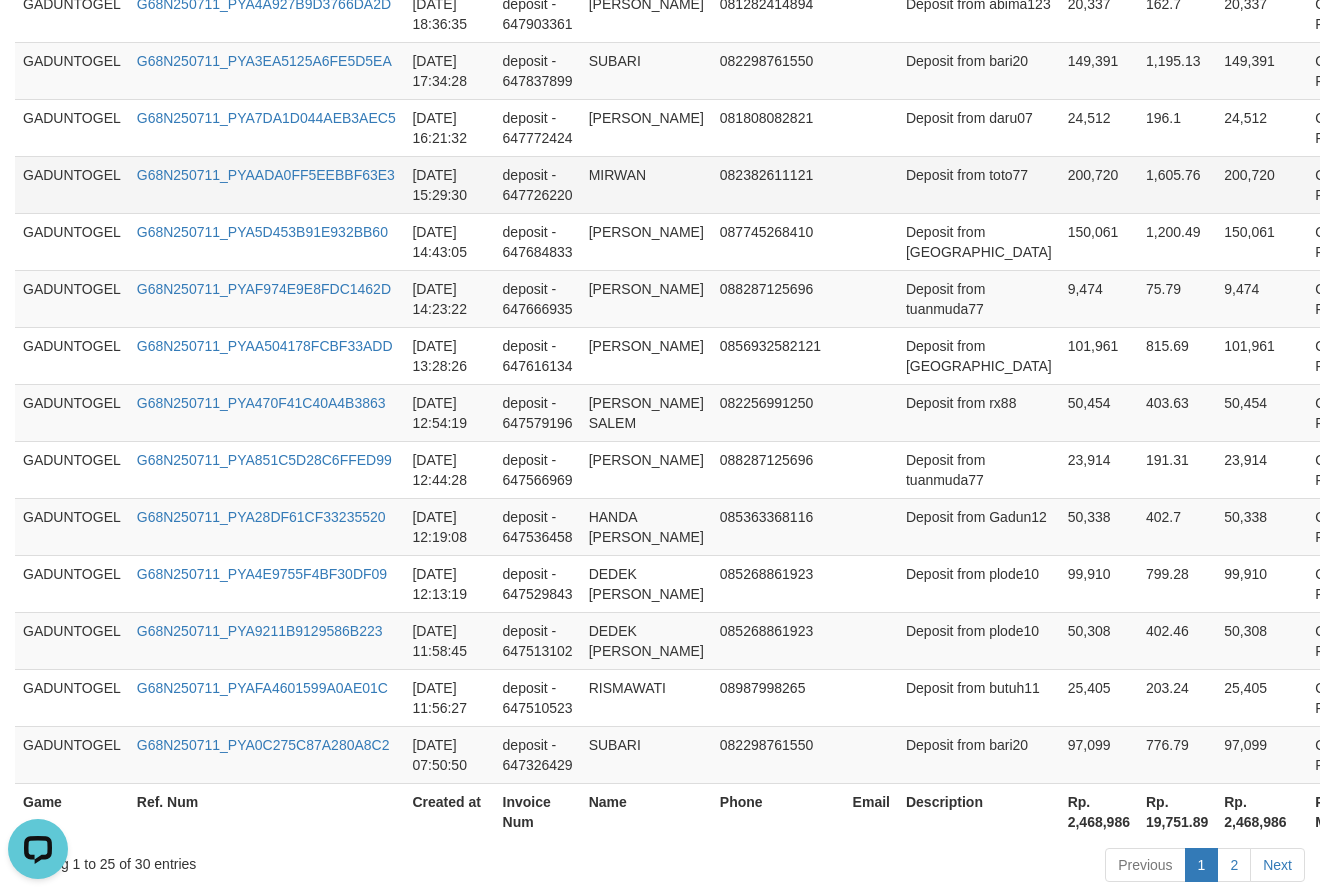 click on "200,720" at bounding box center [1099, 184] 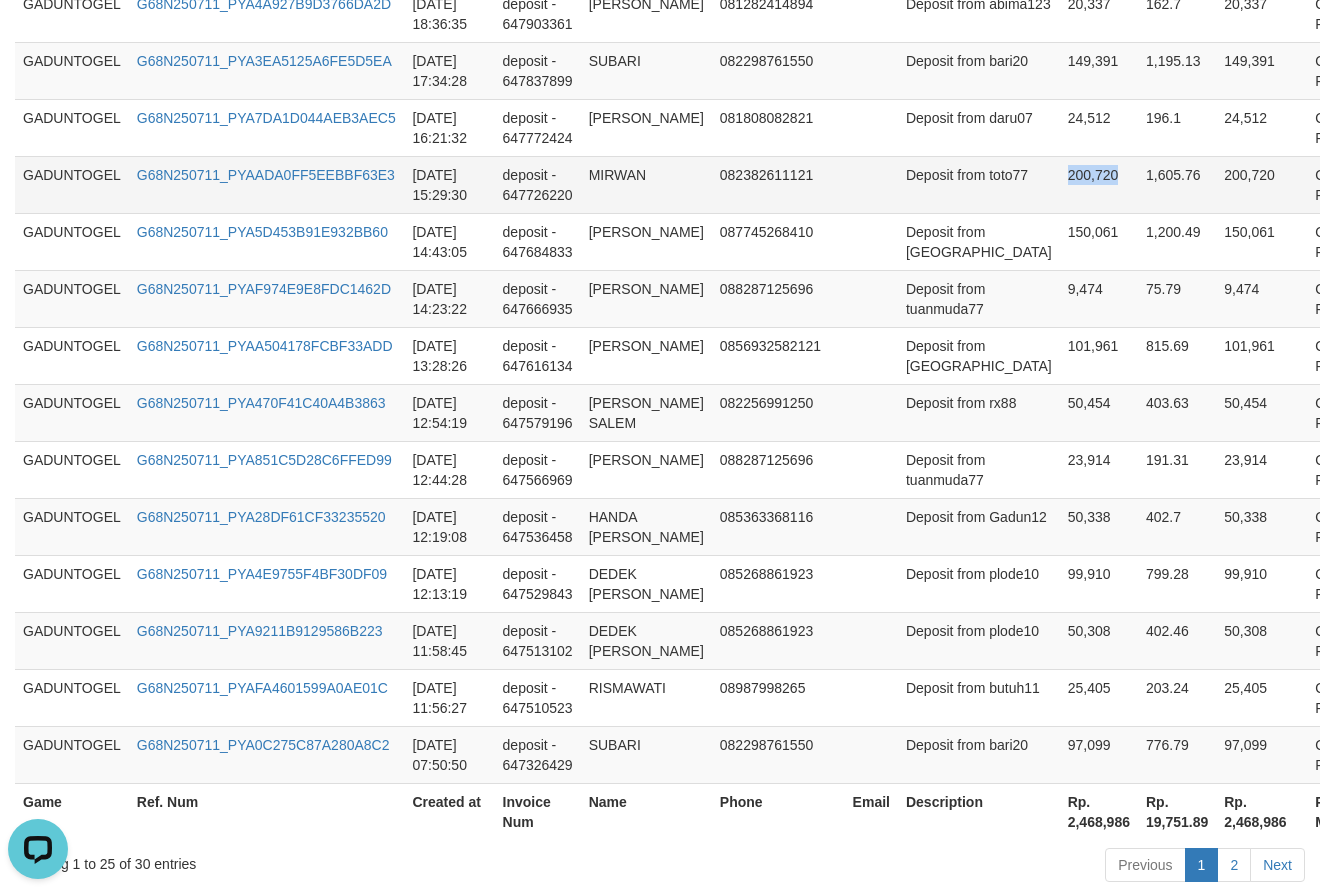 click on "200,720" at bounding box center (1099, 184) 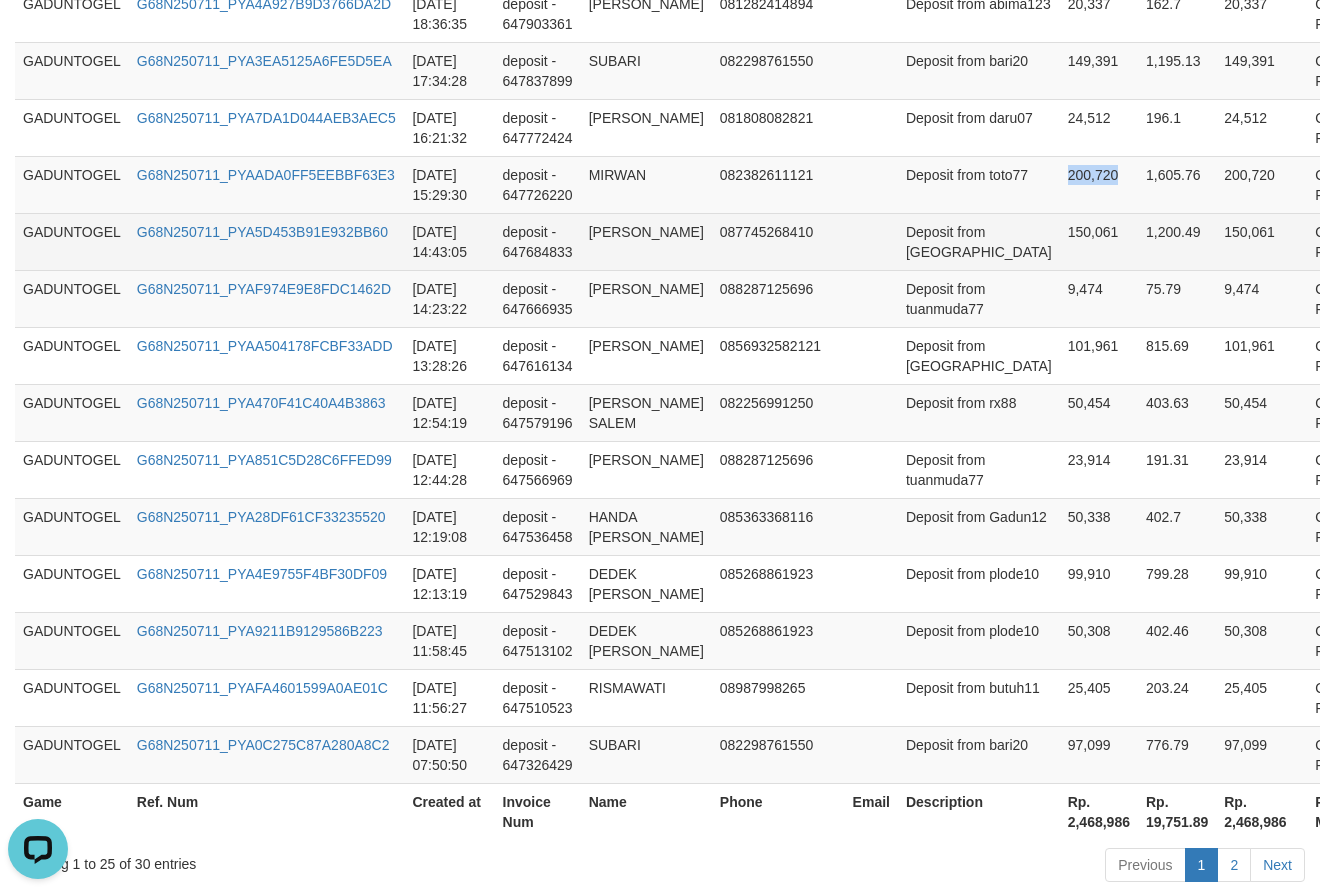 copy on "200,720" 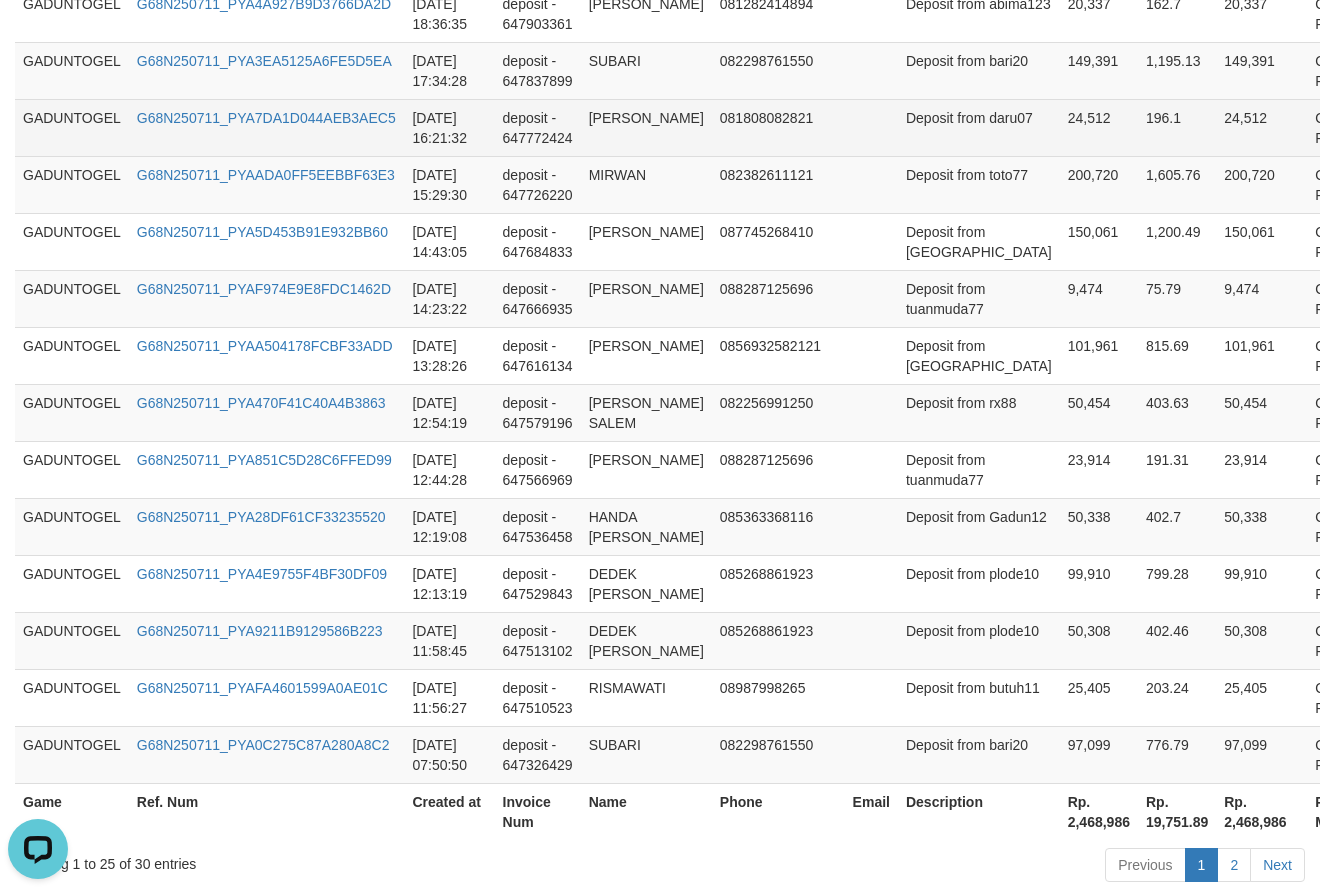 click on "24,512" at bounding box center [1099, 127] 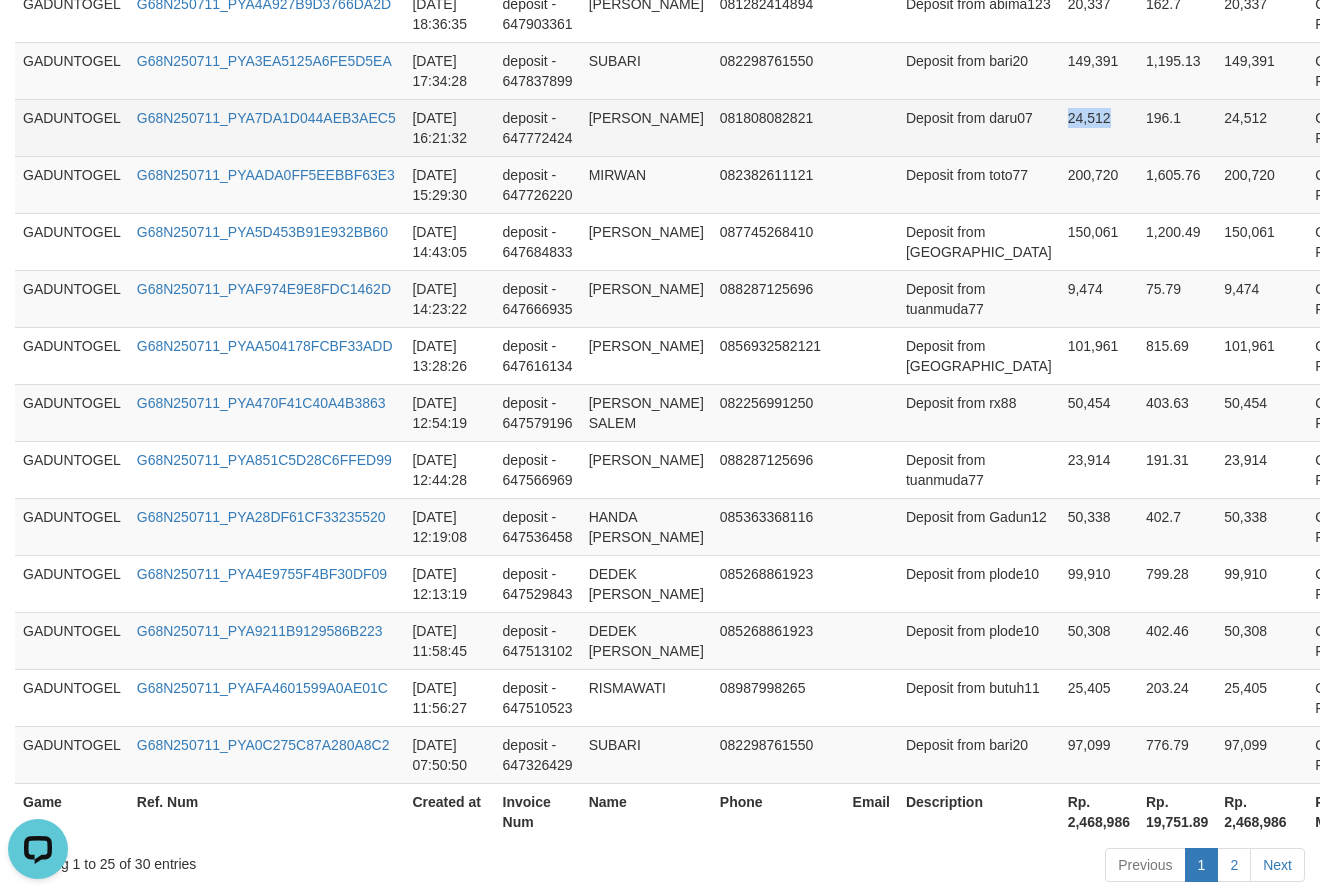 click on "24,512" at bounding box center [1099, 127] 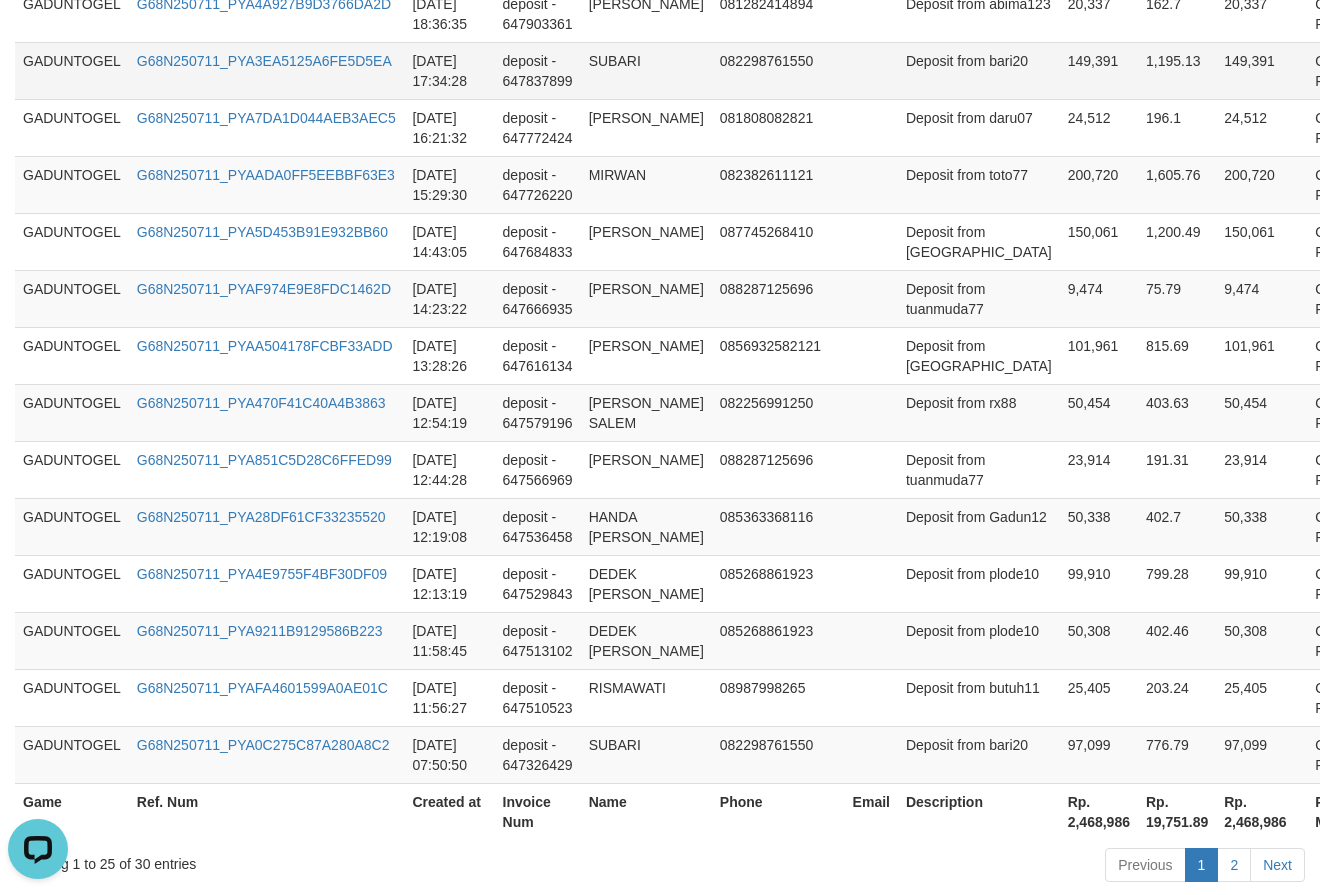 click on "149,391" at bounding box center [1099, 70] 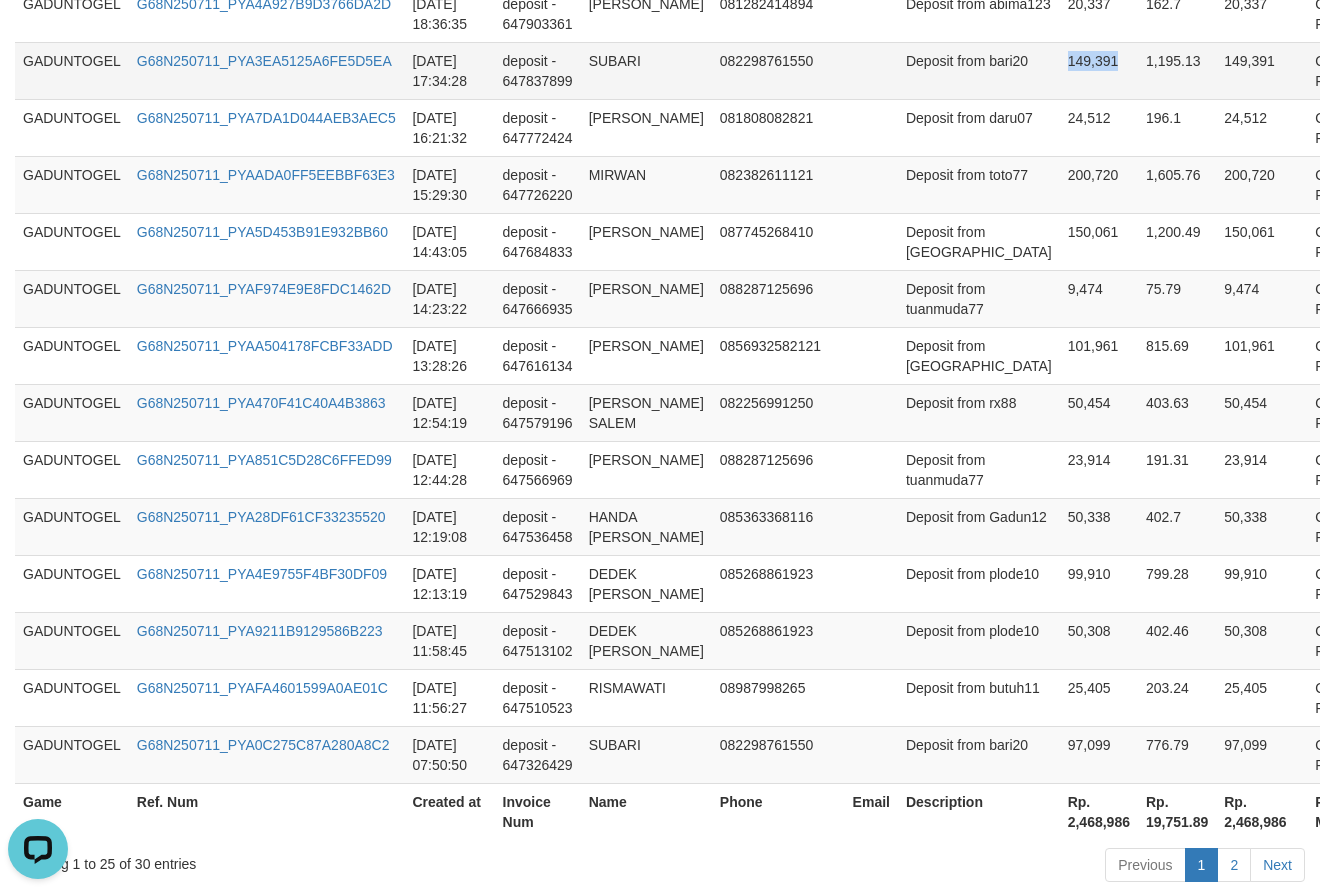 click on "149,391" at bounding box center [1099, 70] 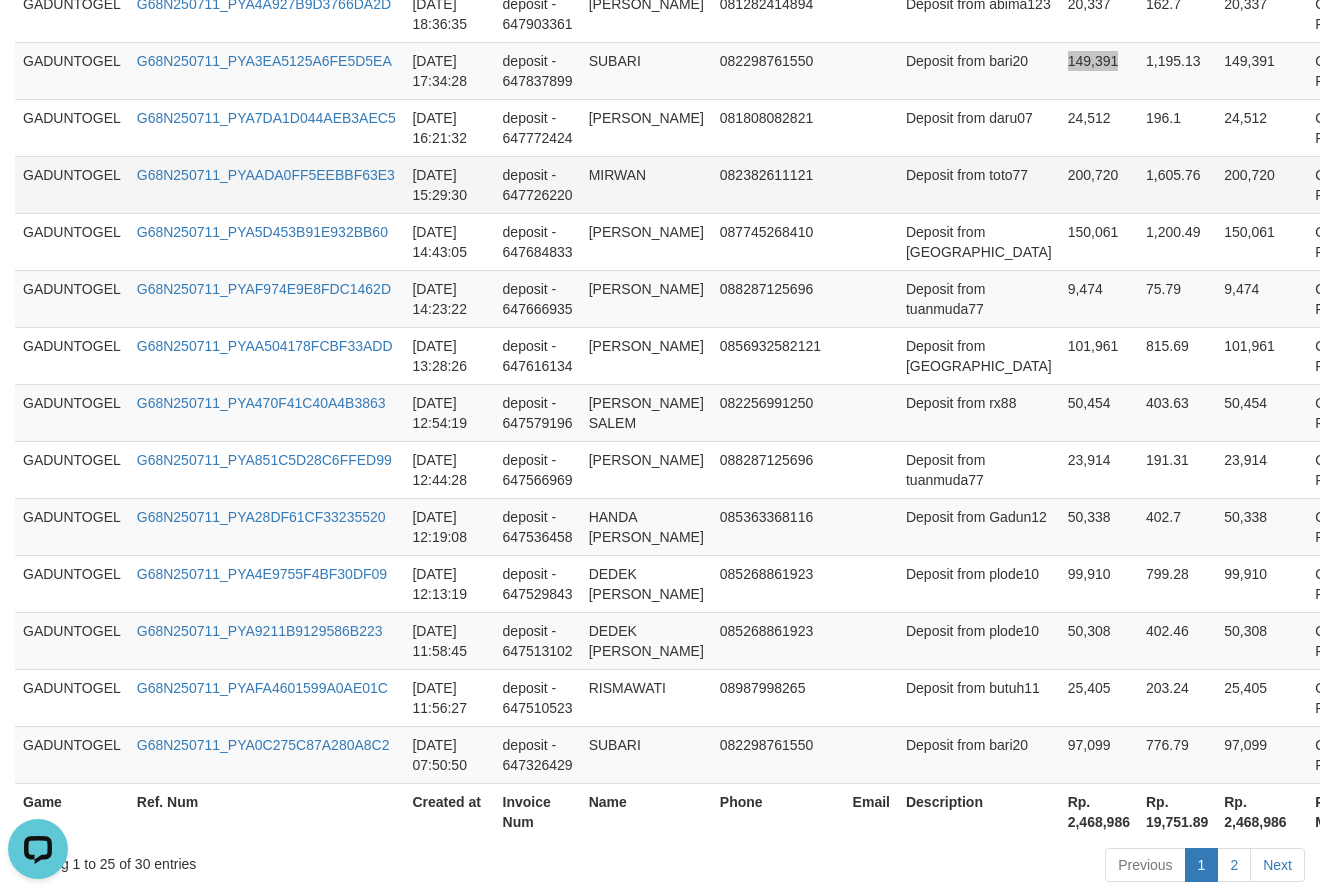 scroll, scrollTop: 1006, scrollLeft: 0, axis: vertical 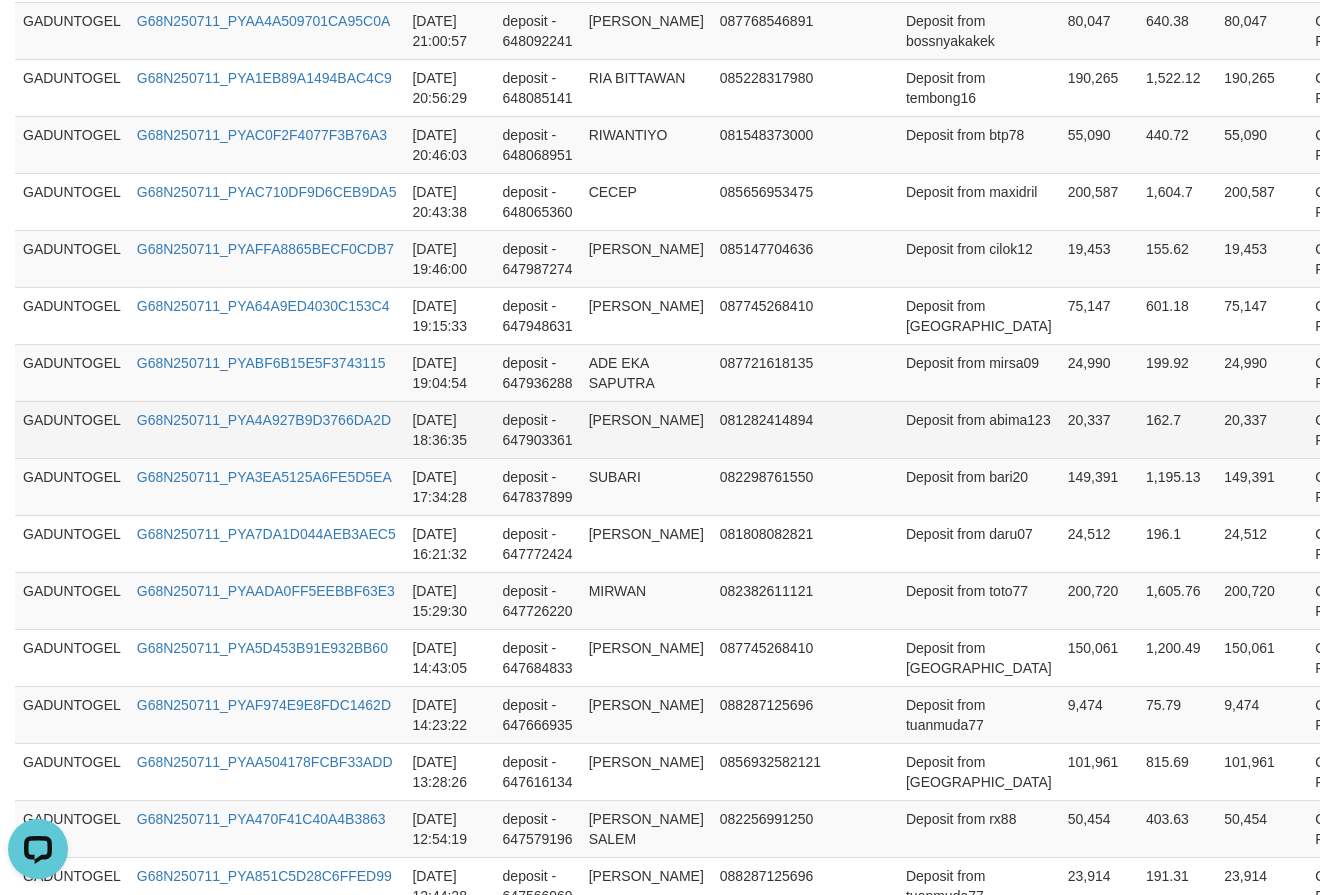 click on "20,337" at bounding box center (1099, 429) 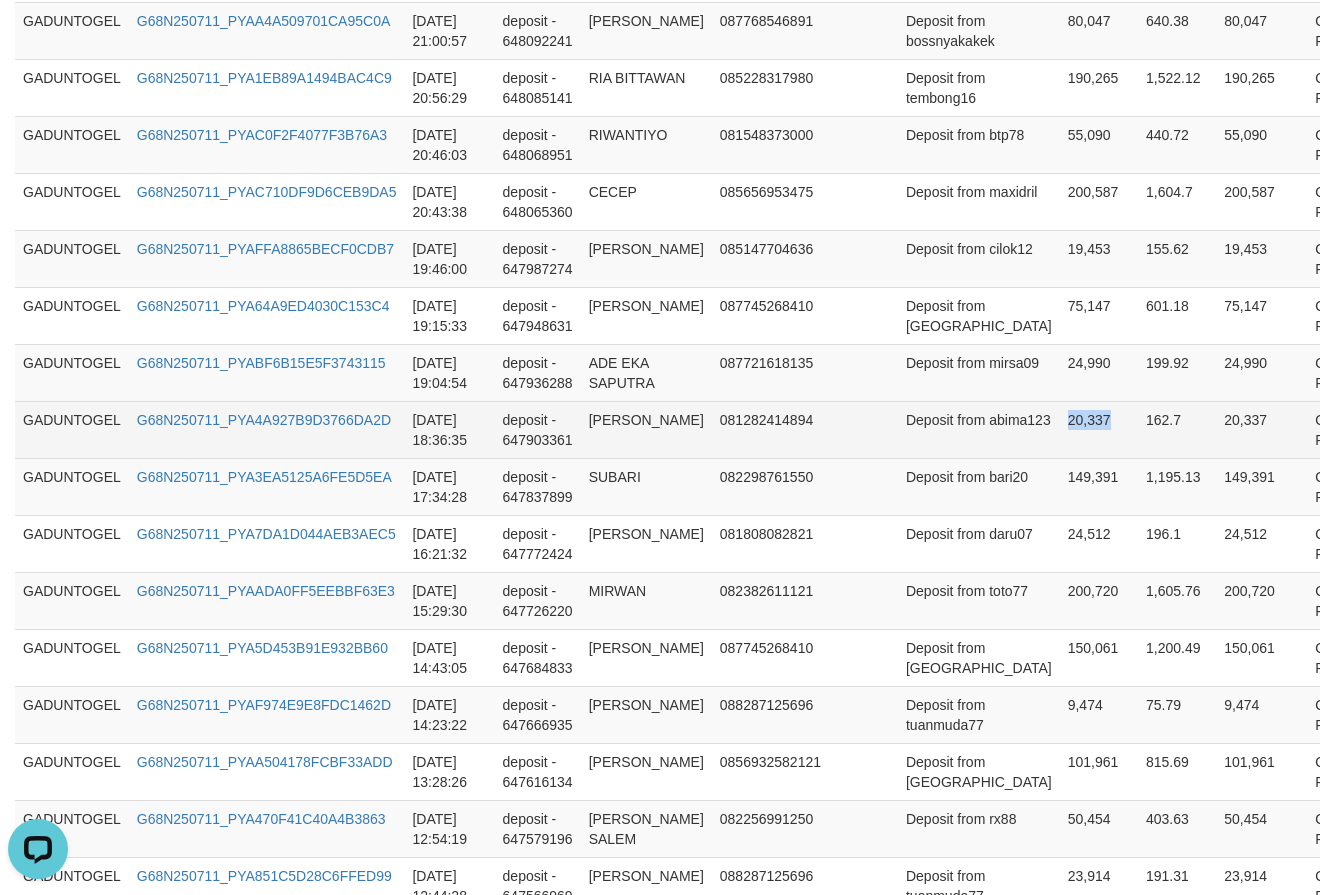 click on "20,337" at bounding box center (1099, 429) 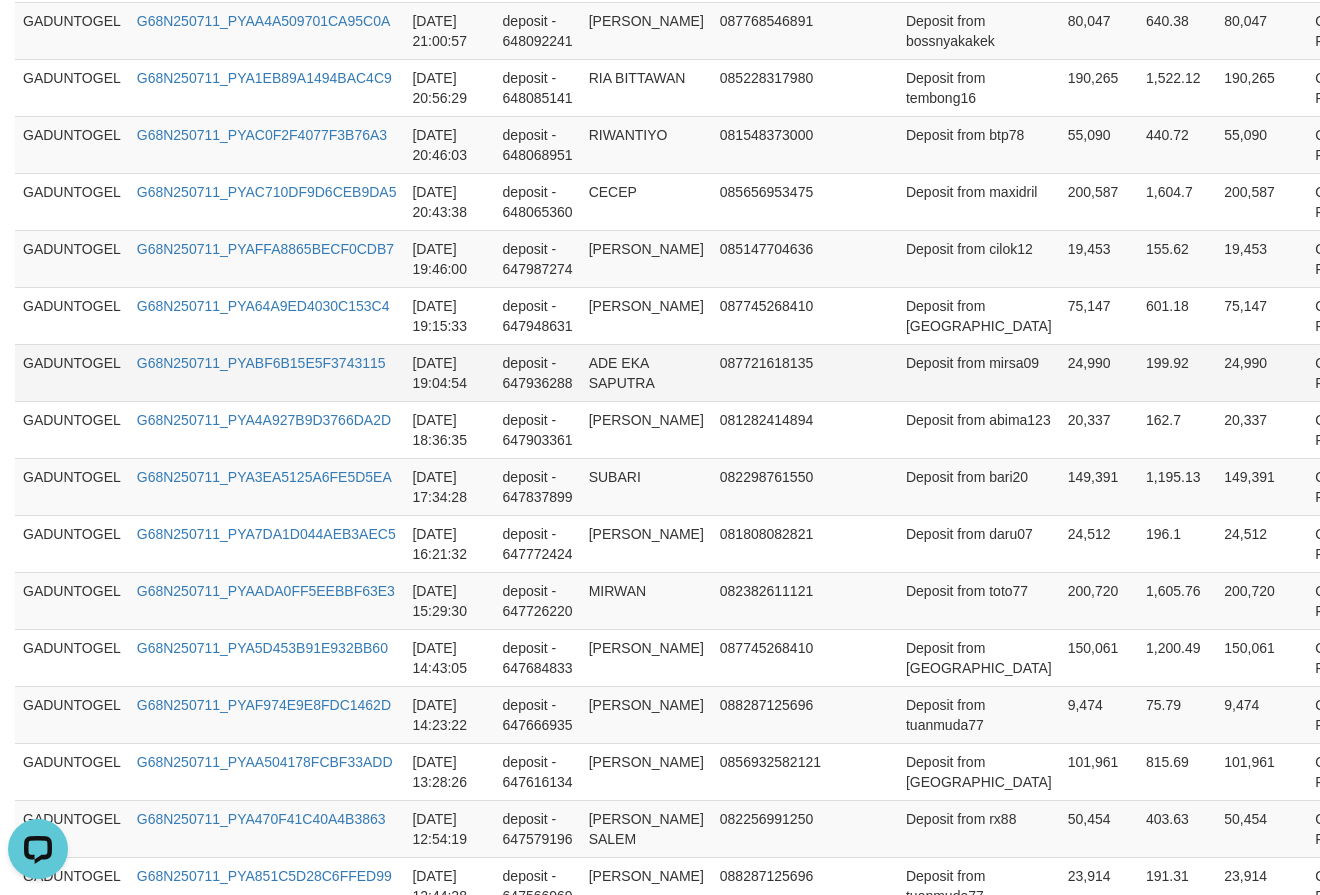 click on "24,990" at bounding box center (1099, 372) 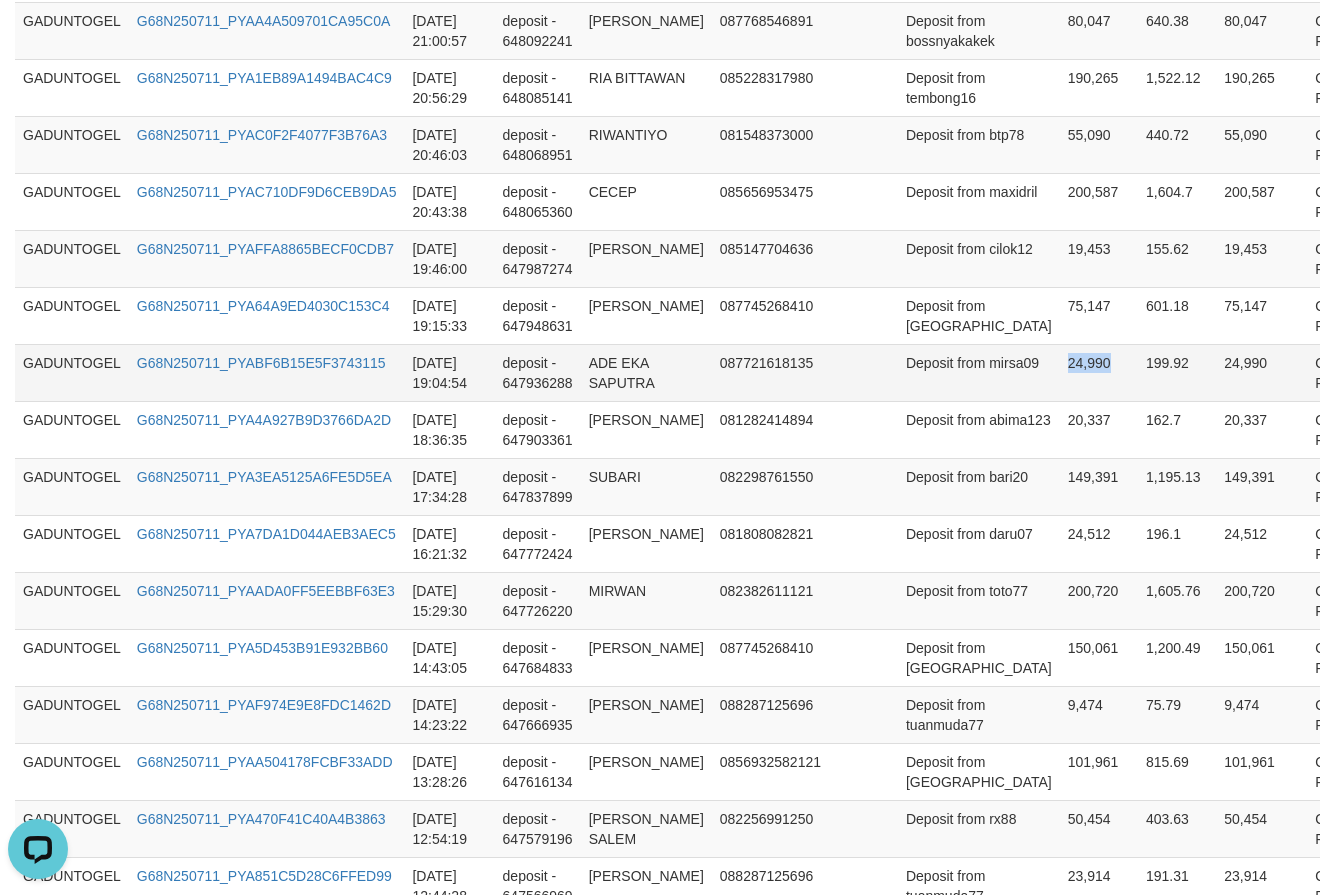 click on "24,990" at bounding box center (1099, 372) 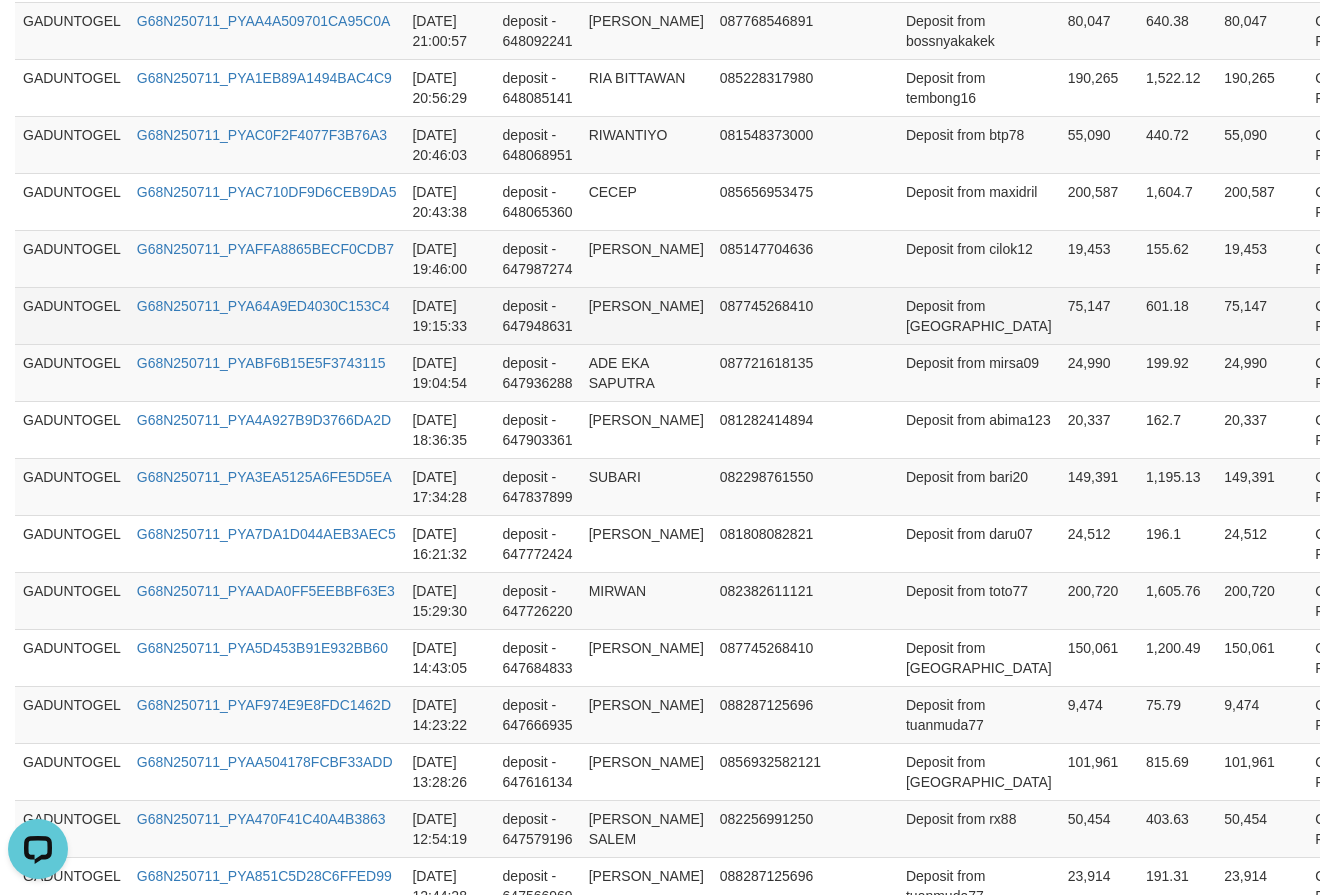 click on "75,147" at bounding box center [1099, 315] 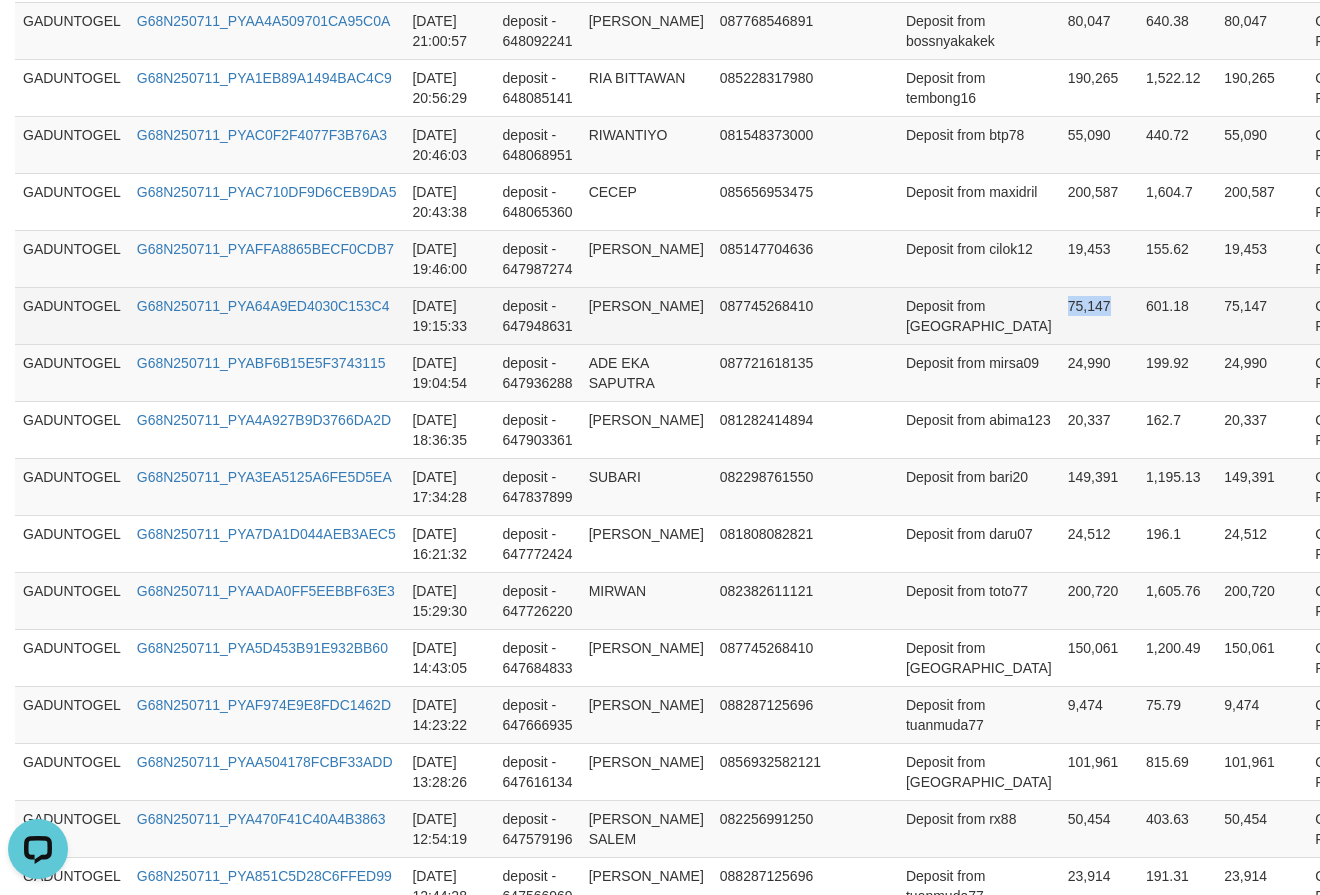click on "75,147" at bounding box center [1099, 315] 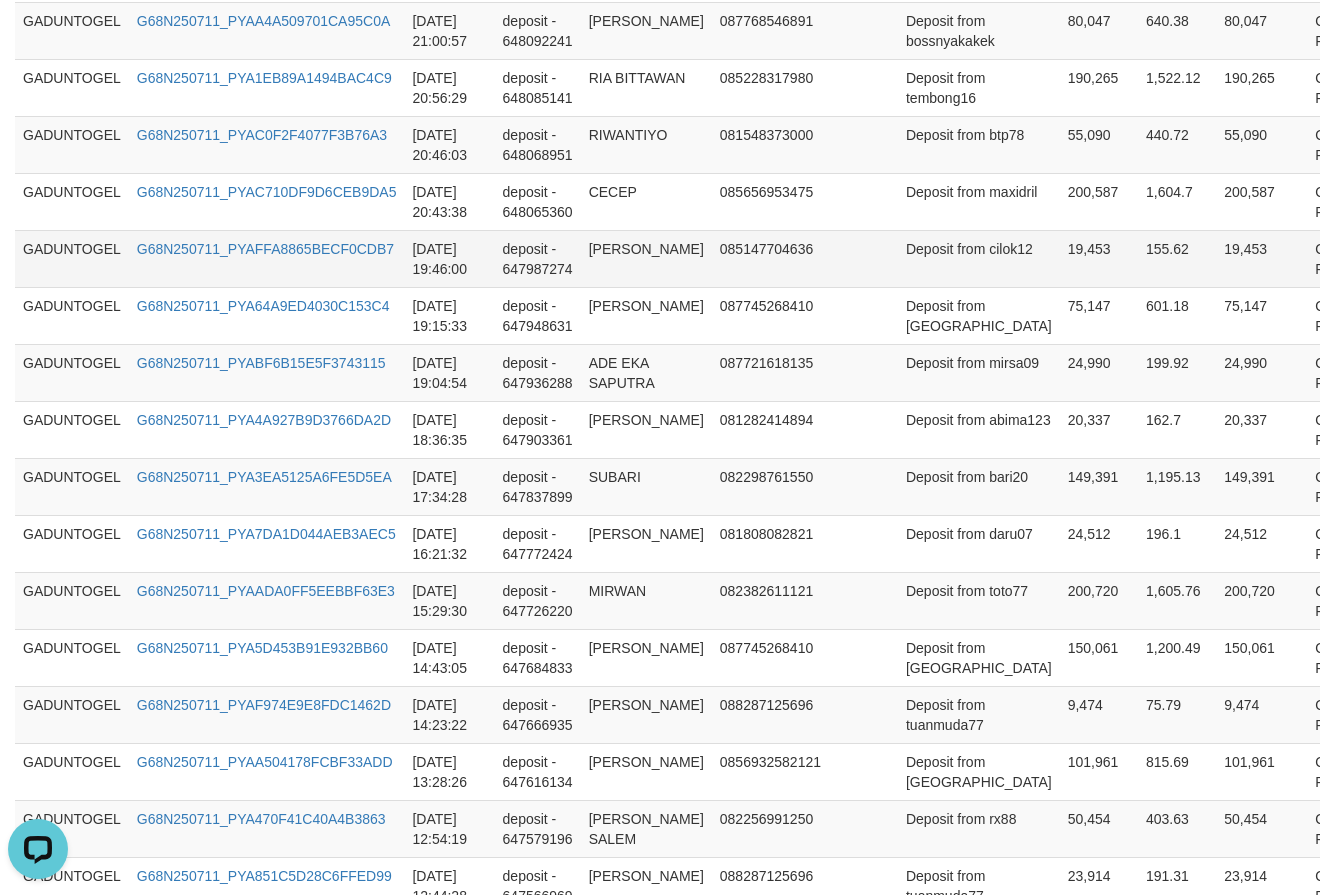 click on "19,453" at bounding box center (1099, 258) 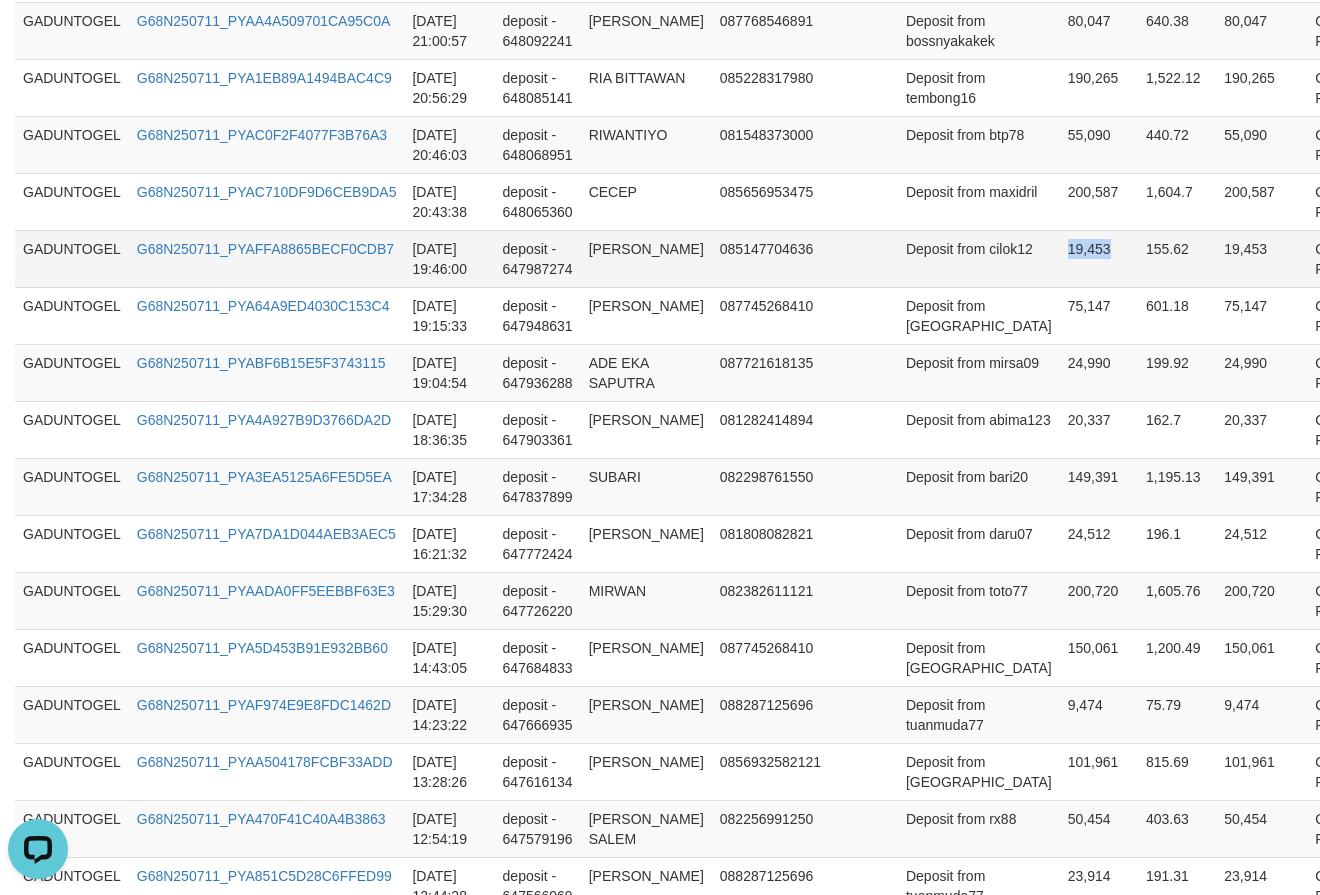 click on "19,453" at bounding box center (1099, 258) 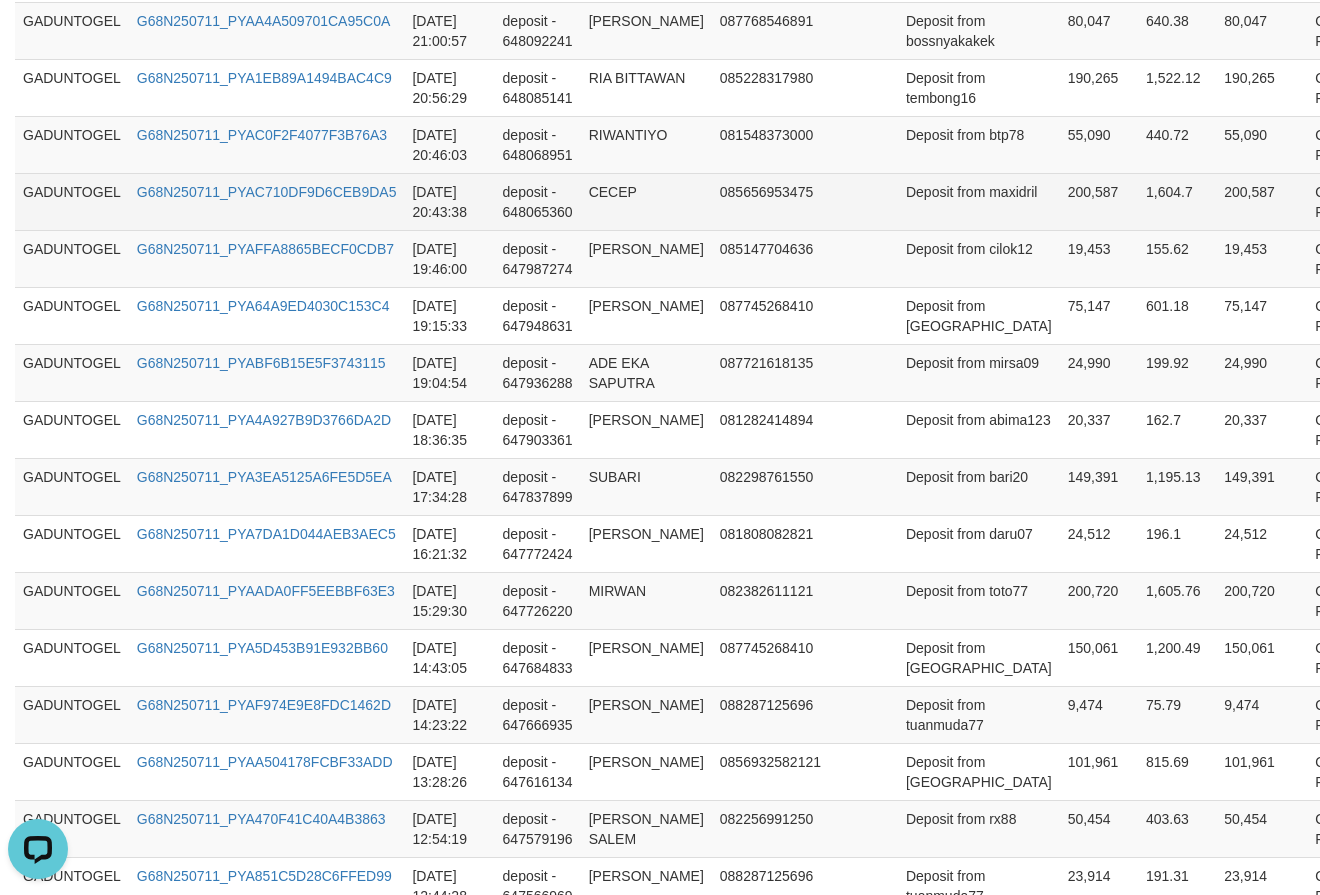 click on "200,587" at bounding box center (1099, 201) 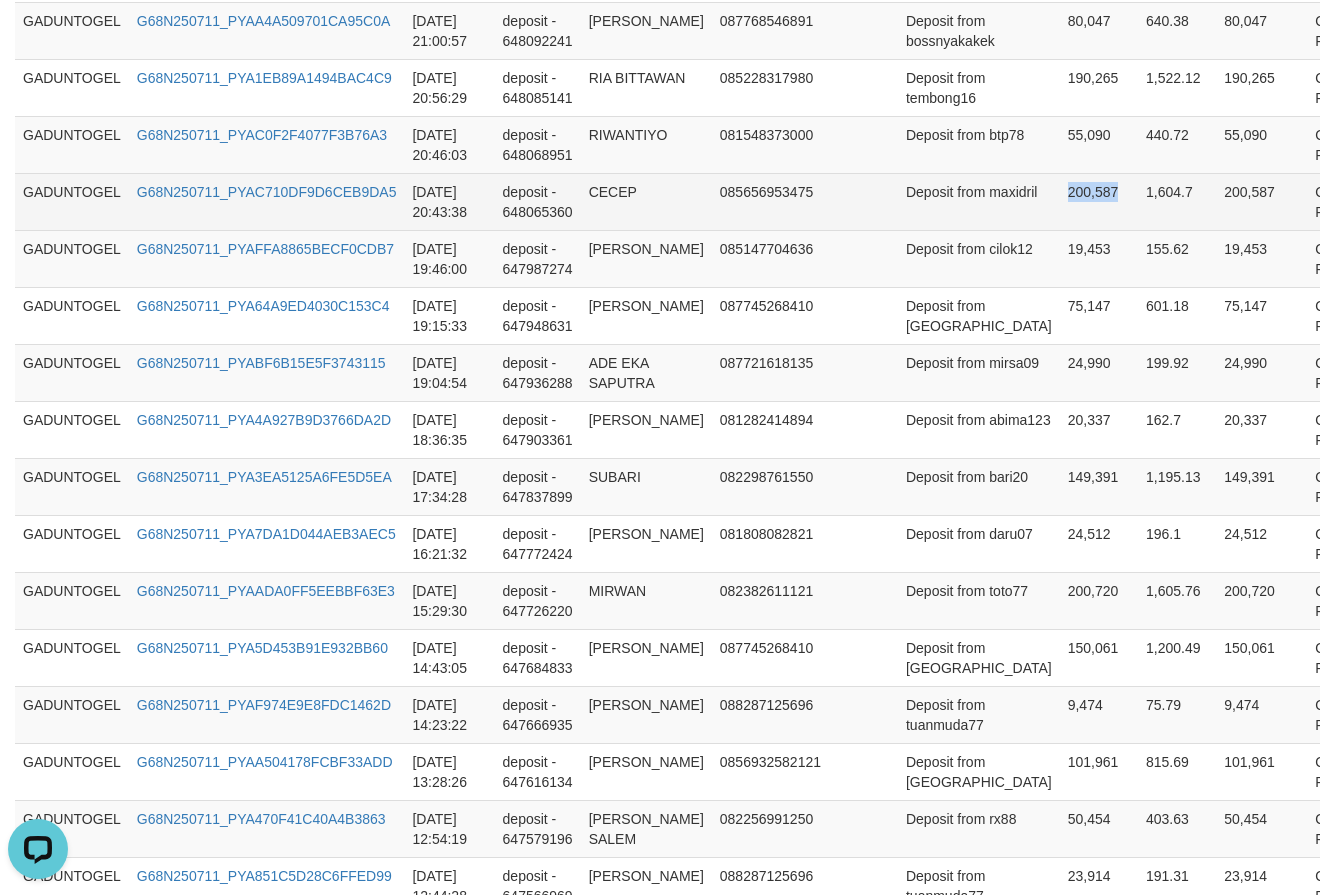 click on "200,587" at bounding box center [1099, 201] 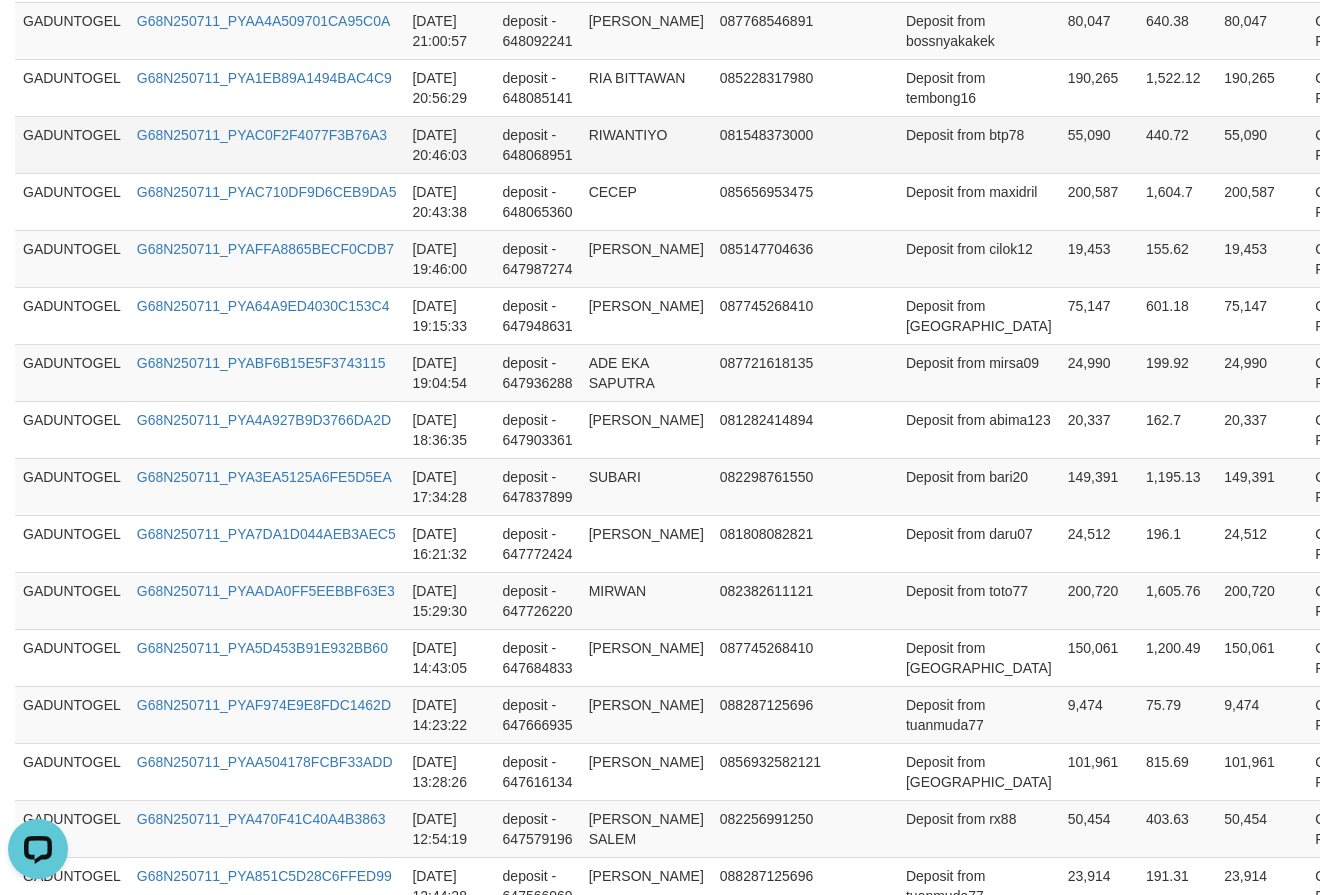 click on "55,090" at bounding box center (1099, 144) 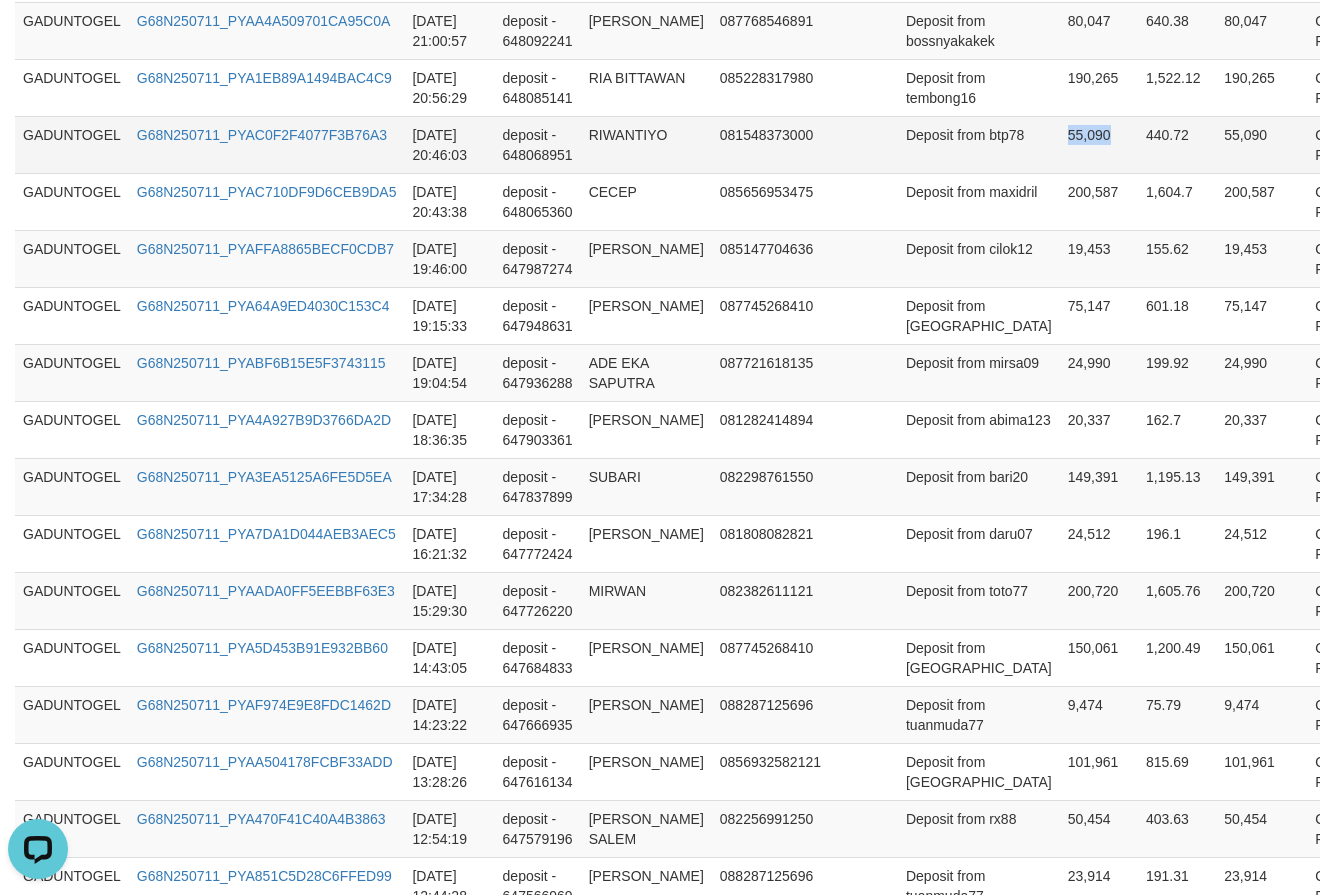 click on "55,090" at bounding box center [1099, 144] 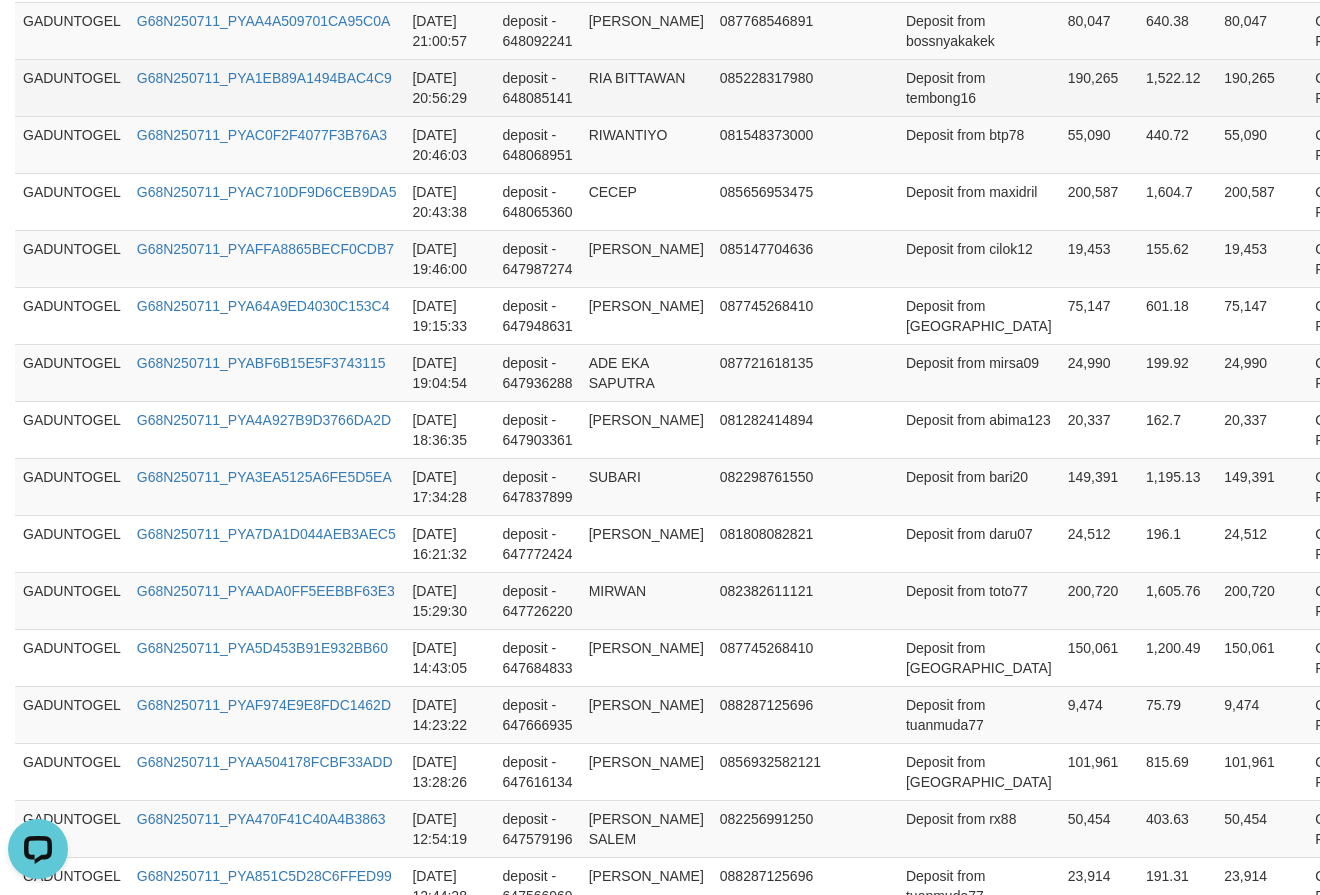 click on "190,265" at bounding box center (1099, 87) 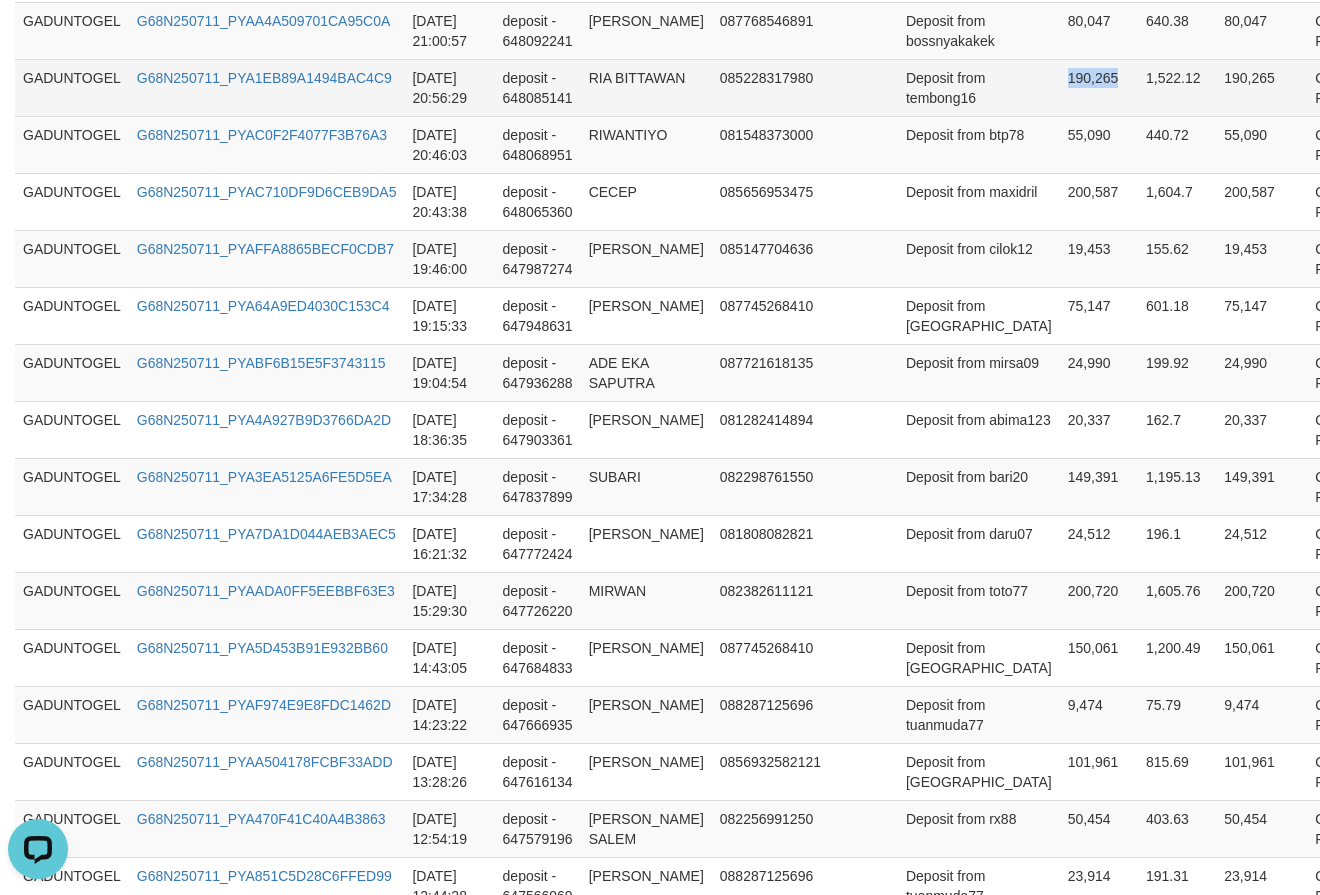 click on "190,265" at bounding box center [1099, 87] 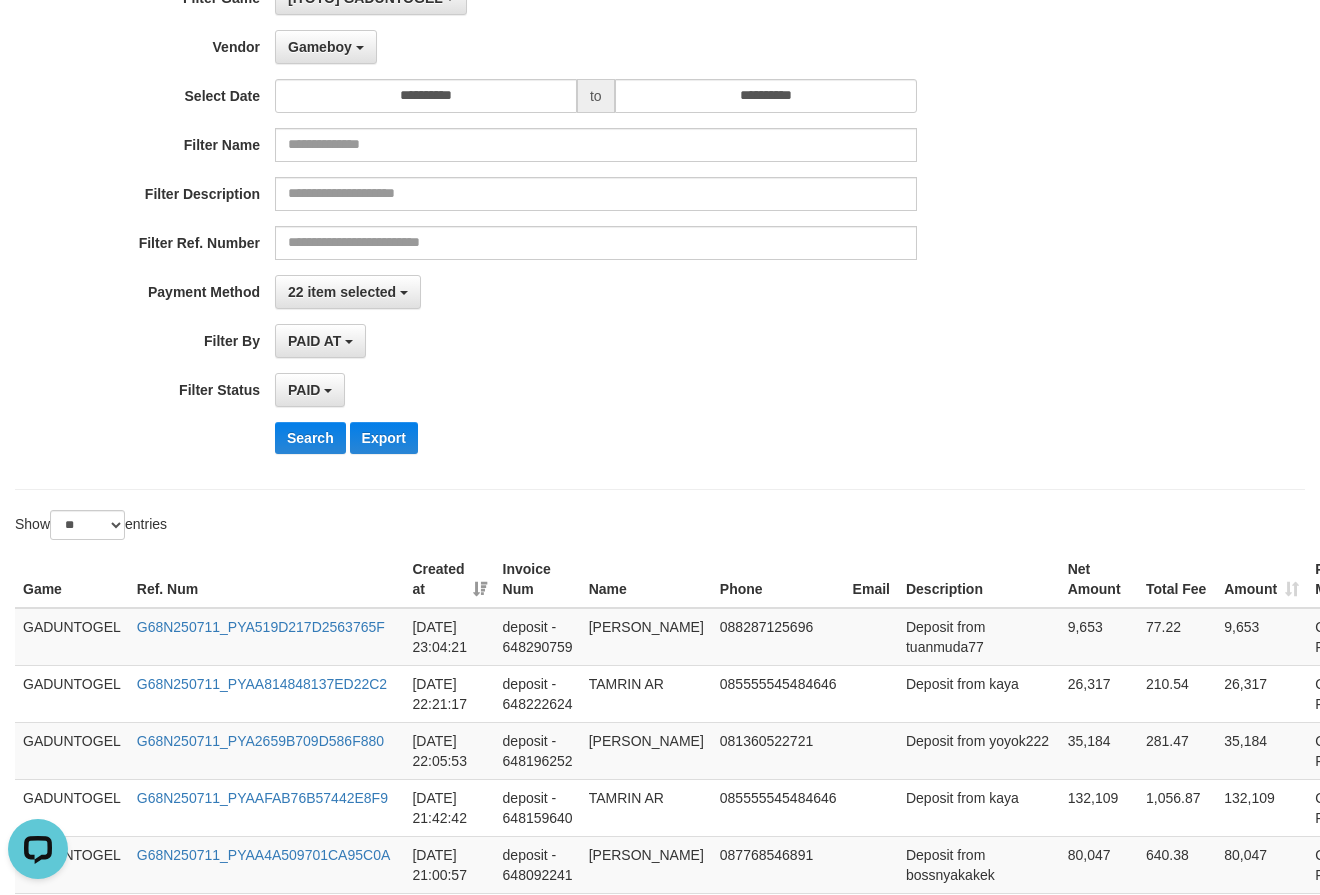 scroll, scrollTop: 588, scrollLeft: 0, axis: vertical 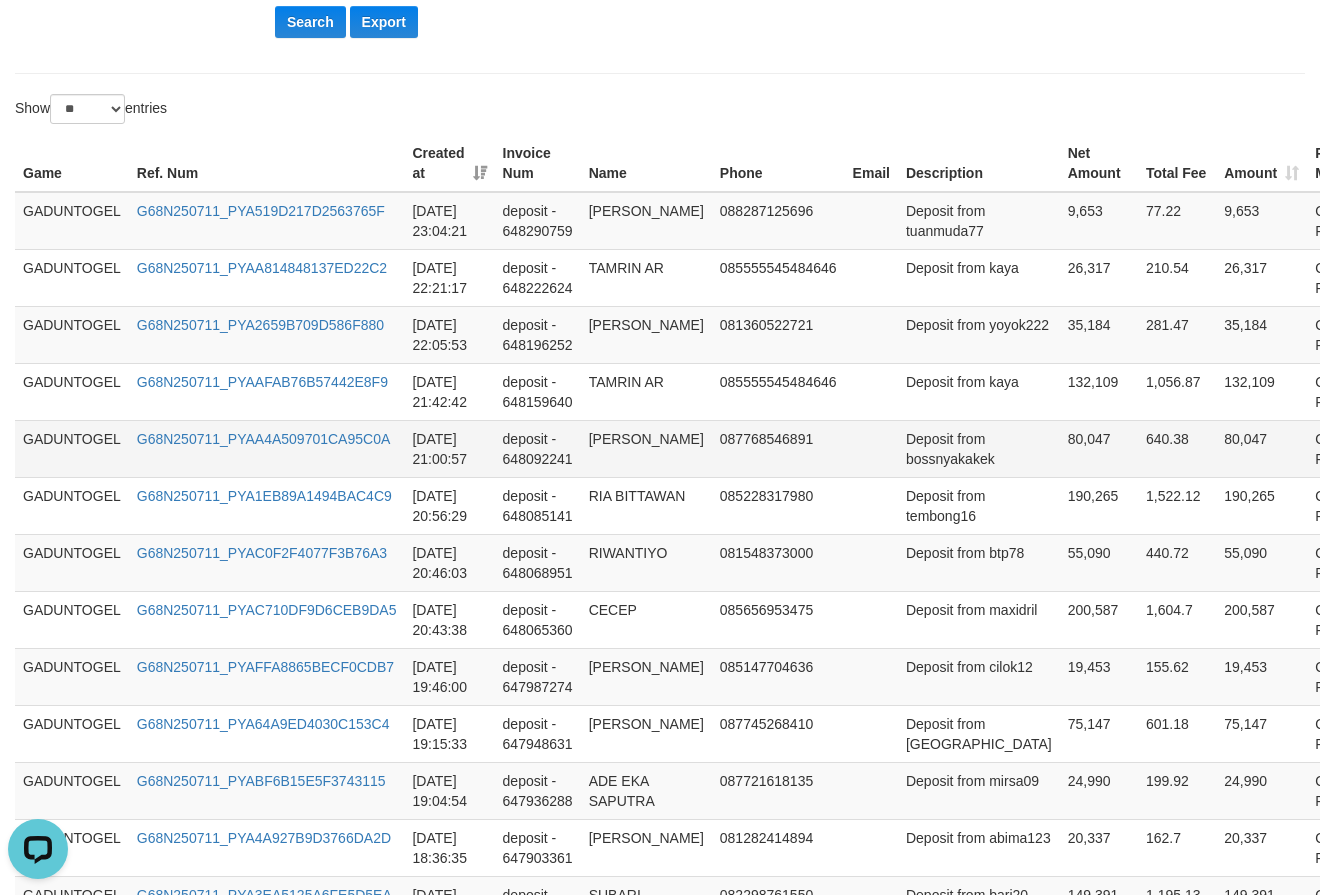 click on "80,047" at bounding box center [1099, 448] 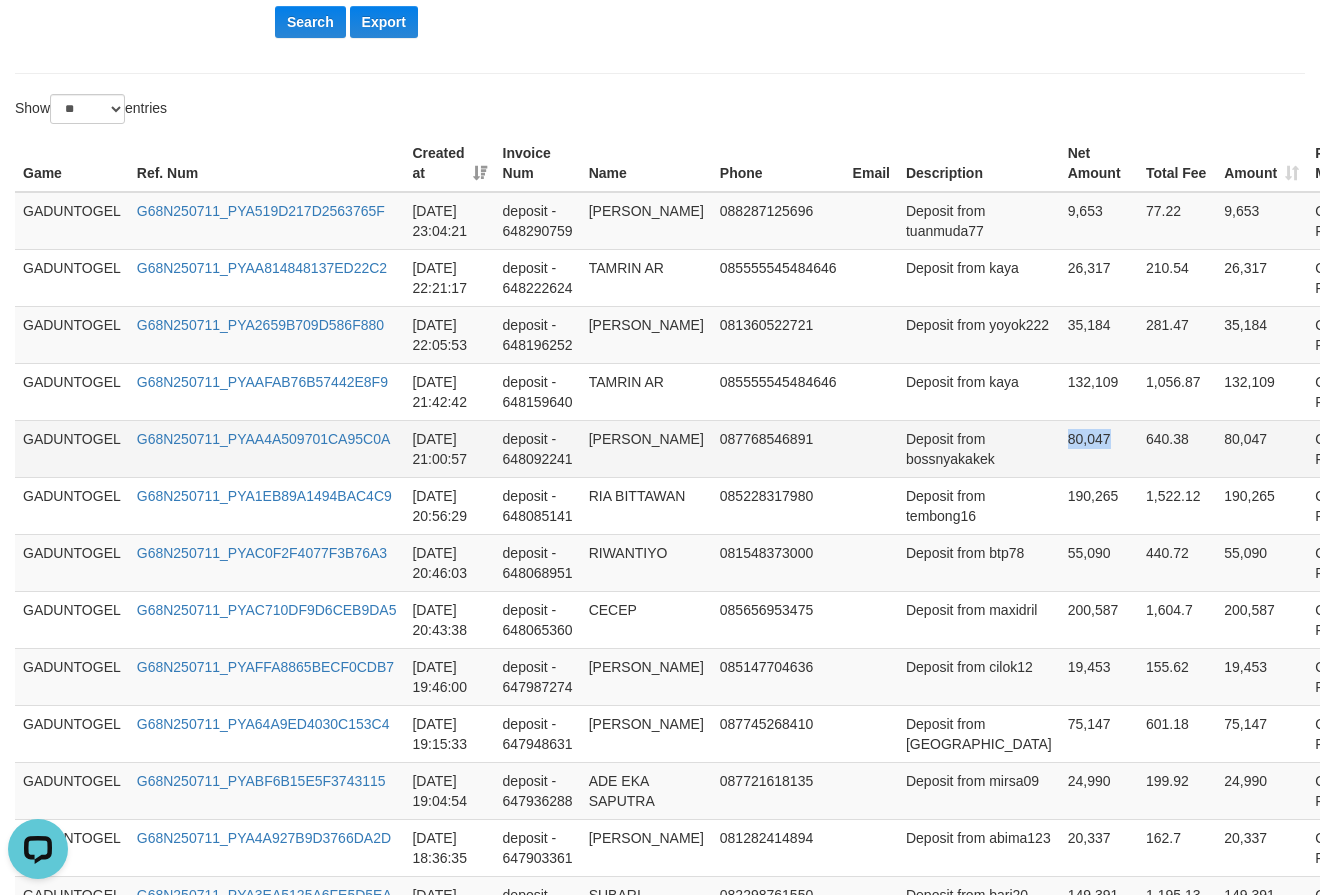 click on "80,047" at bounding box center (1099, 448) 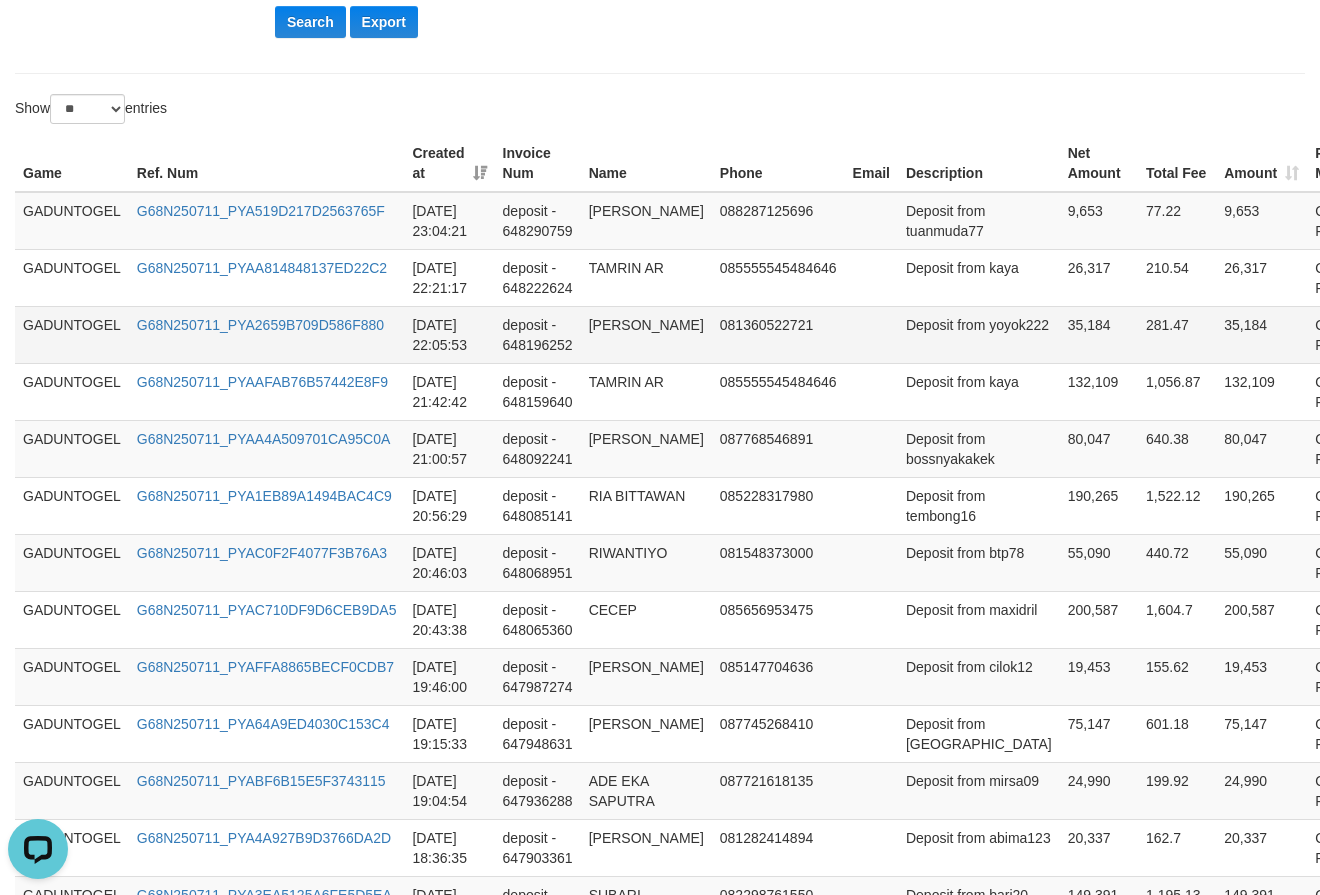 click on "35,184" at bounding box center (1099, 334) 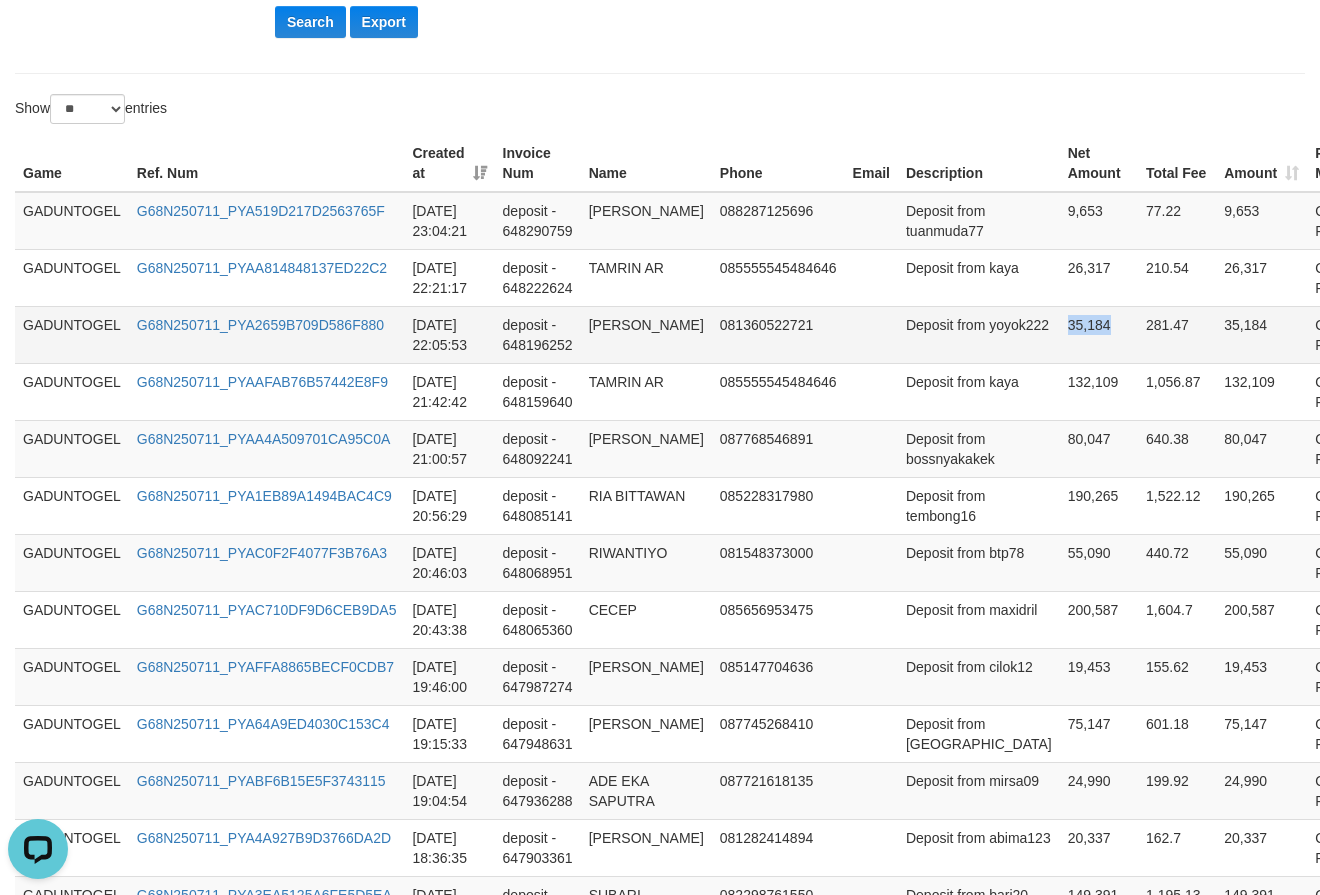 click on "35,184" at bounding box center (1099, 334) 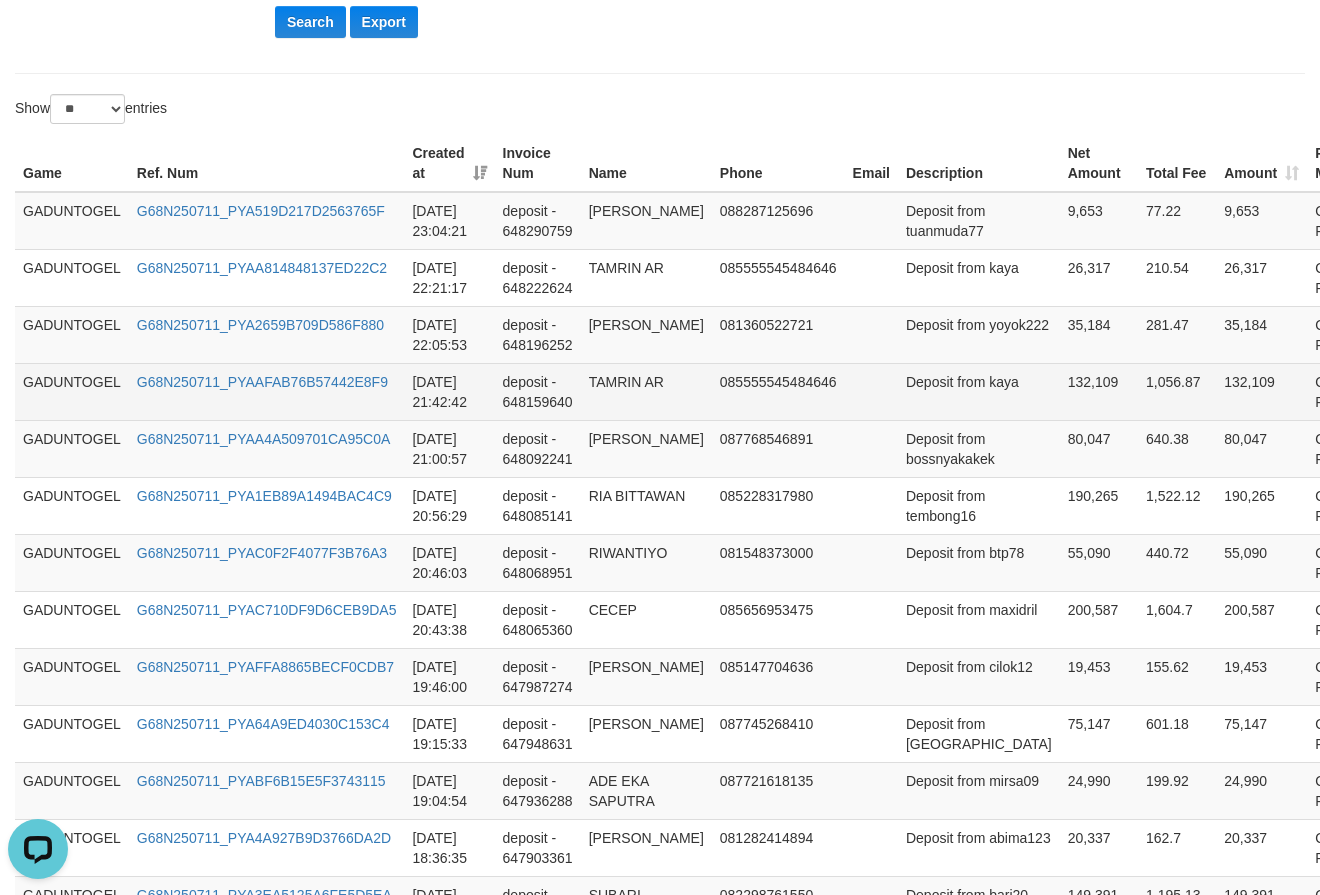 click on "132,109" at bounding box center (1099, 391) 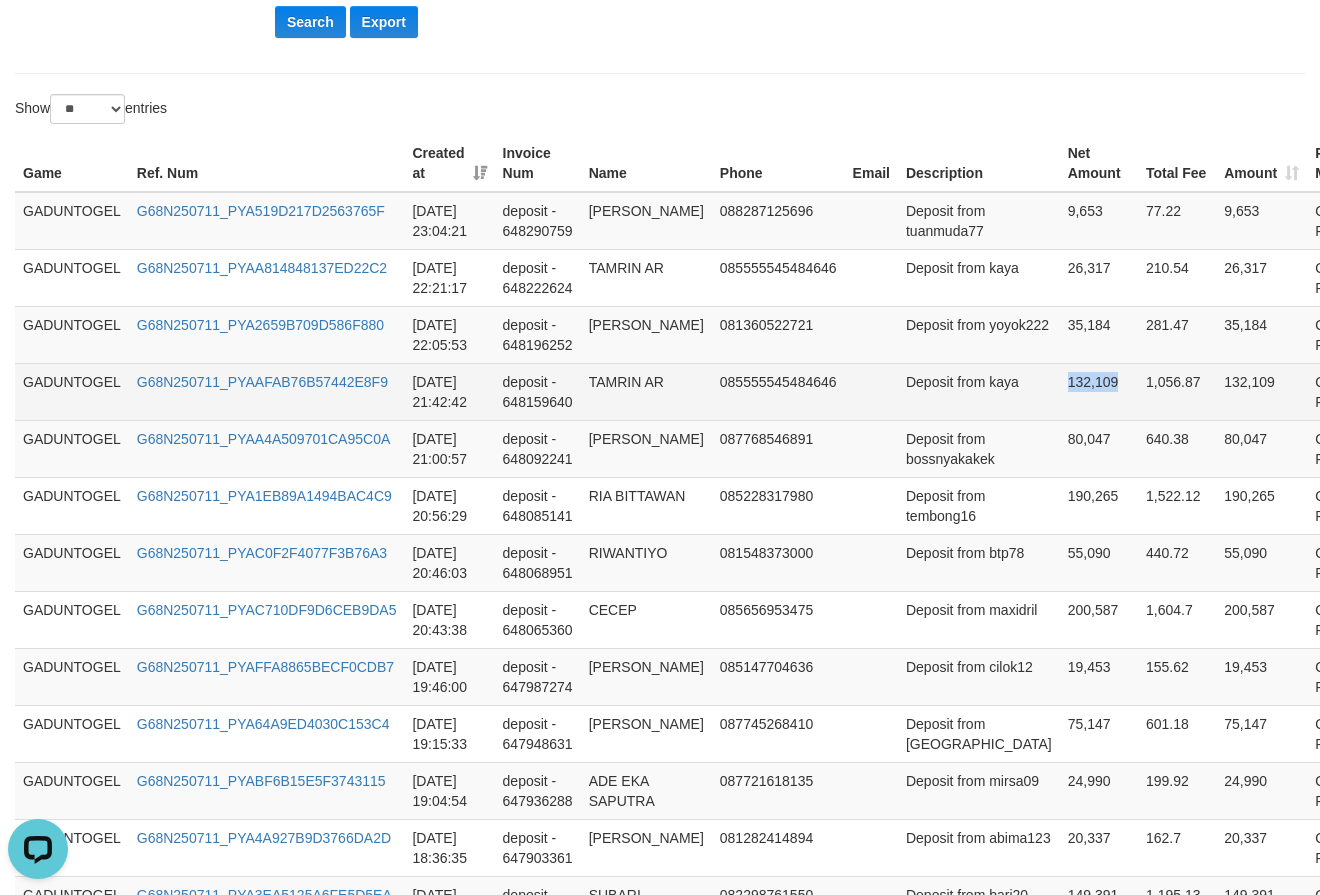 click on "132,109" at bounding box center [1099, 391] 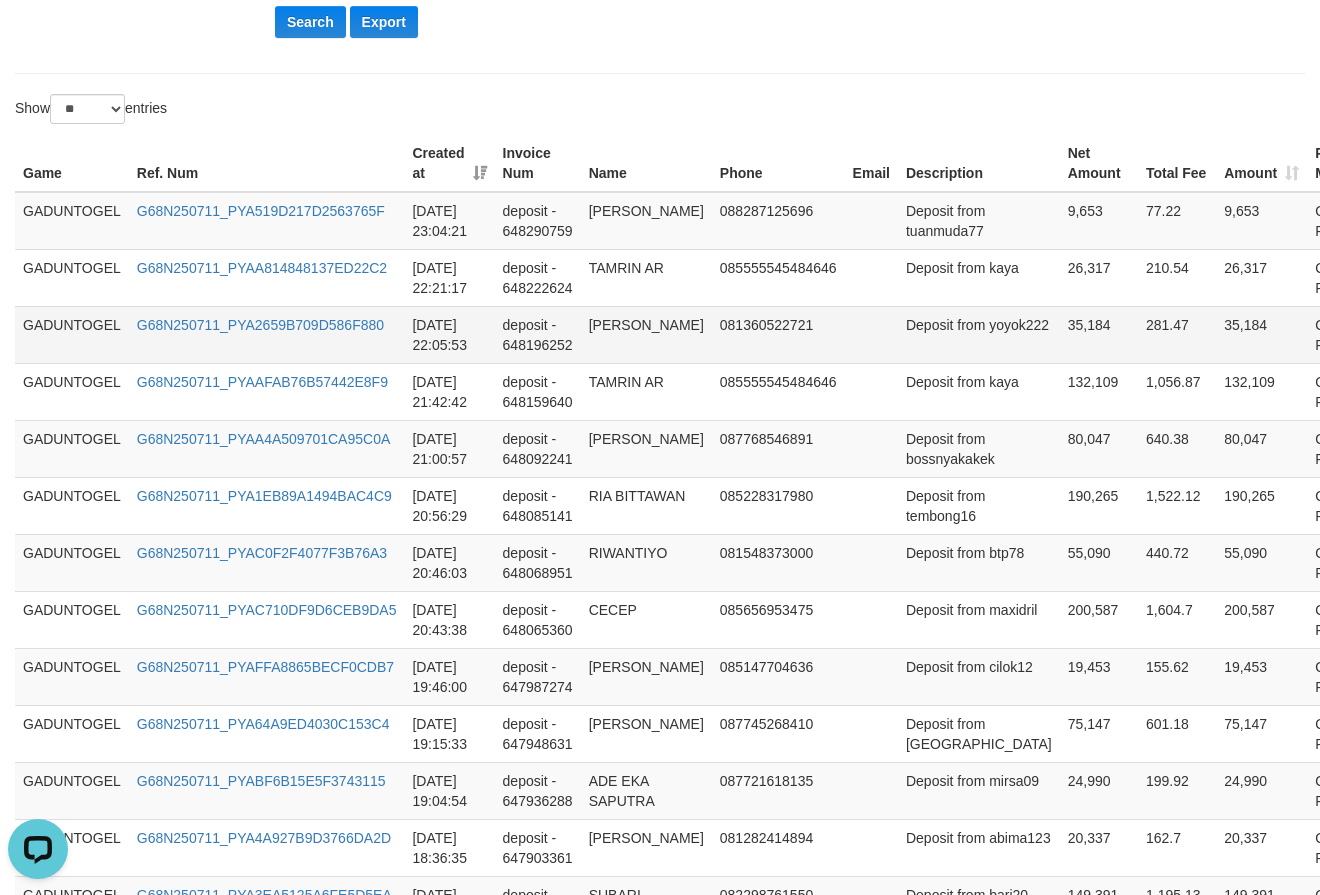 click on "Deposit from yoyok222" at bounding box center [979, 334] 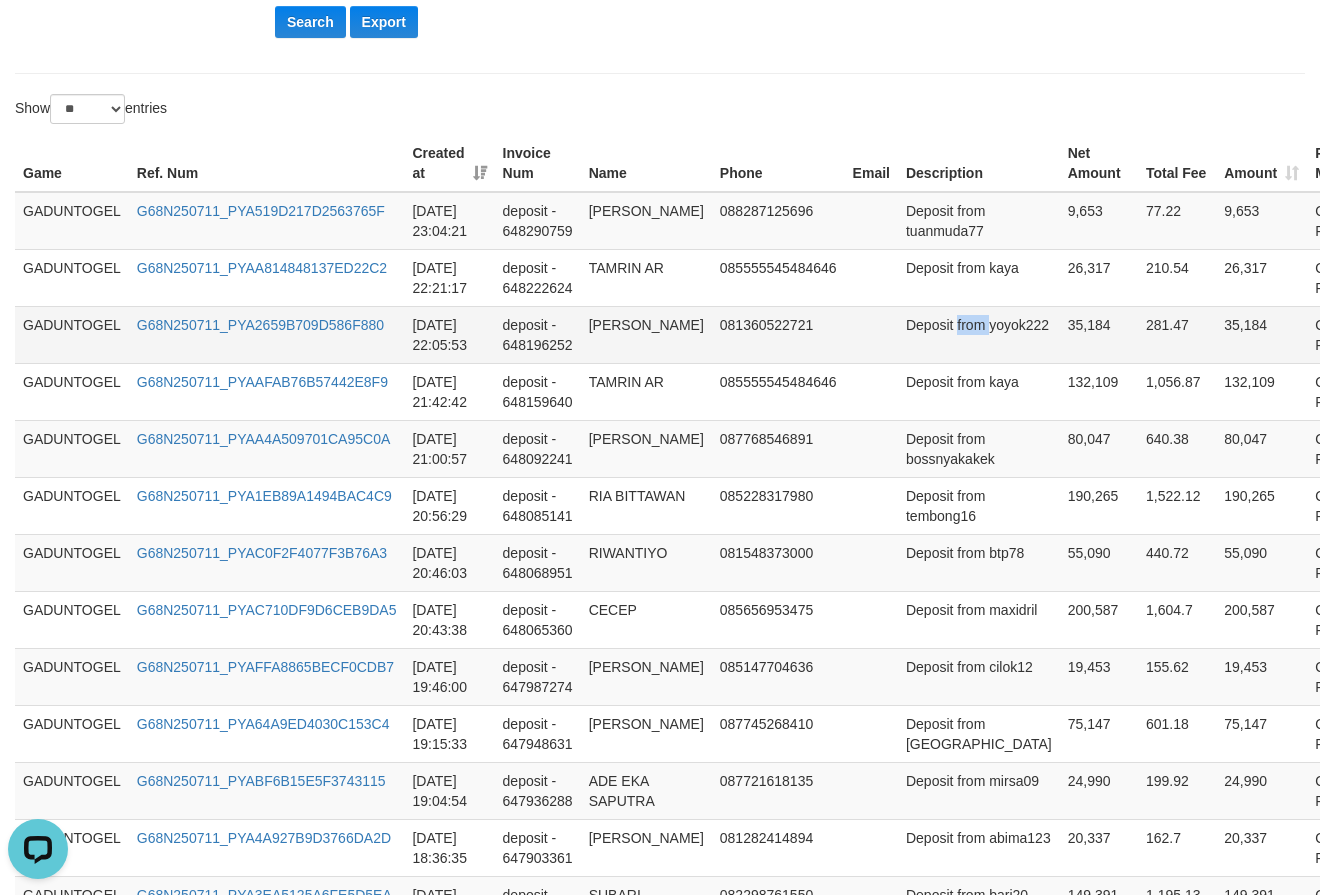 click on "Deposit from yoyok222" at bounding box center [979, 334] 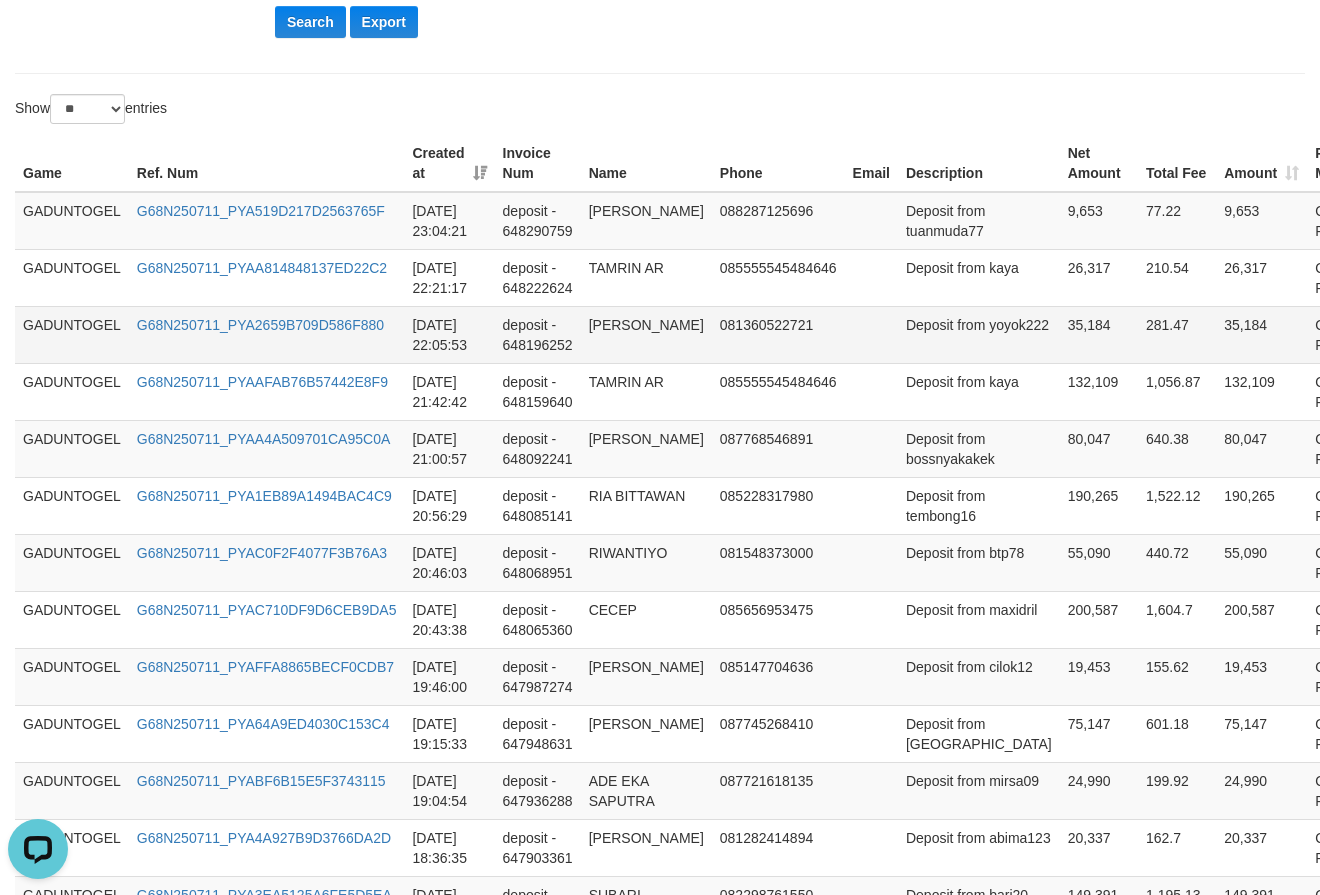 click on "35,184" at bounding box center [1099, 334] 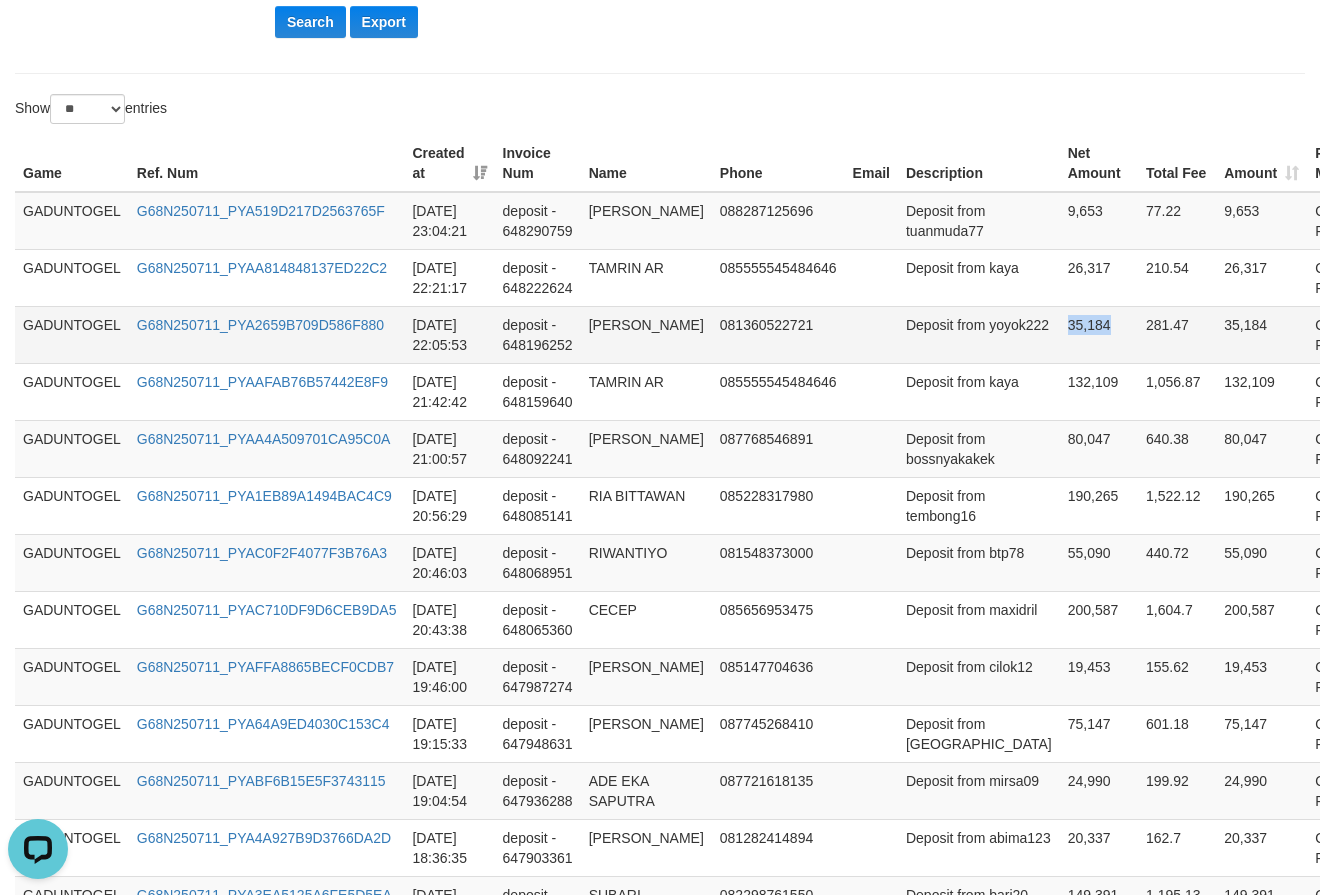 click on "35,184" at bounding box center [1099, 334] 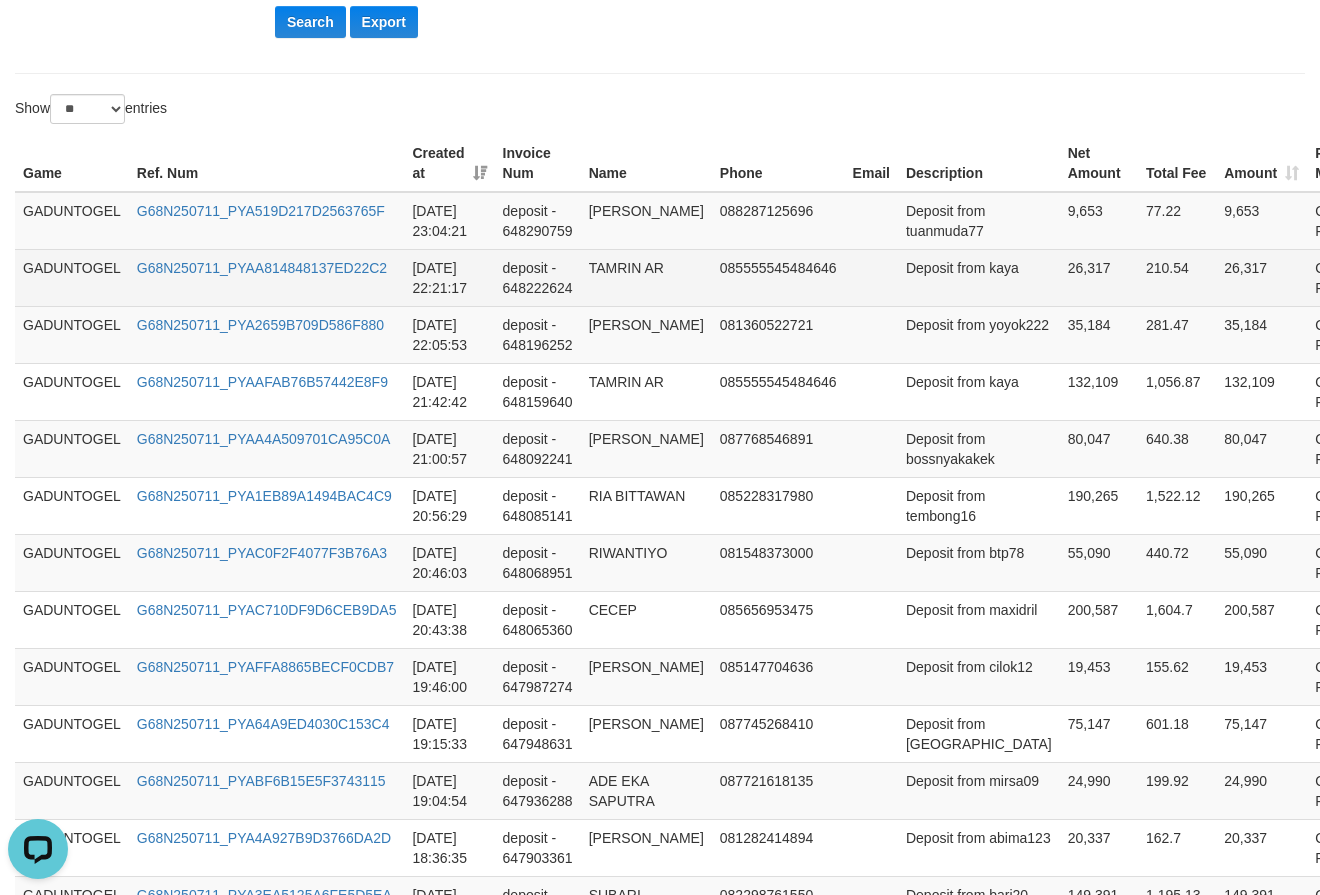 click on "26,317" at bounding box center [1099, 277] 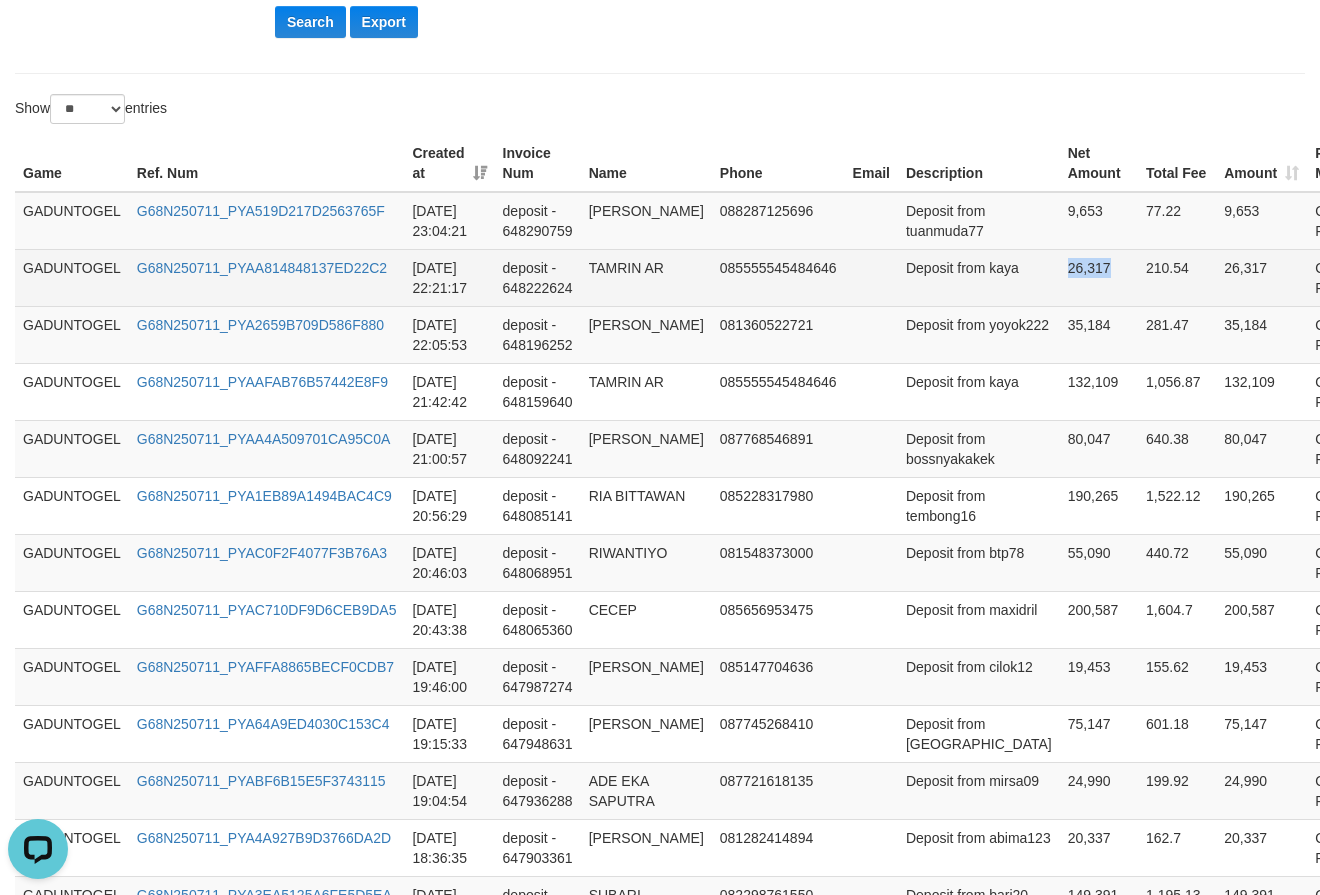 click on "26,317" at bounding box center (1099, 277) 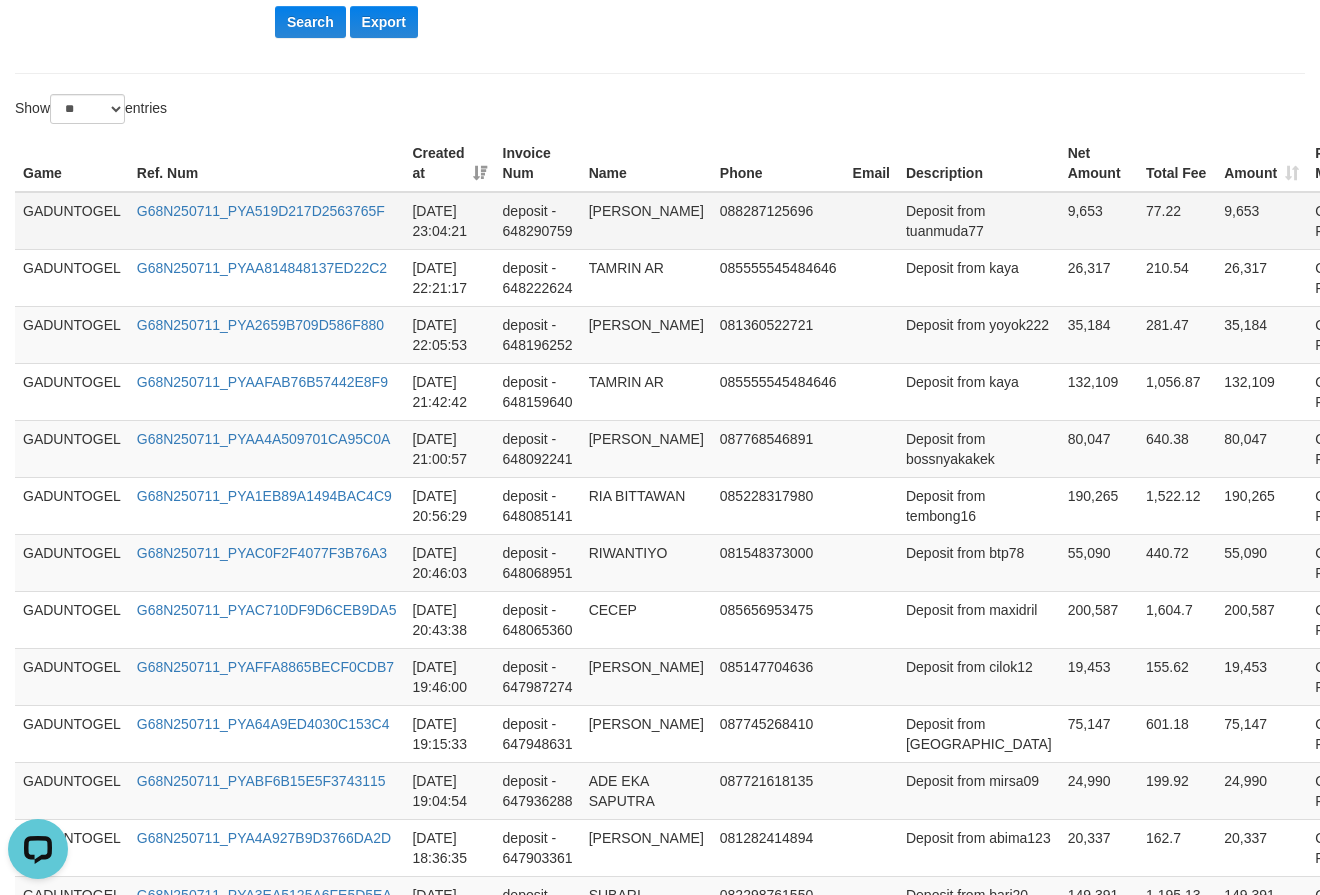 click on "9,653" at bounding box center (1099, 221) 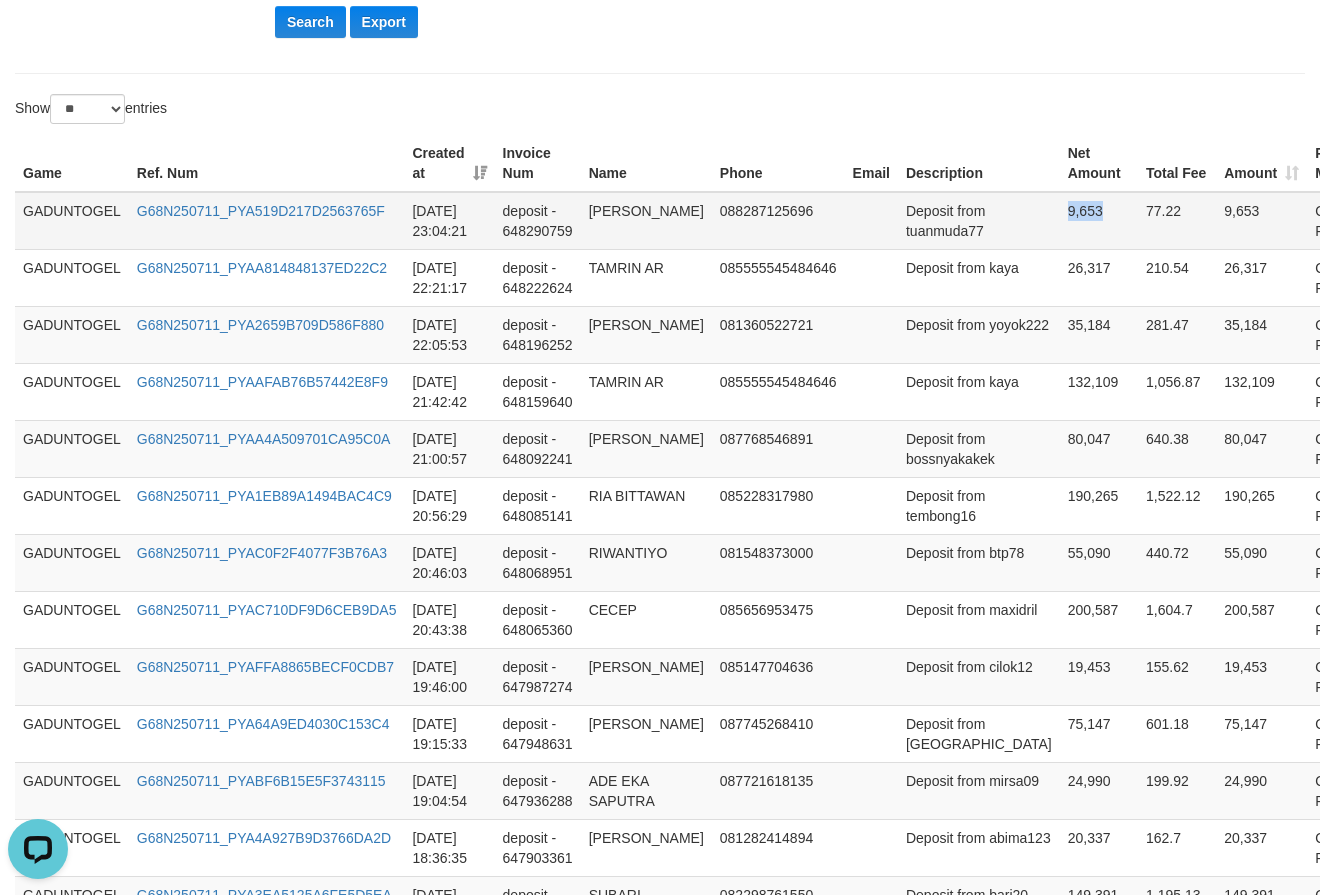 click on "9,653" at bounding box center [1099, 221] 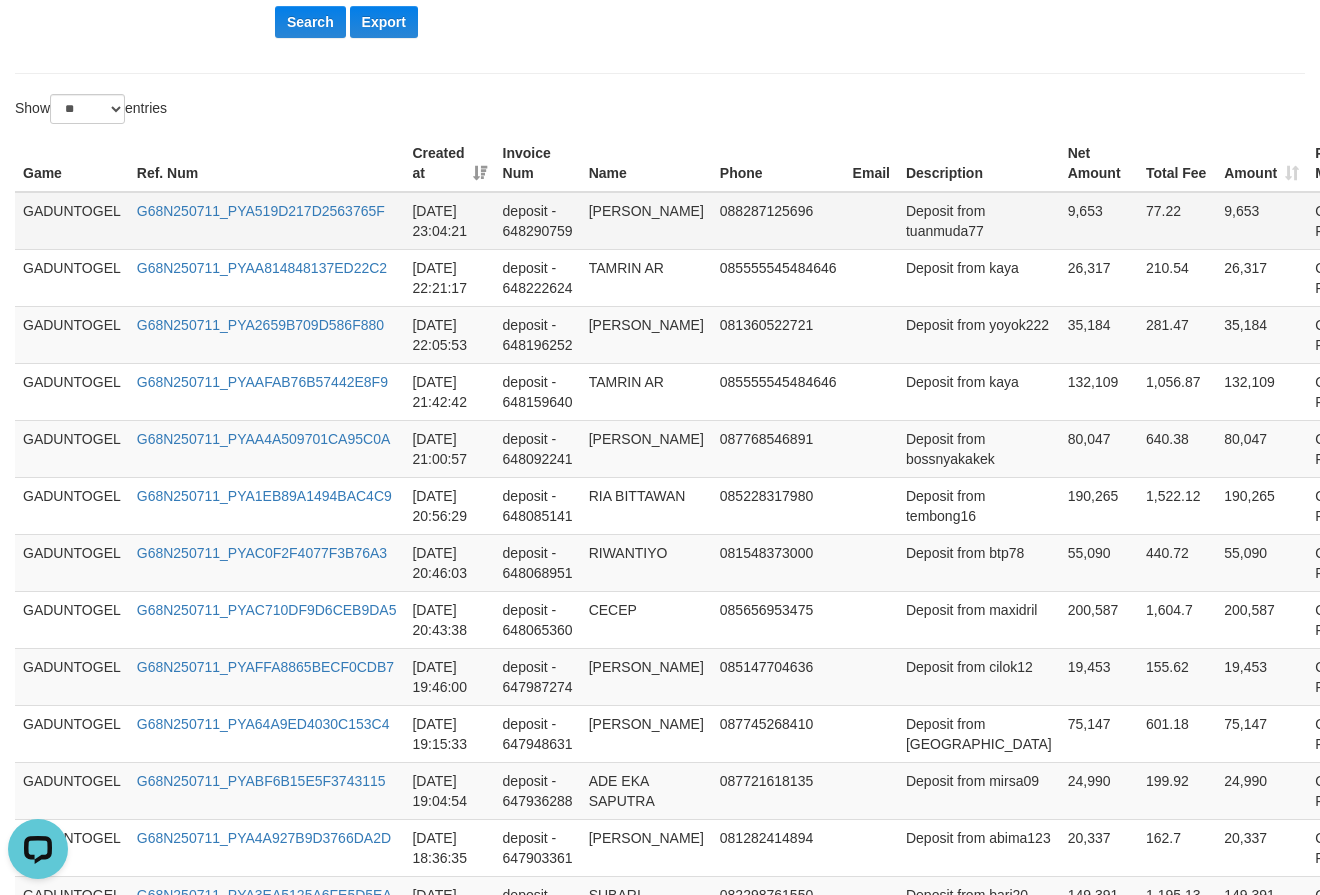click on "Deposit from tuanmuda77" at bounding box center (979, 221) 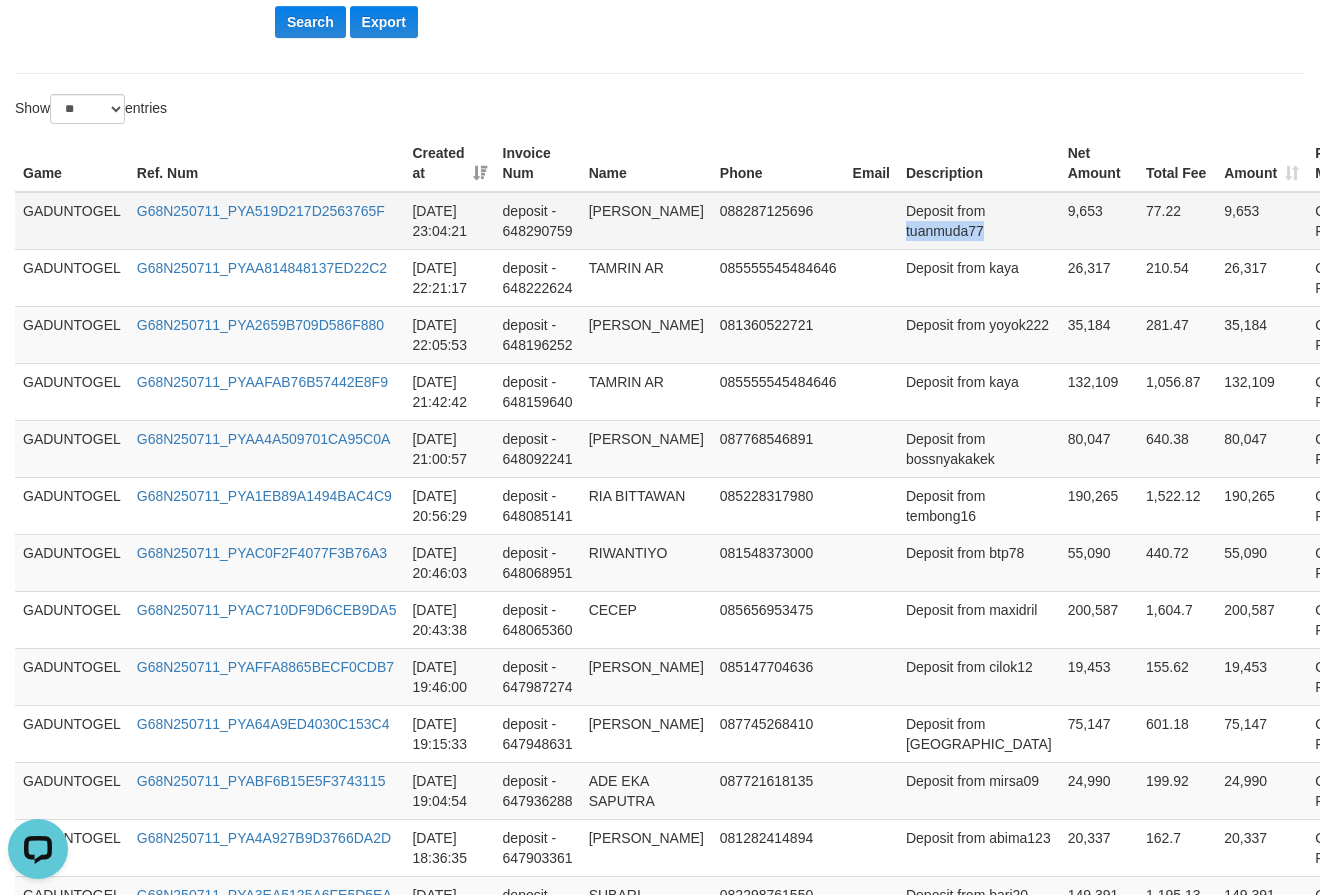 click on "Deposit from tuanmuda77" at bounding box center [979, 221] 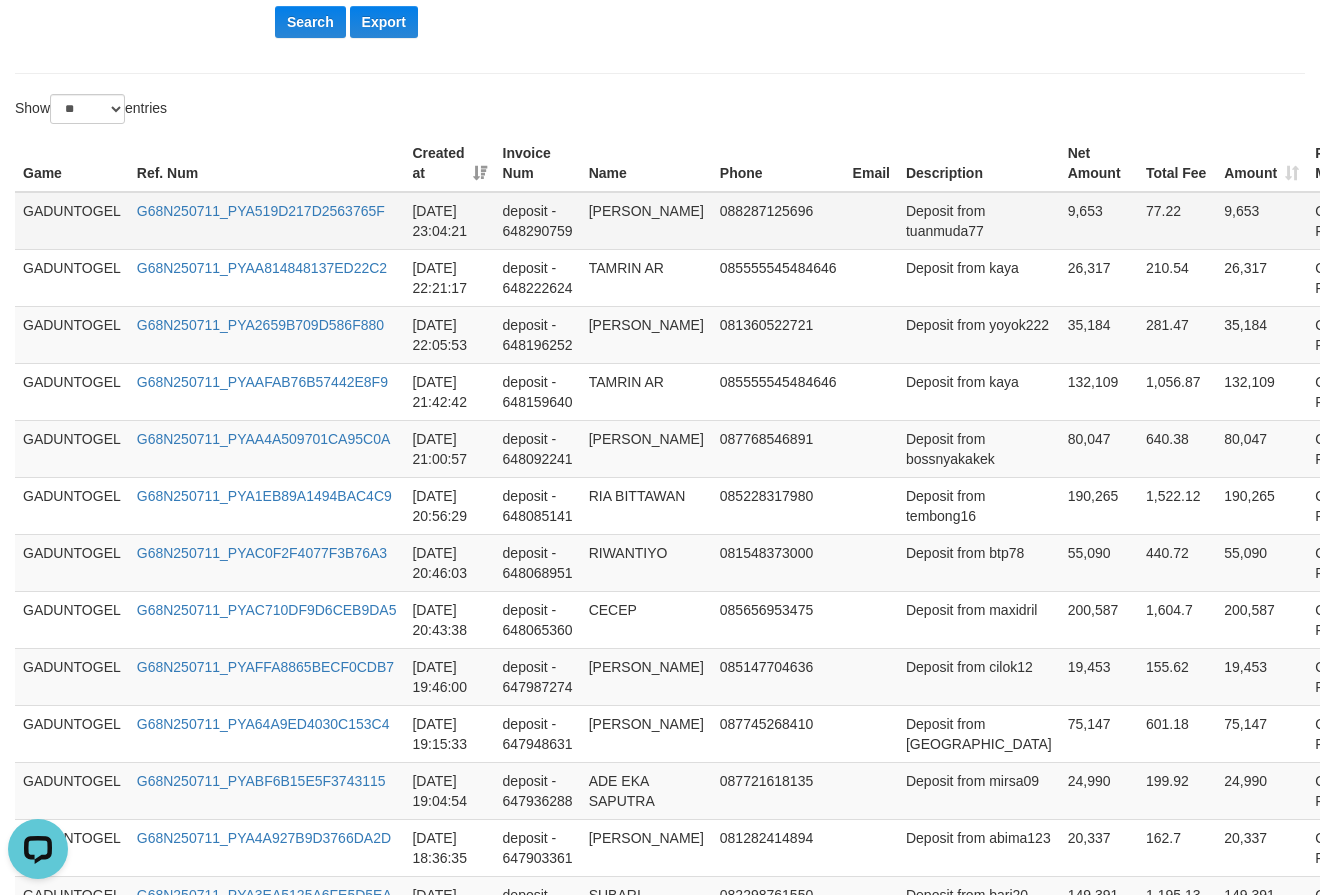 click on "[PERSON_NAME]" at bounding box center (646, 221) 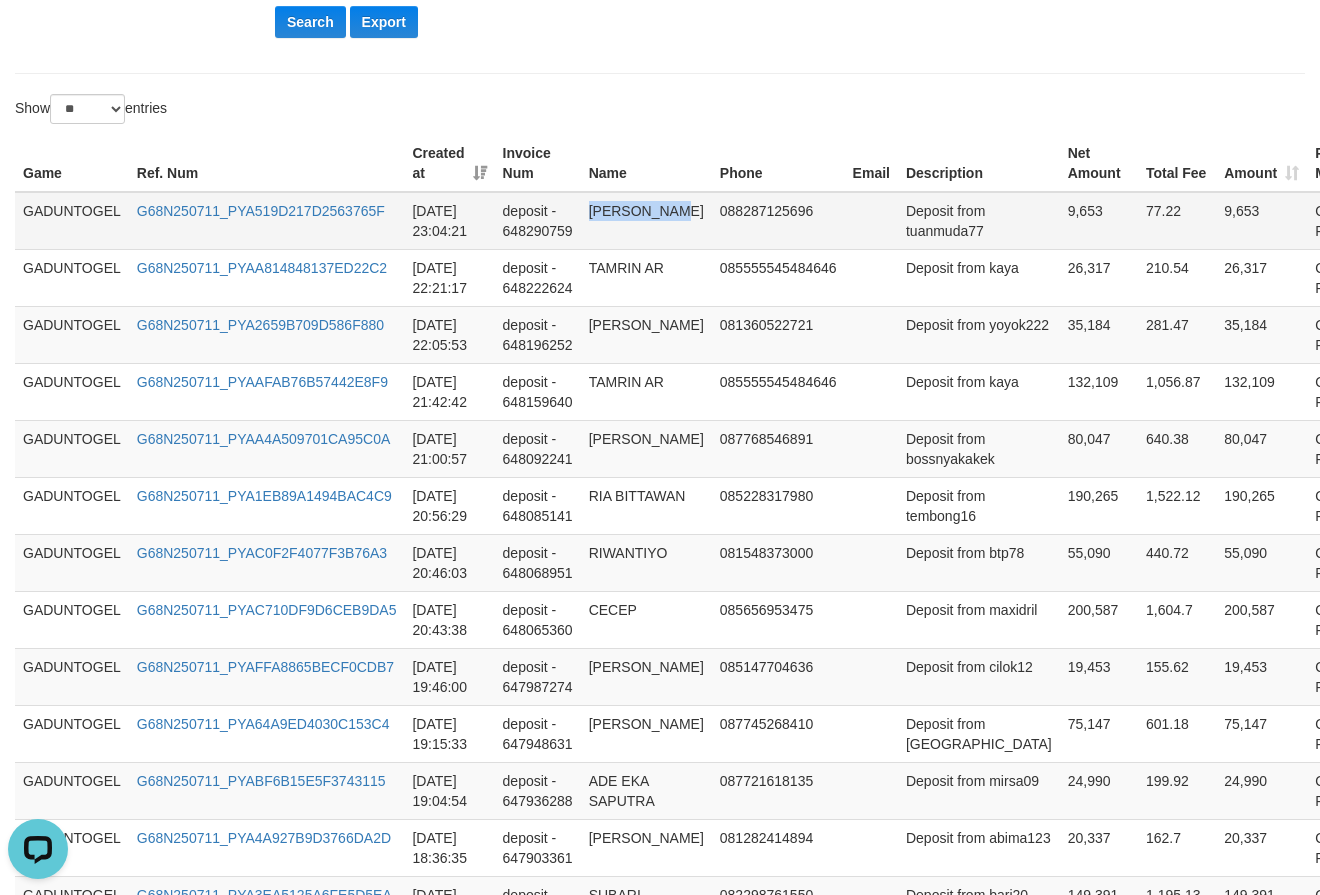 drag, startPoint x: 605, startPoint y: 207, endPoint x: 612, endPoint y: 231, distance: 25 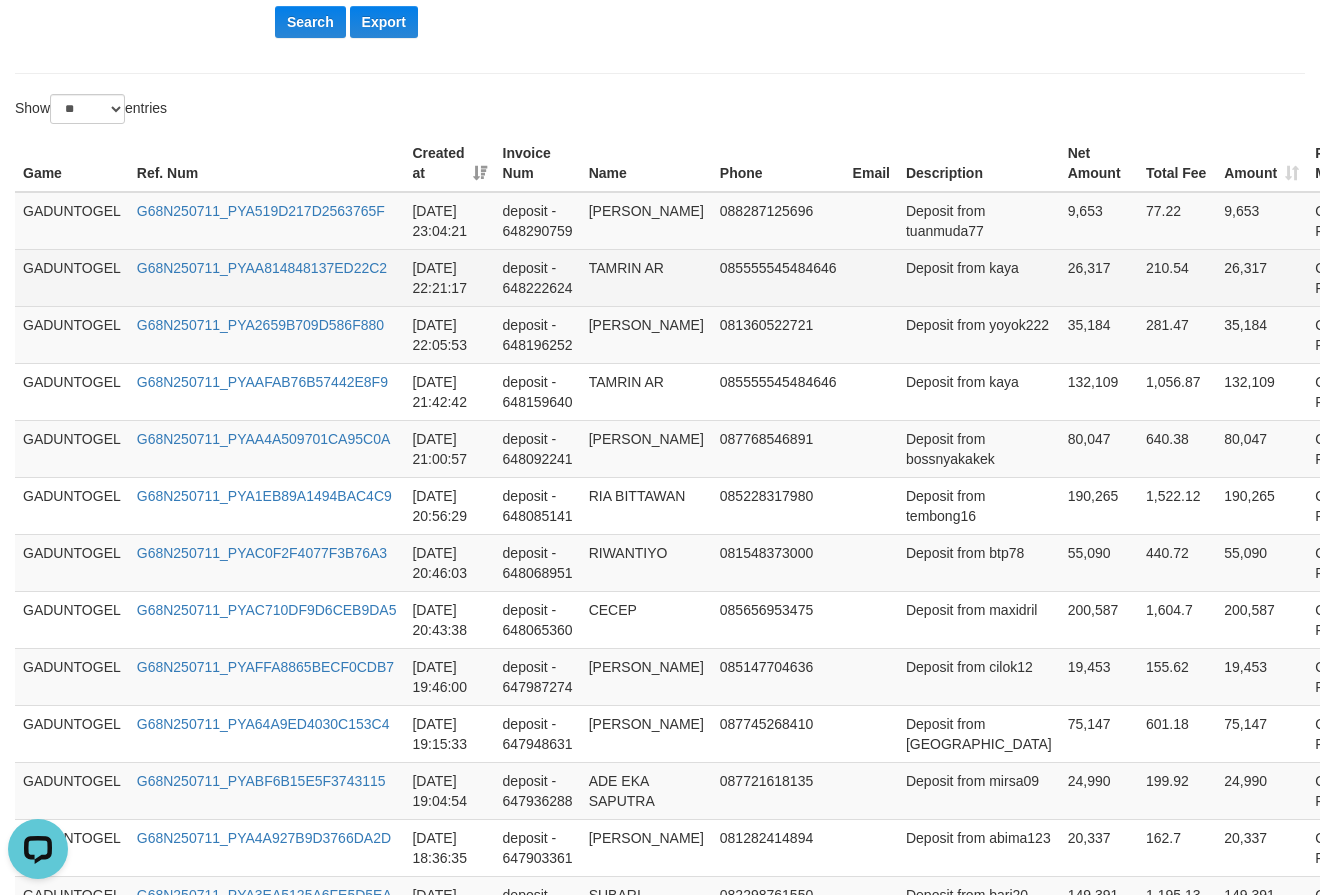 click on "TAMRIN AR" at bounding box center (646, 277) 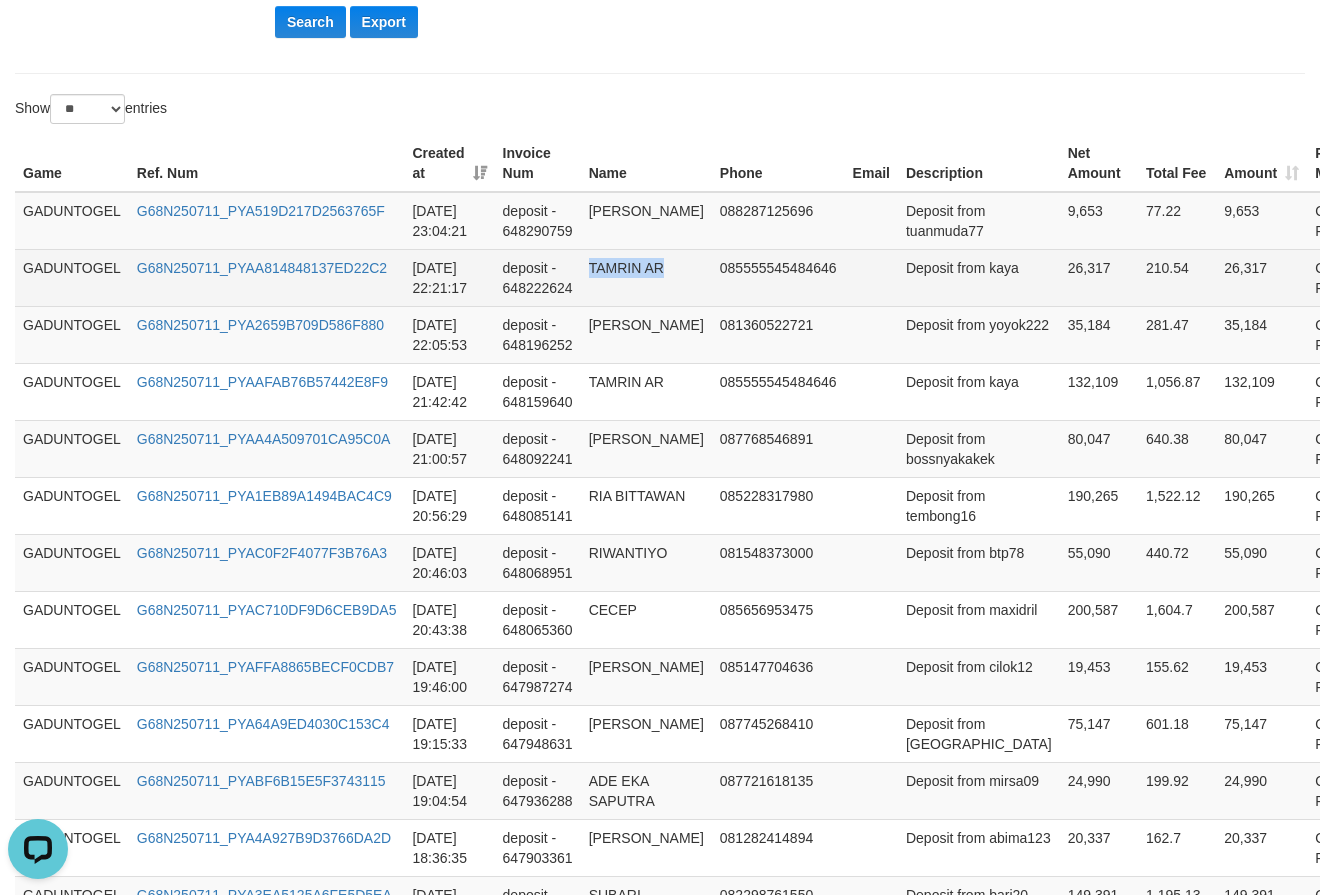 drag, startPoint x: 611, startPoint y: 262, endPoint x: 646, endPoint y: 262, distance: 35 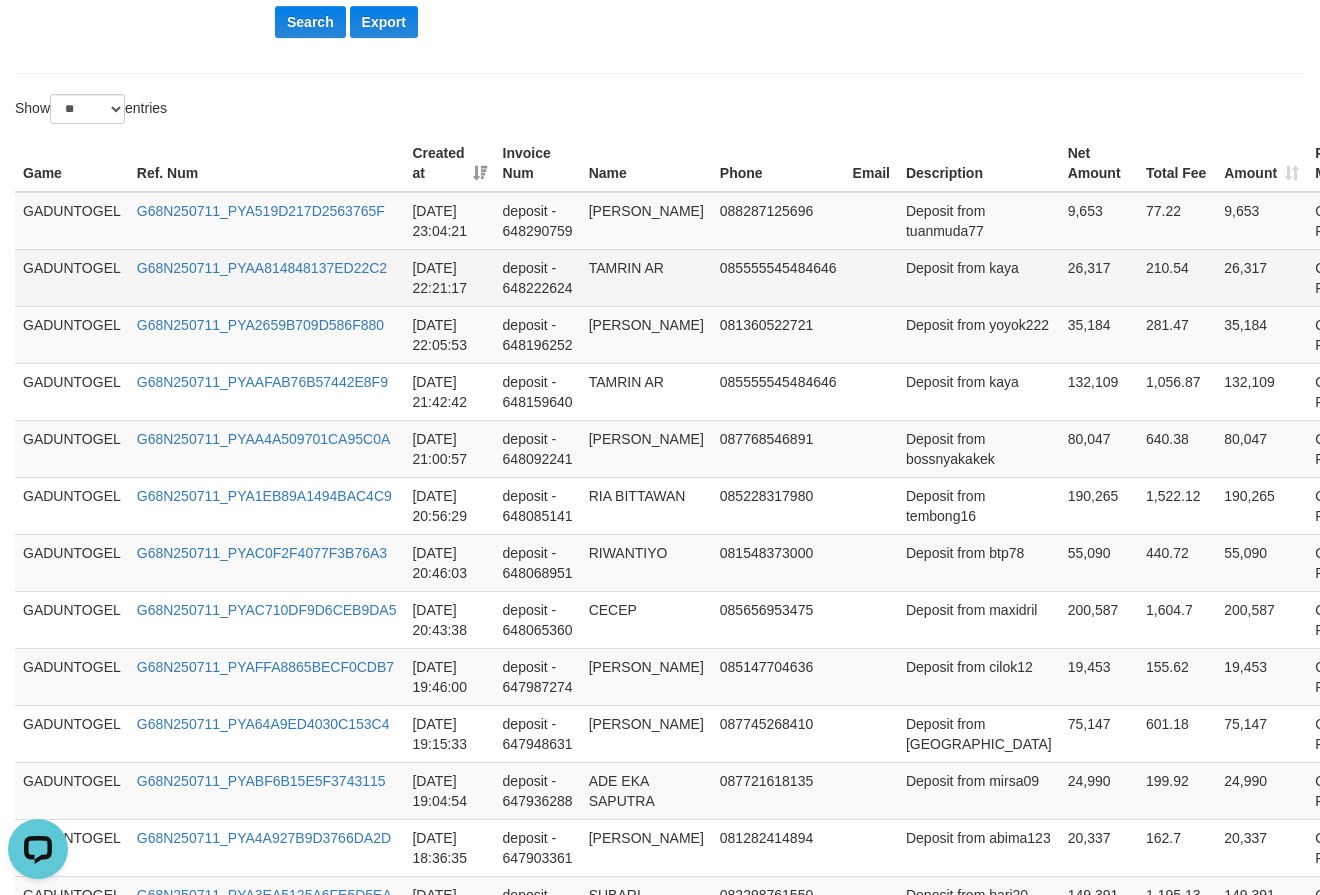 click on "Deposit from kaya" at bounding box center (979, 277) 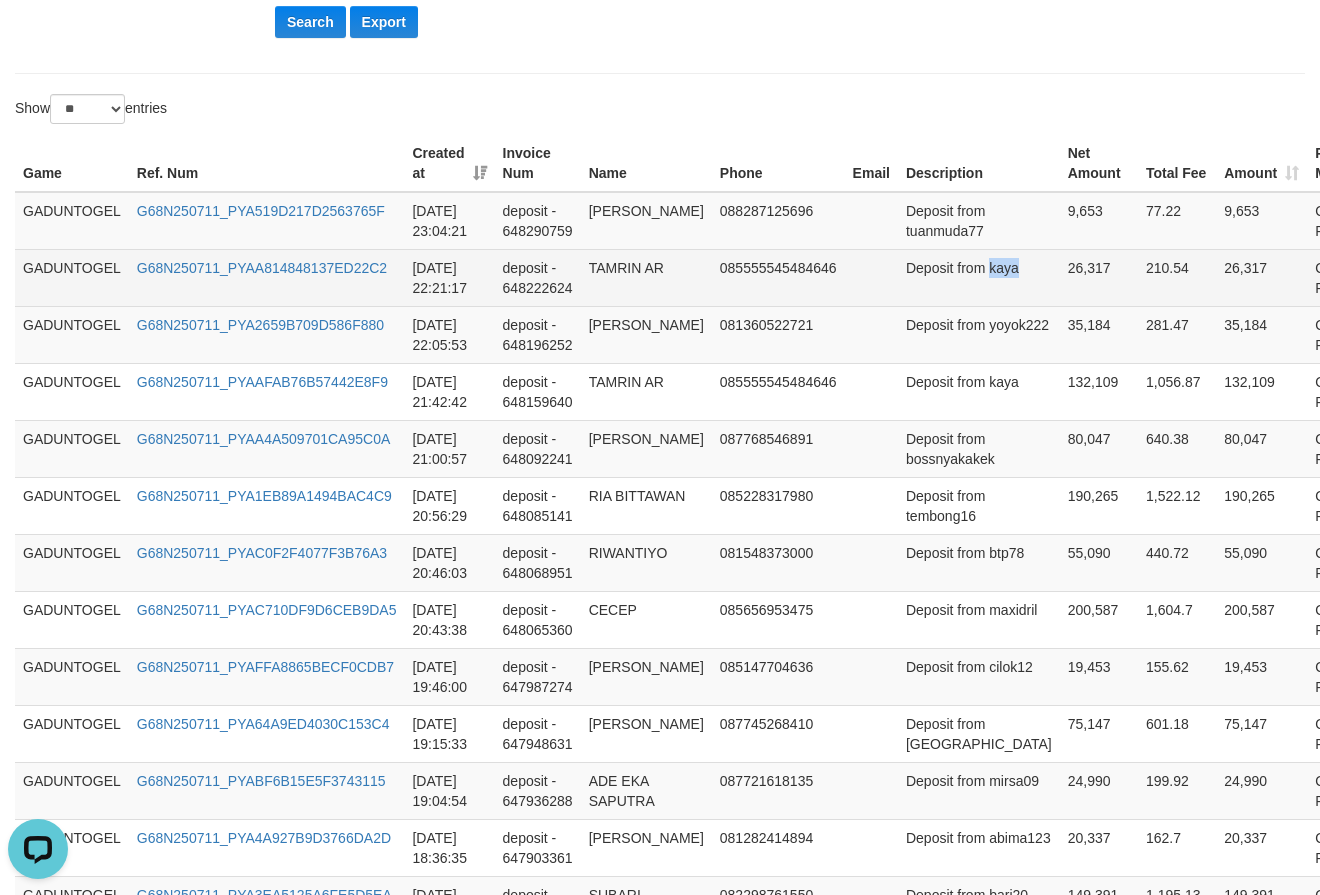 click on "Deposit from kaya" at bounding box center [979, 277] 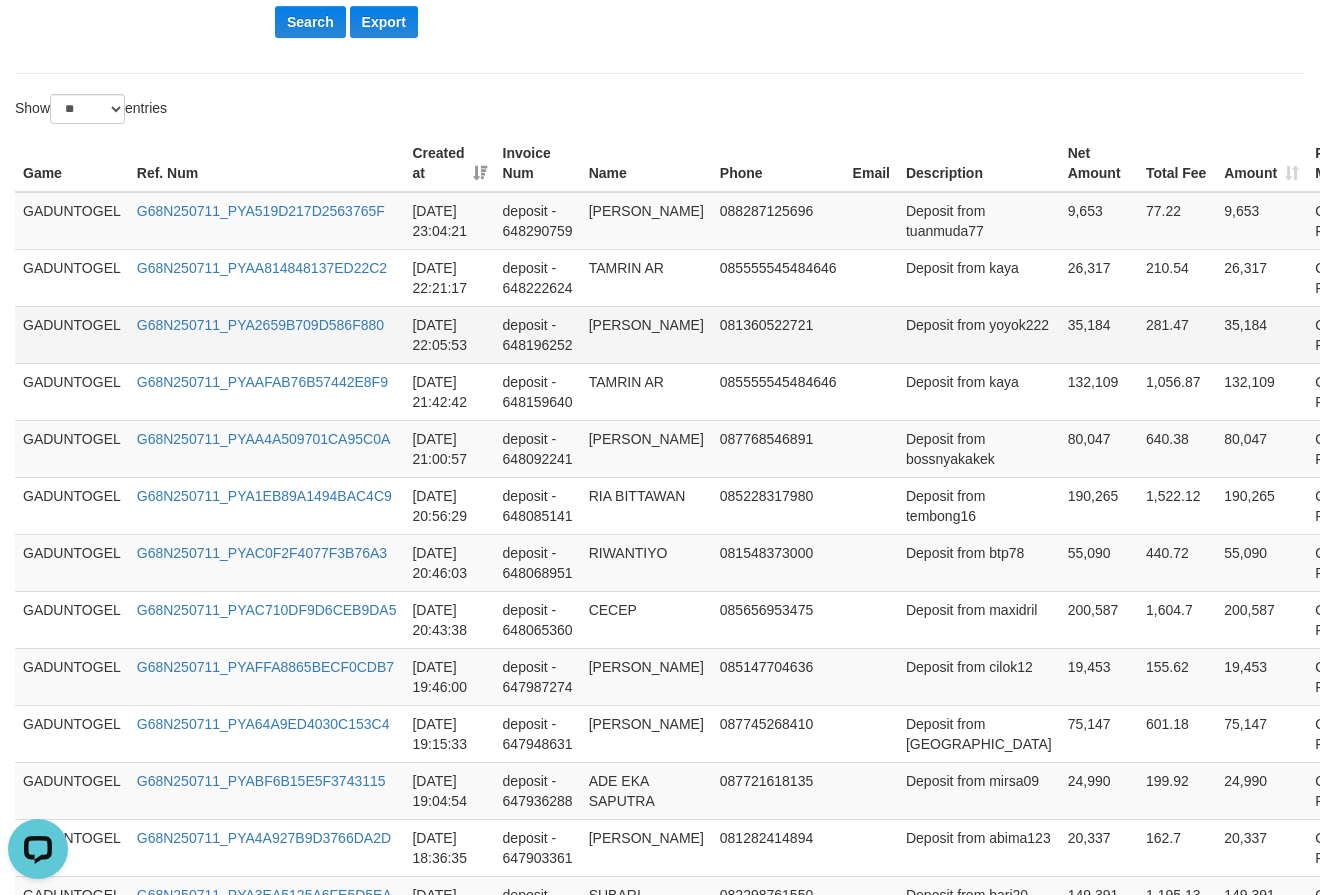 click on "Deposit from yoyok222" at bounding box center (979, 334) 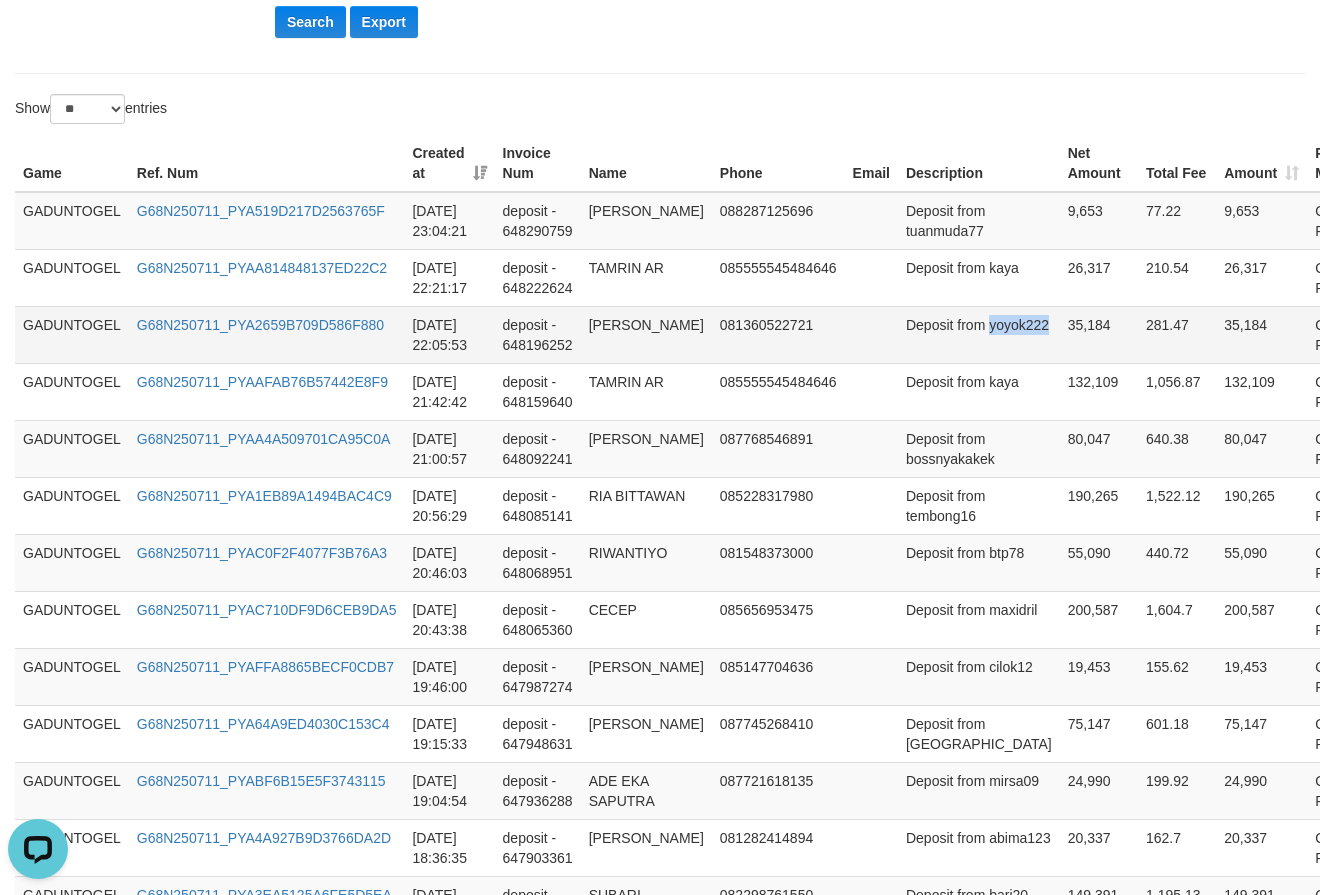 click on "Deposit from yoyok222" at bounding box center [979, 334] 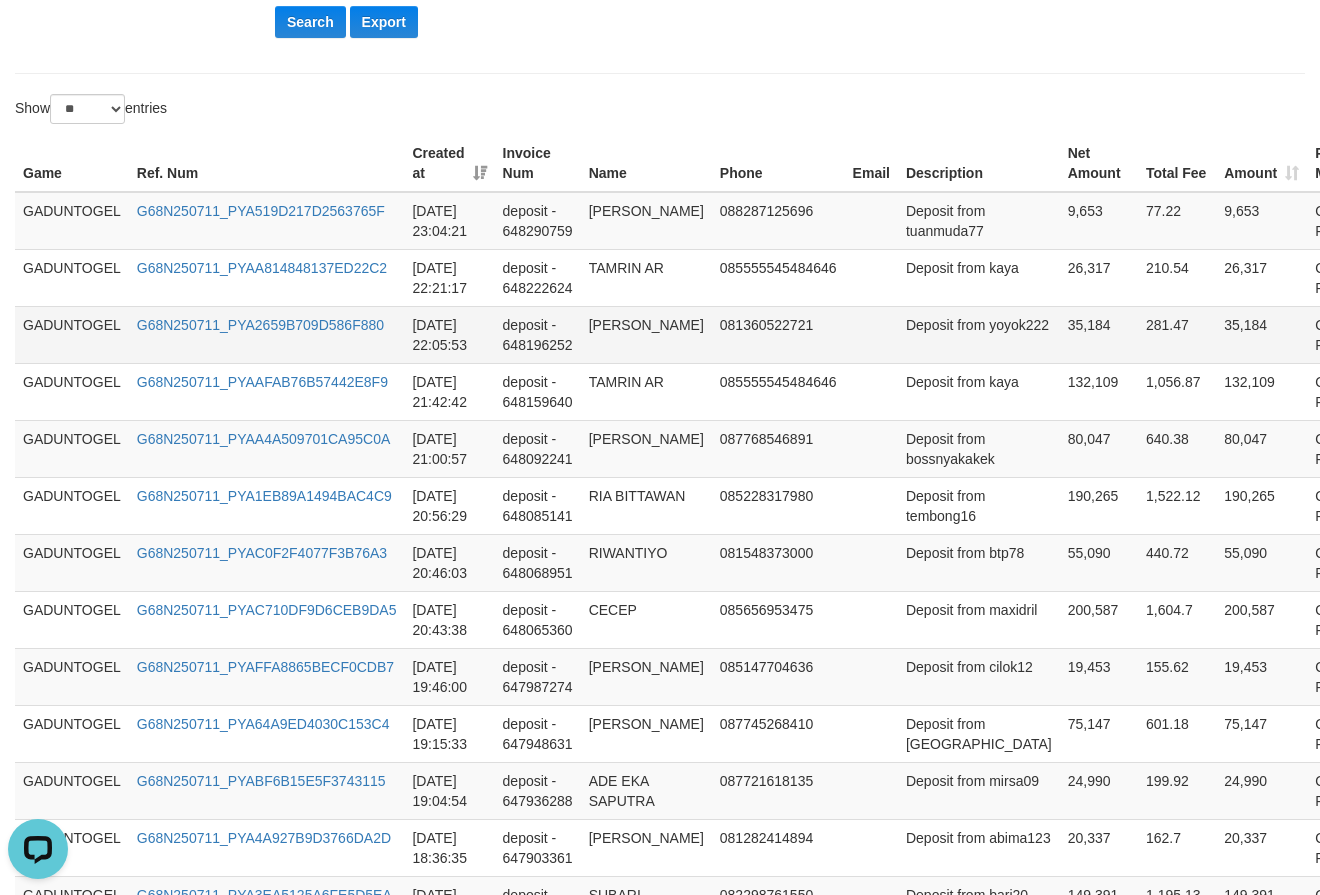 click on "[PERSON_NAME]" at bounding box center (646, 334) 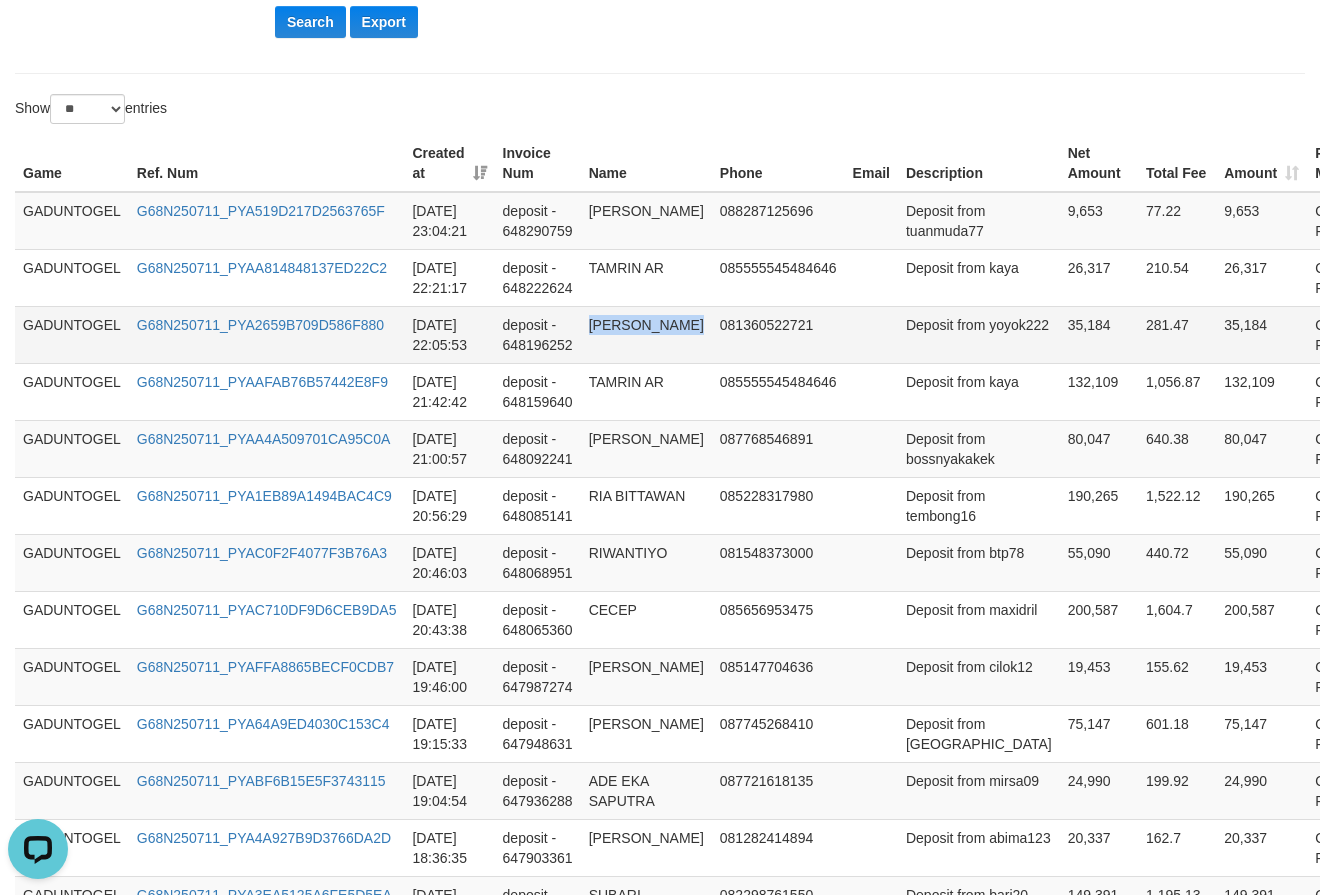 click on "[PERSON_NAME]" at bounding box center [646, 334] 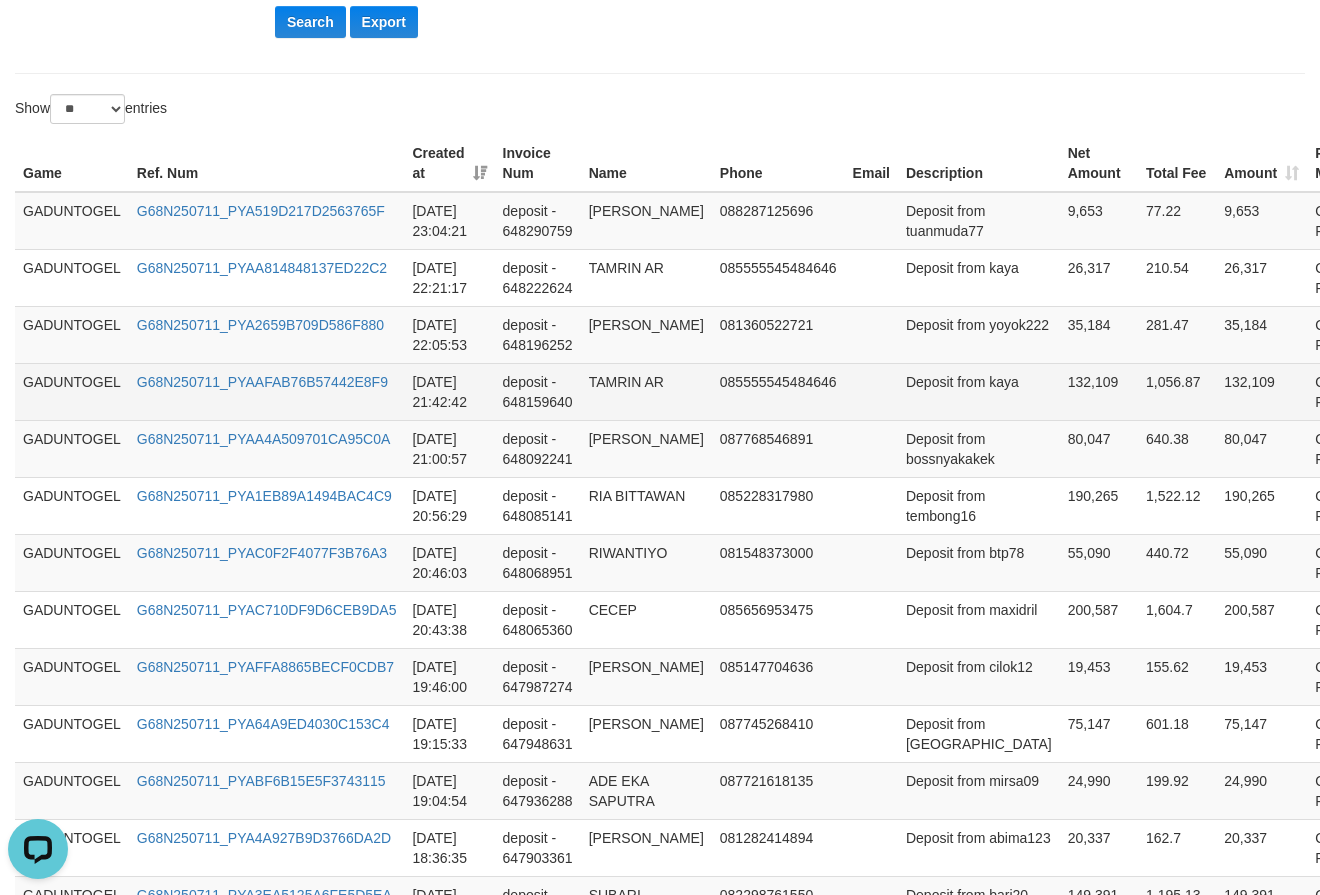 click on "TAMRIN AR" at bounding box center [646, 391] 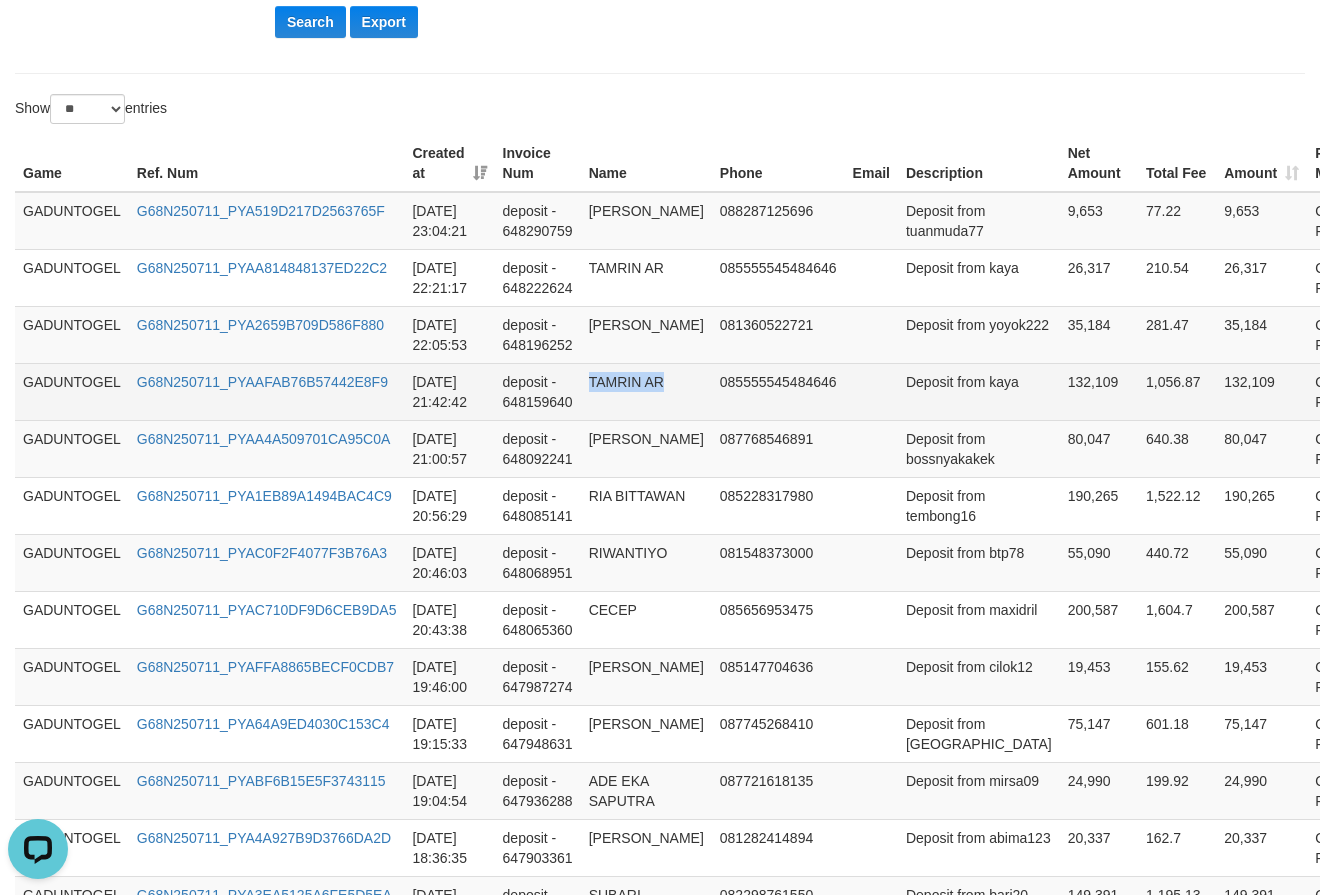 drag, startPoint x: 622, startPoint y: 398, endPoint x: 655, endPoint y: 398, distance: 33 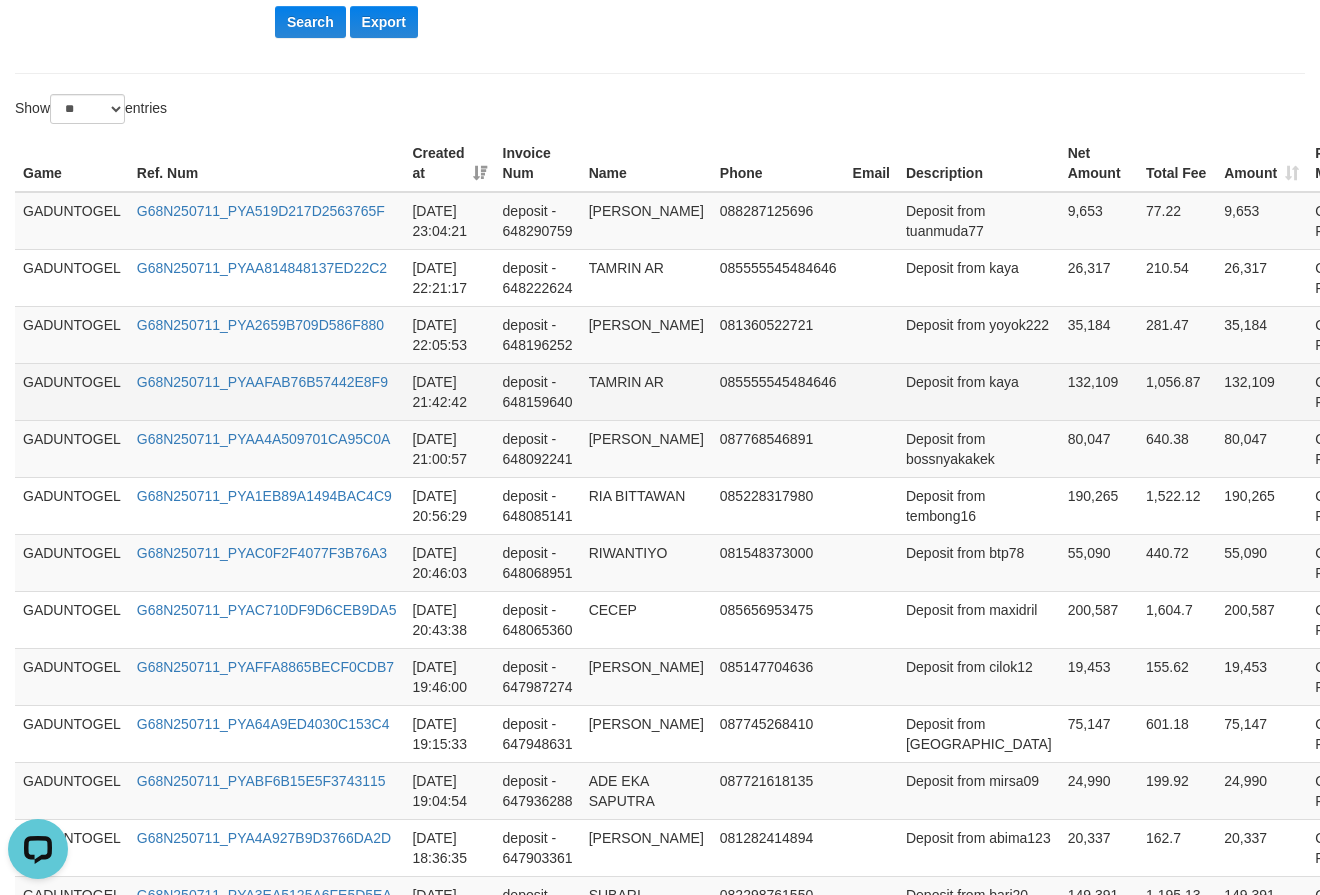 click on "Deposit from kaya" at bounding box center [979, 391] 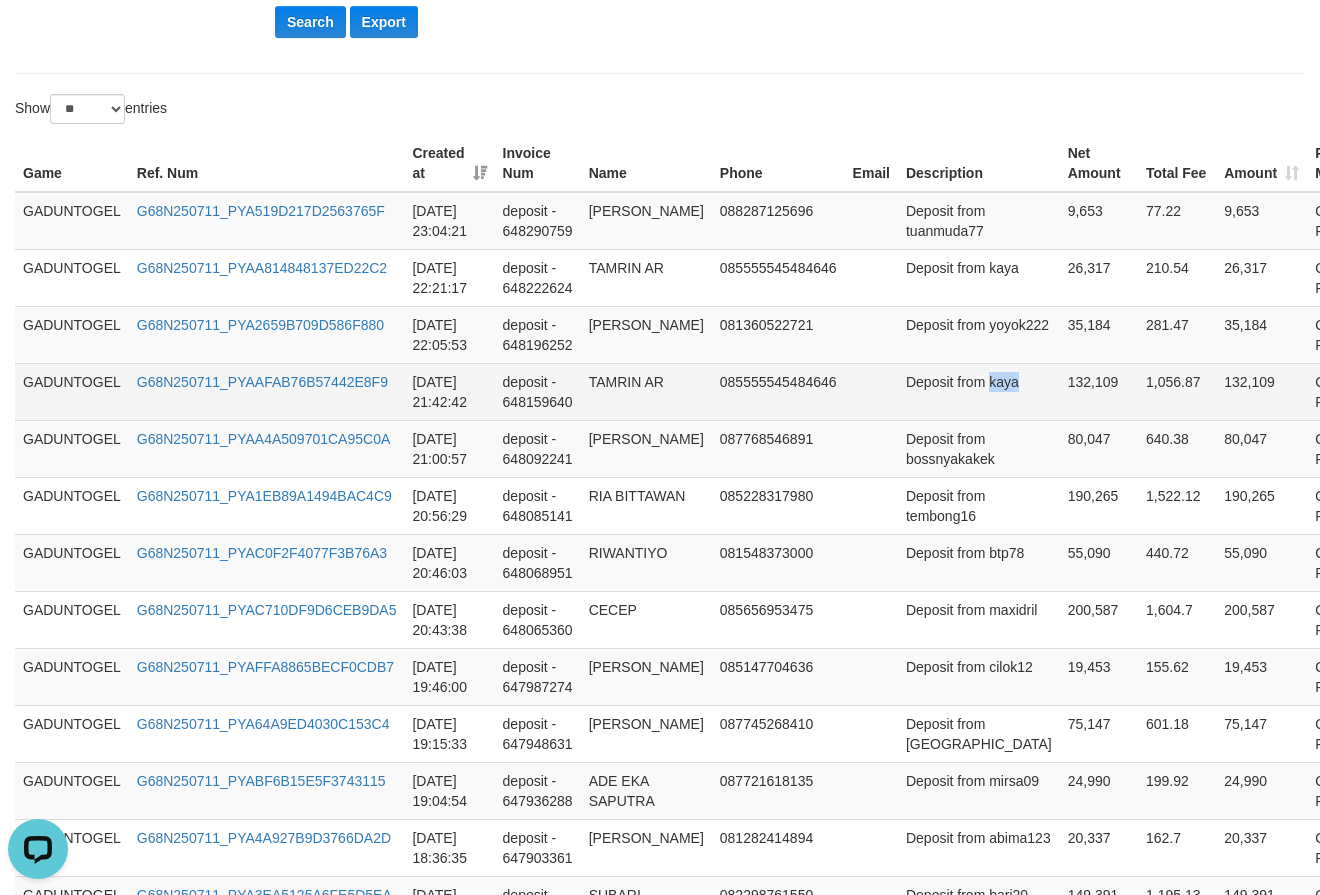 click on "Deposit from kaya" at bounding box center (979, 391) 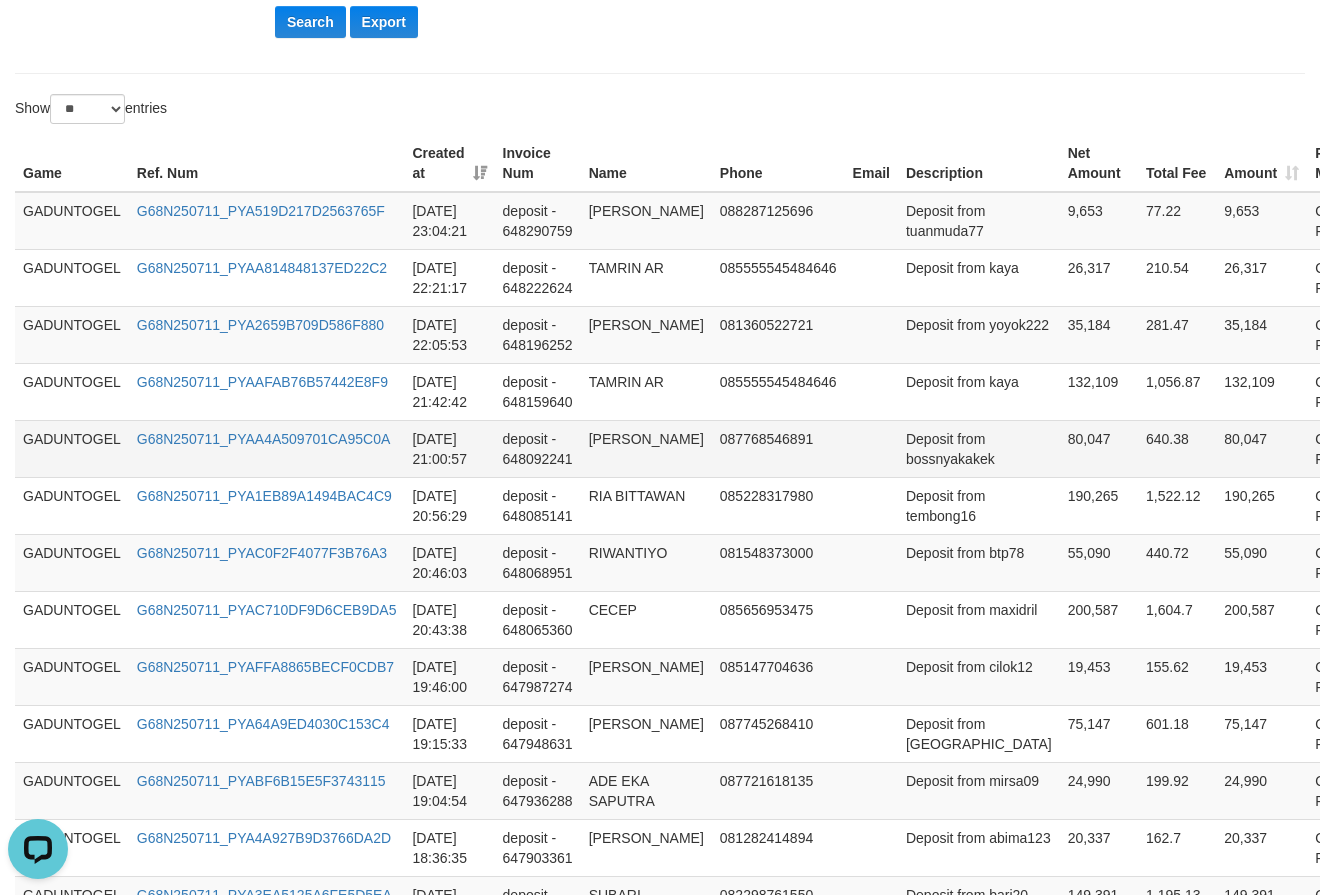 click on "Deposit from bossnyakakek" at bounding box center [979, 448] 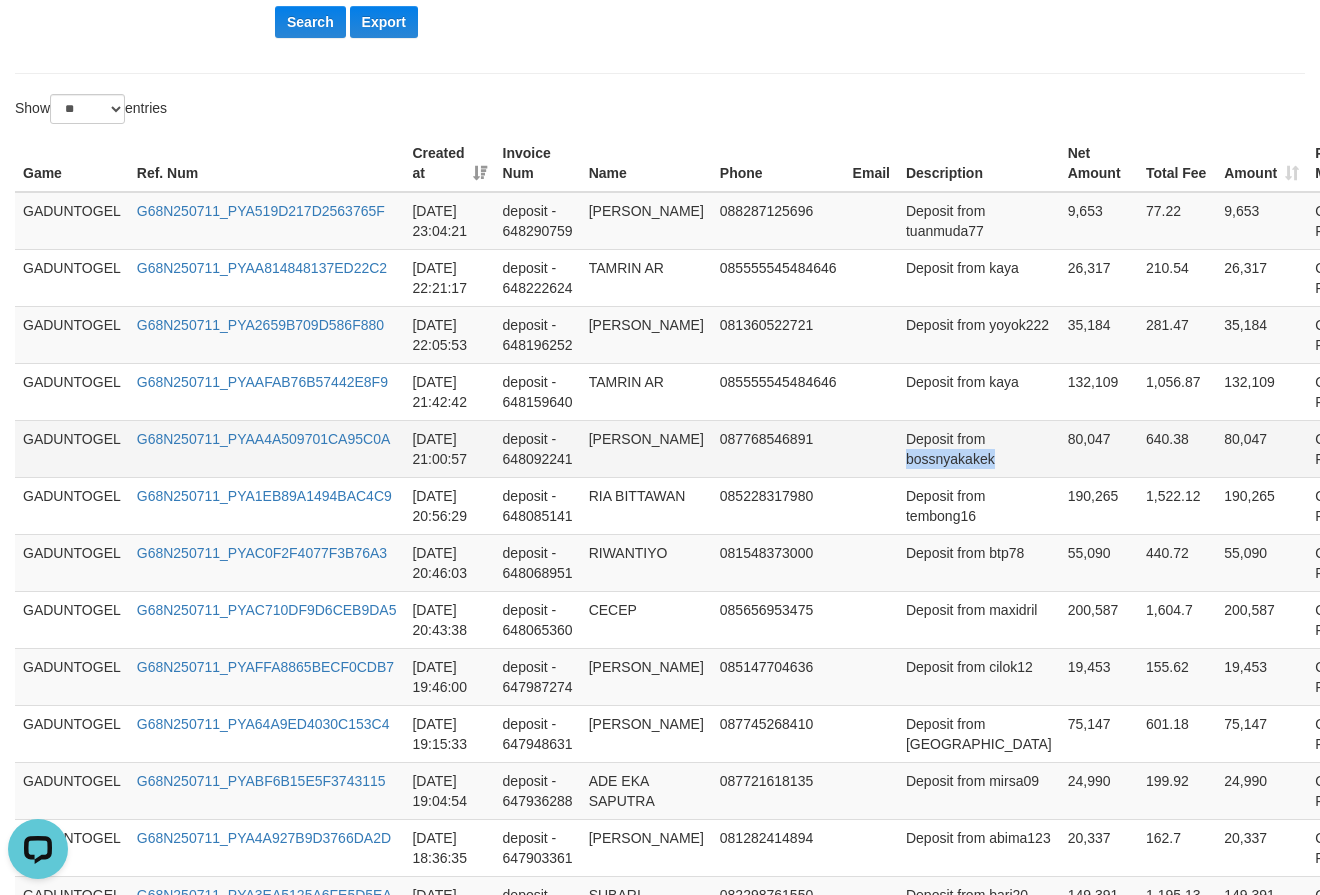 click on "Deposit from bossnyakakek" at bounding box center (979, 448) 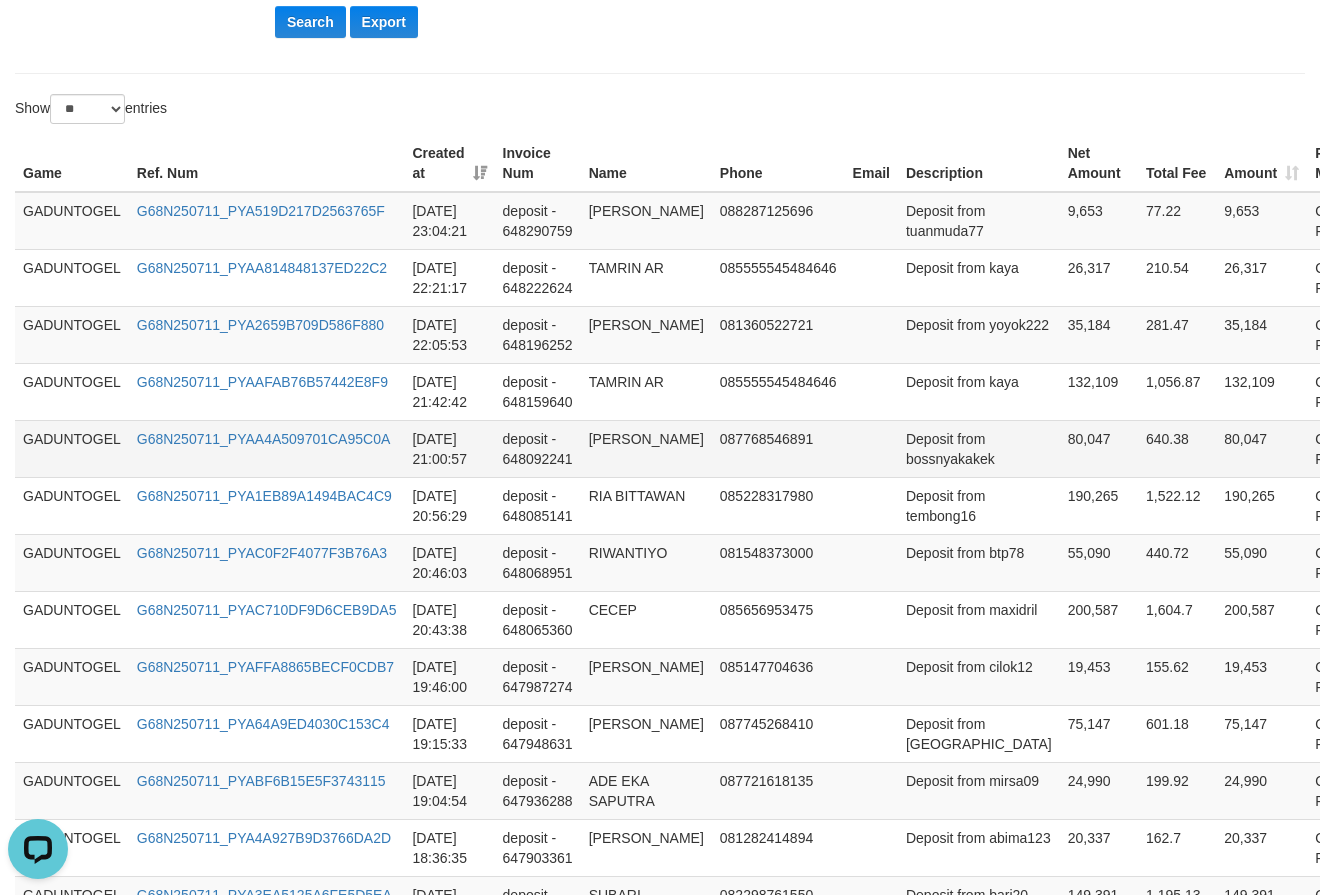 click on "[PERSON_NAME]" at bounding box center (646, 448) 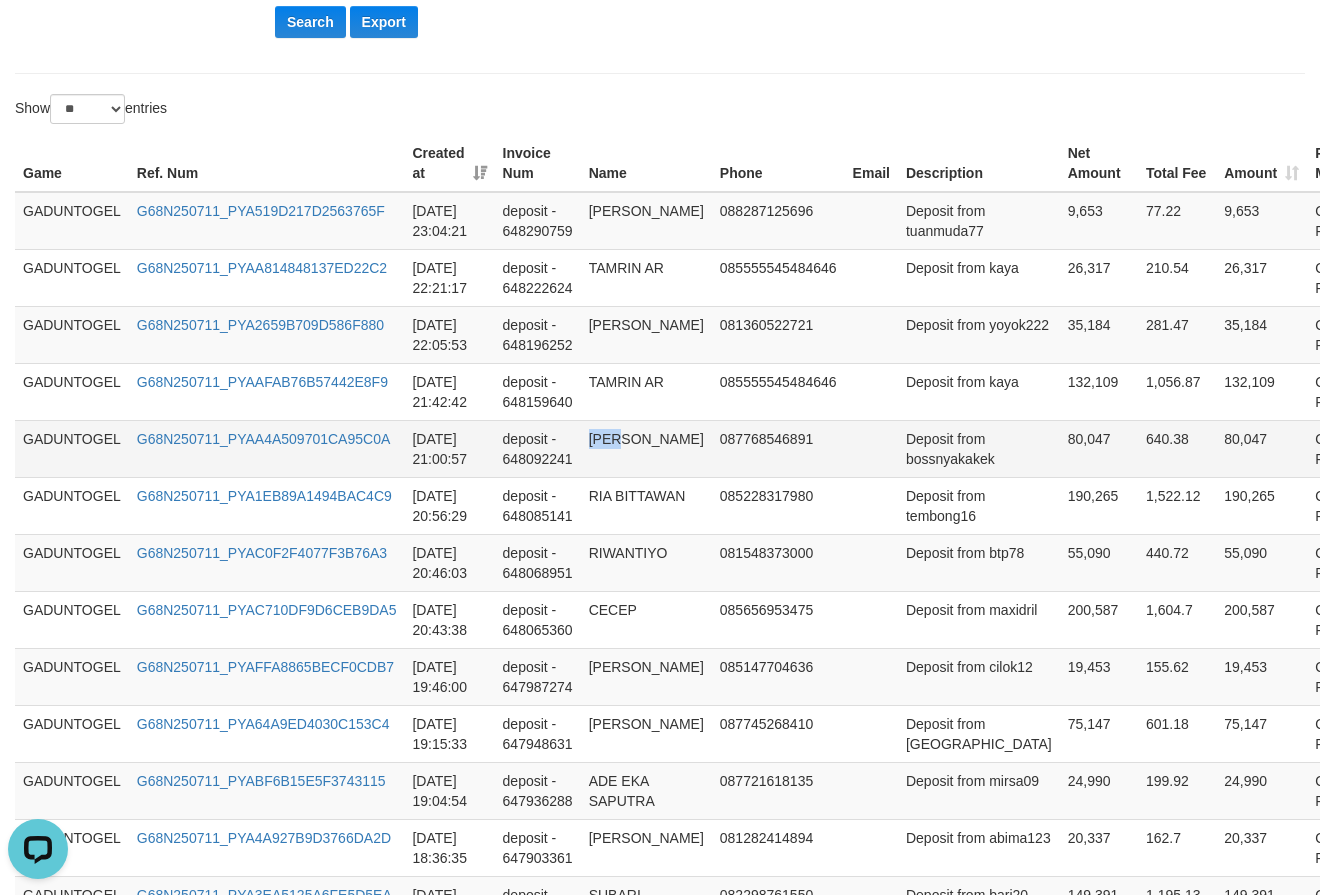 drag, startPoint x: 591, startPoint y: 438, endPoint x: 612, endPoint y: 451, distance: 24.698177 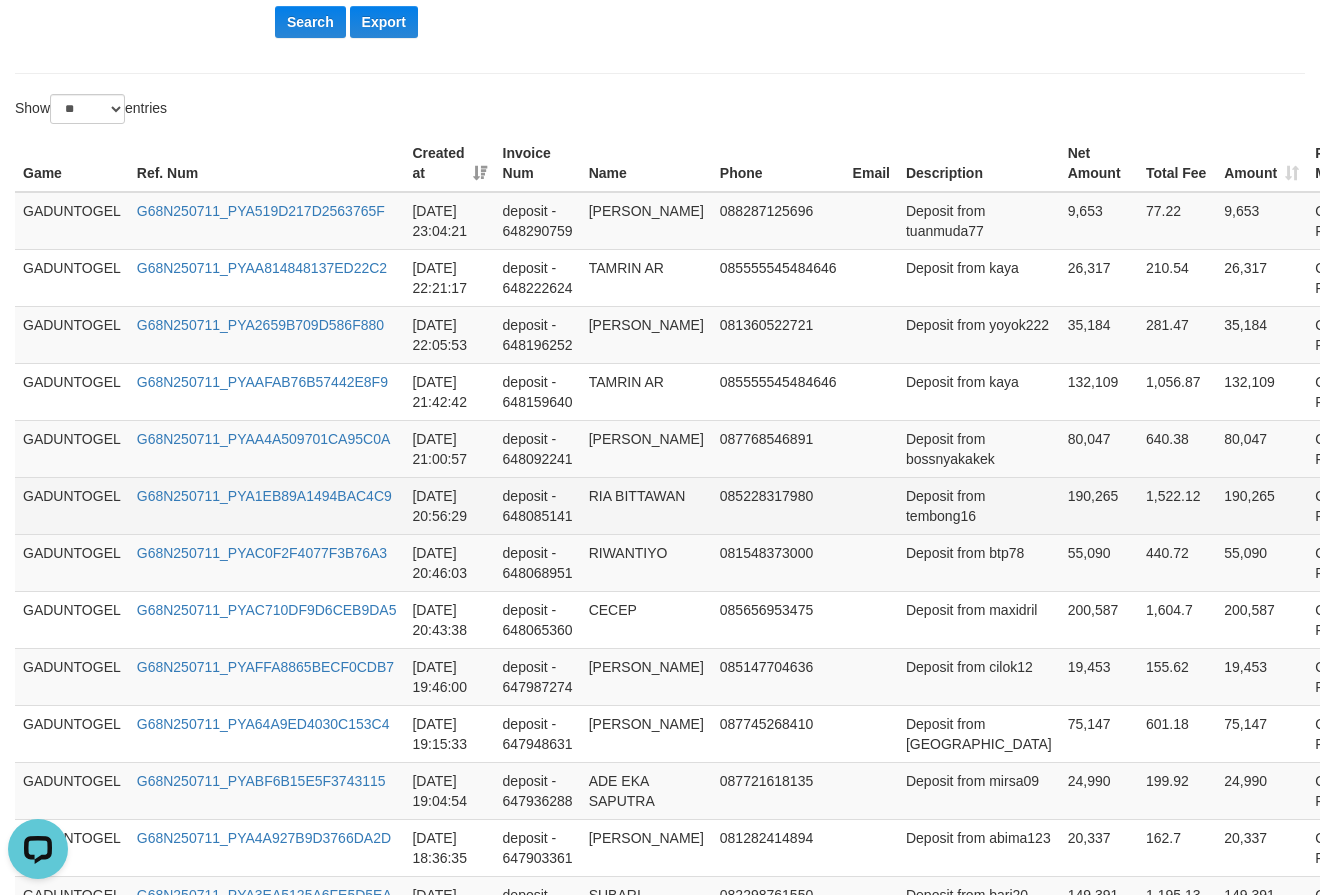 click on "RIA BITTAWAN" at bounding box center [646, 505] 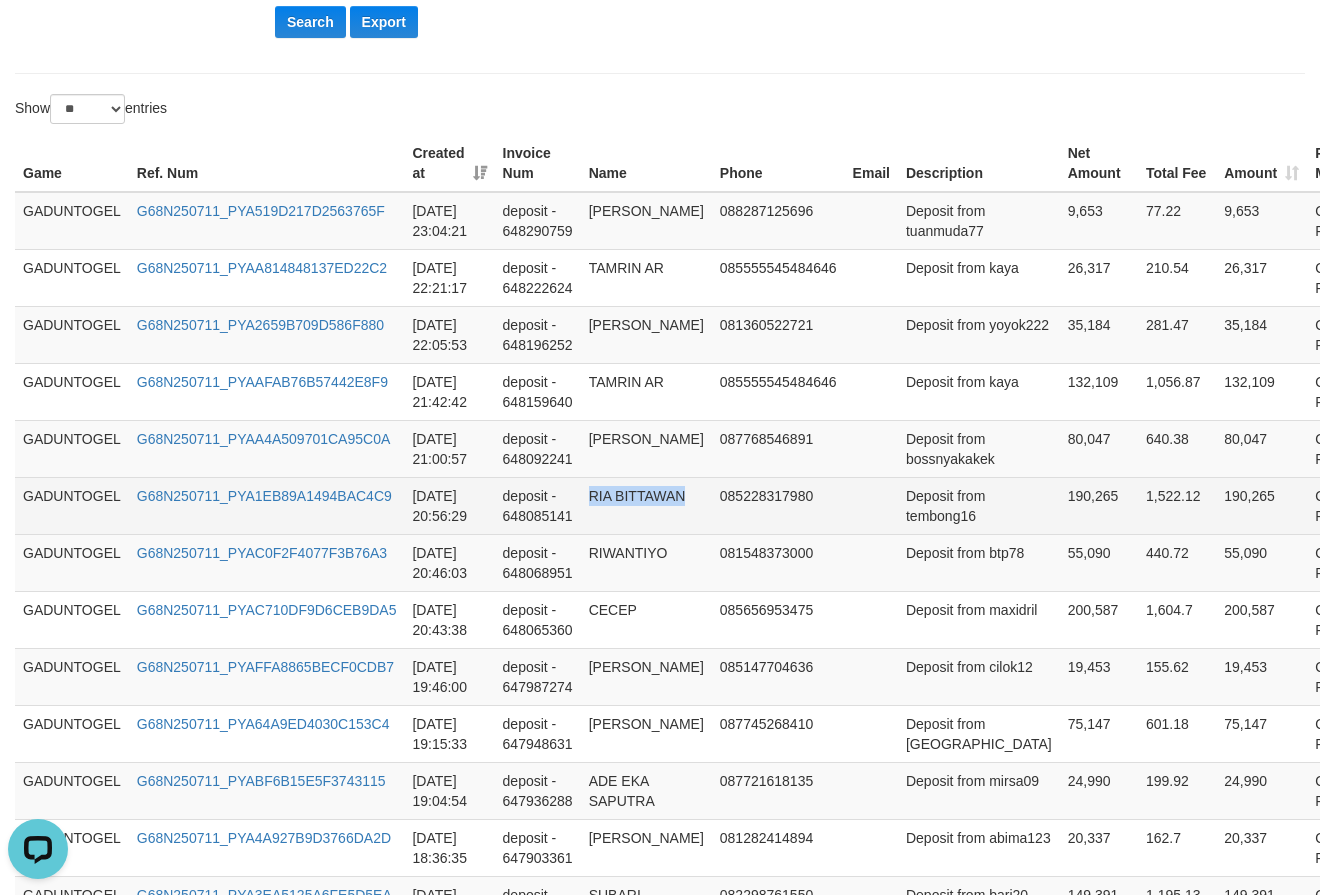 drag, startPoint x: 586, startPoint y: 488, endPoint x: 615, endPoint y: 521, distance: 43.931767 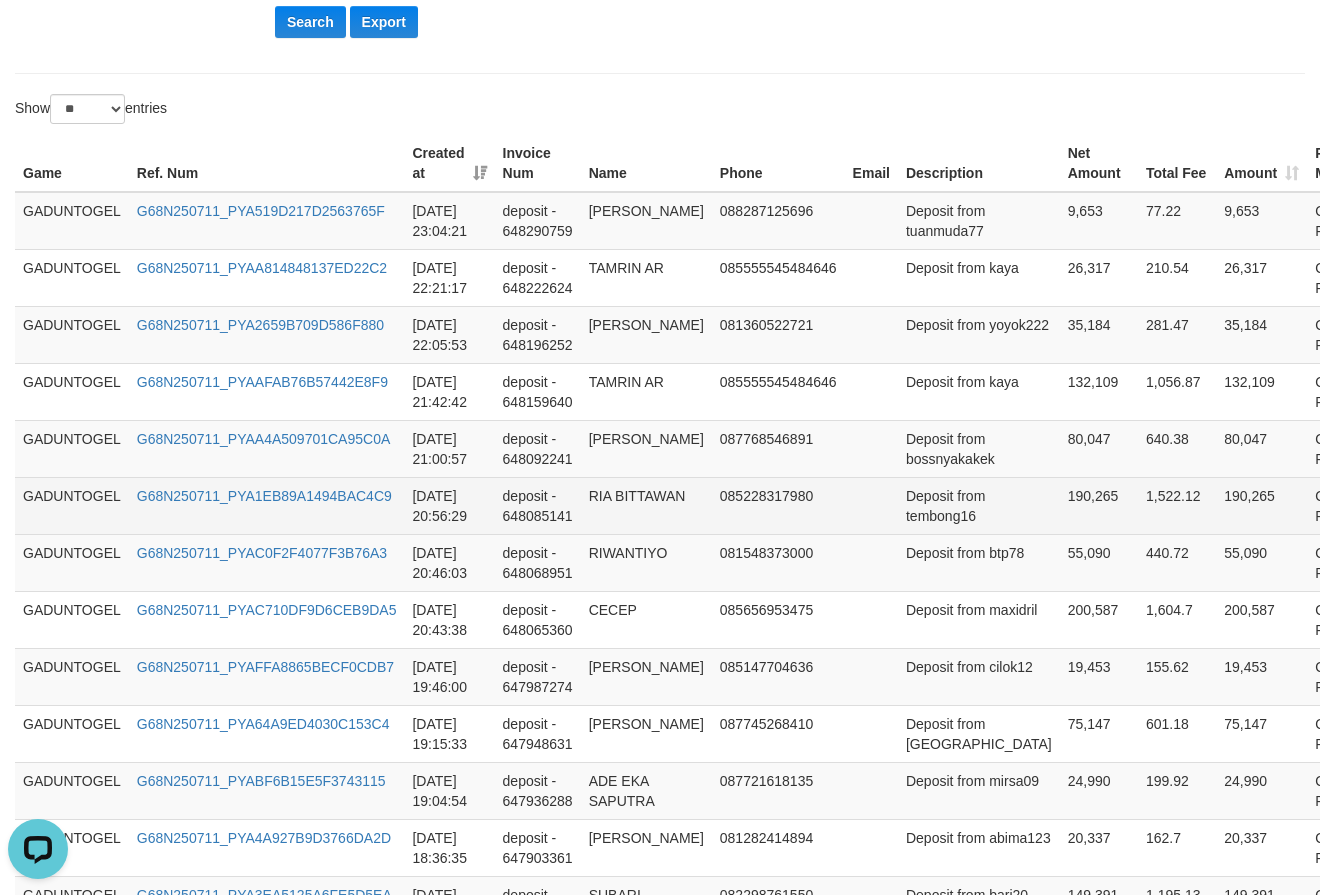 click on "Deposit from tembong16" at bounding box center (979, 505) 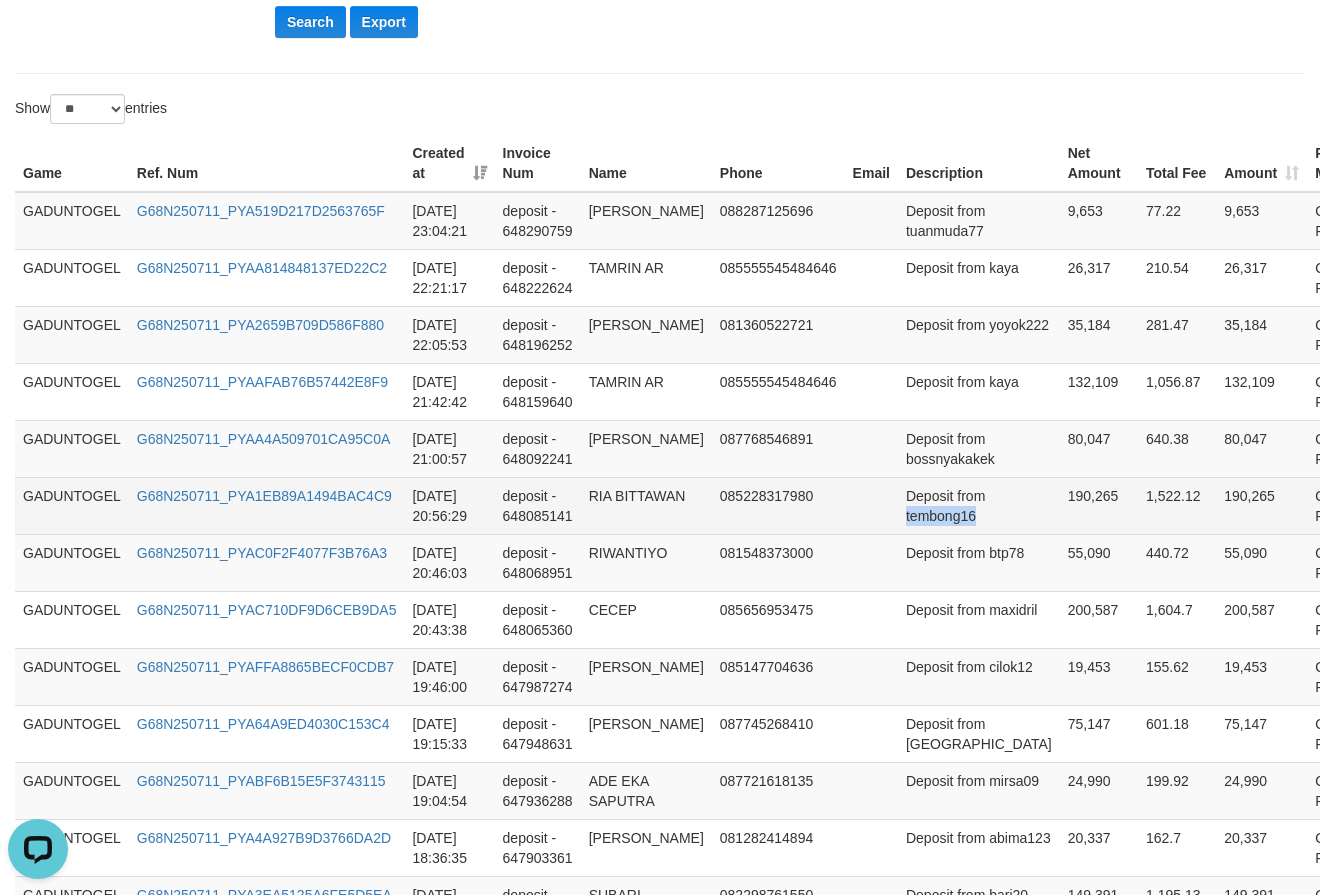 click on "Deposit from tembong16" at bounding box center (979, 505) 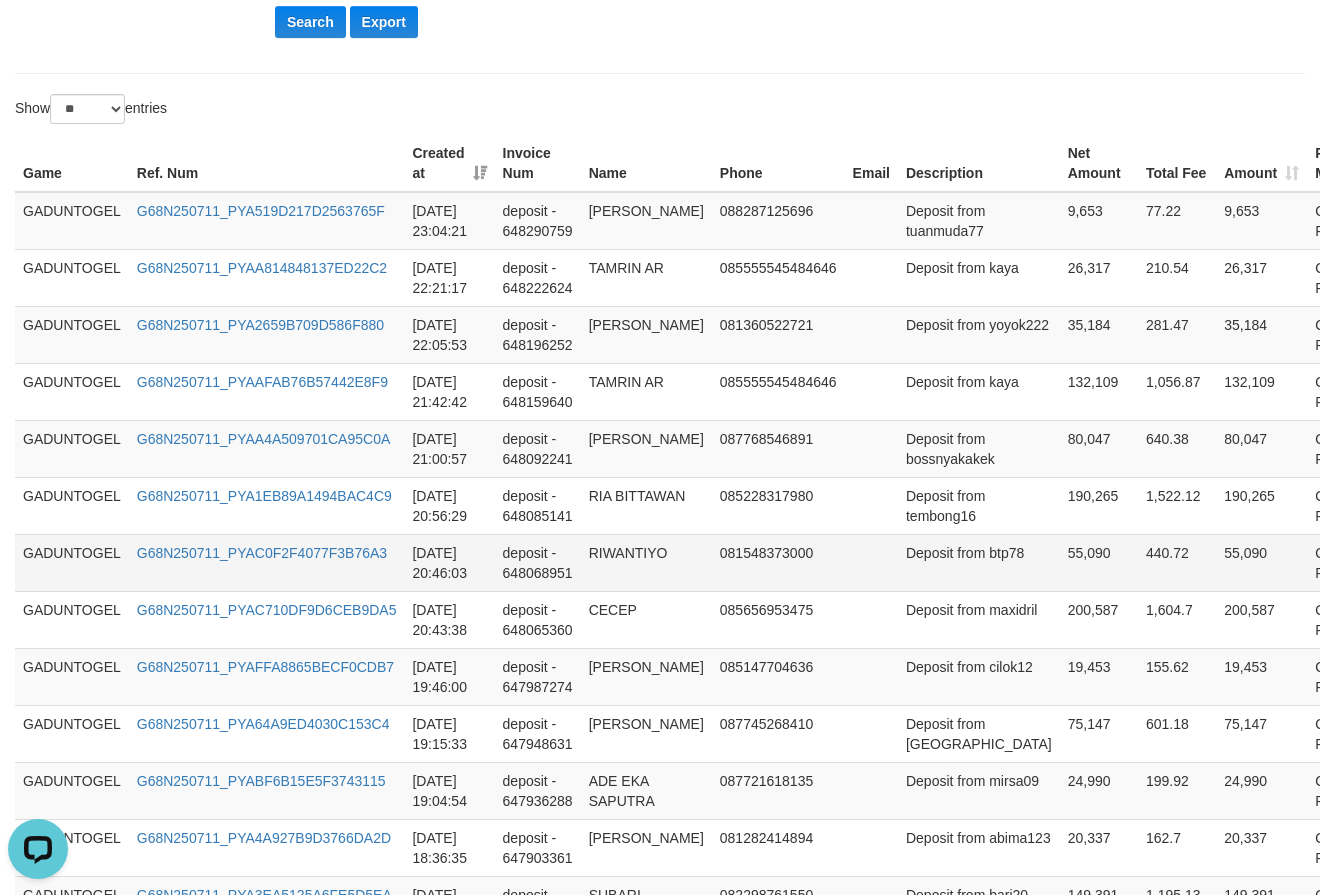 click on "Deposit from btp78" at bounding box center (979, 562) 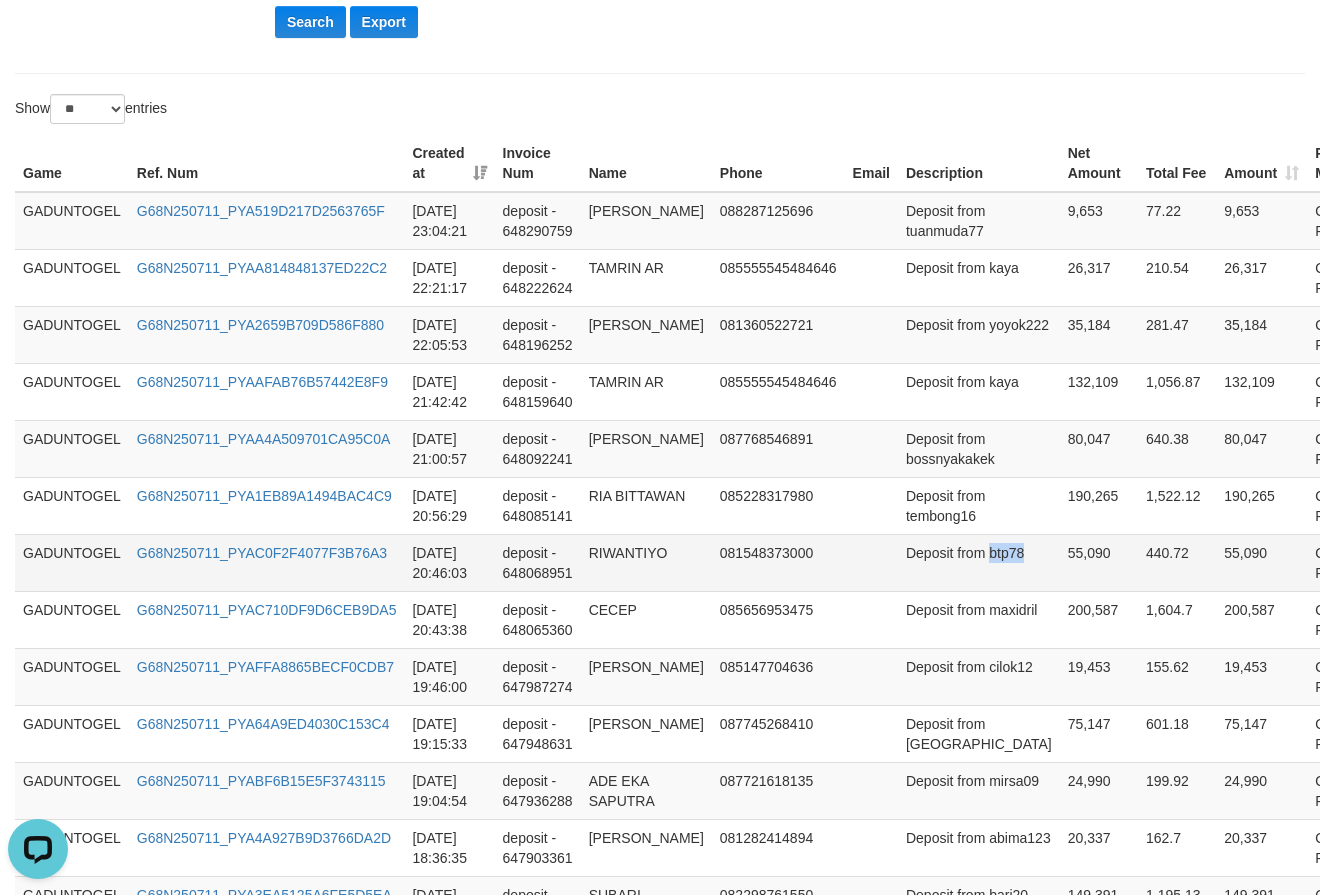 click on "Deposit from btp78" at bounding box center (979, 562) 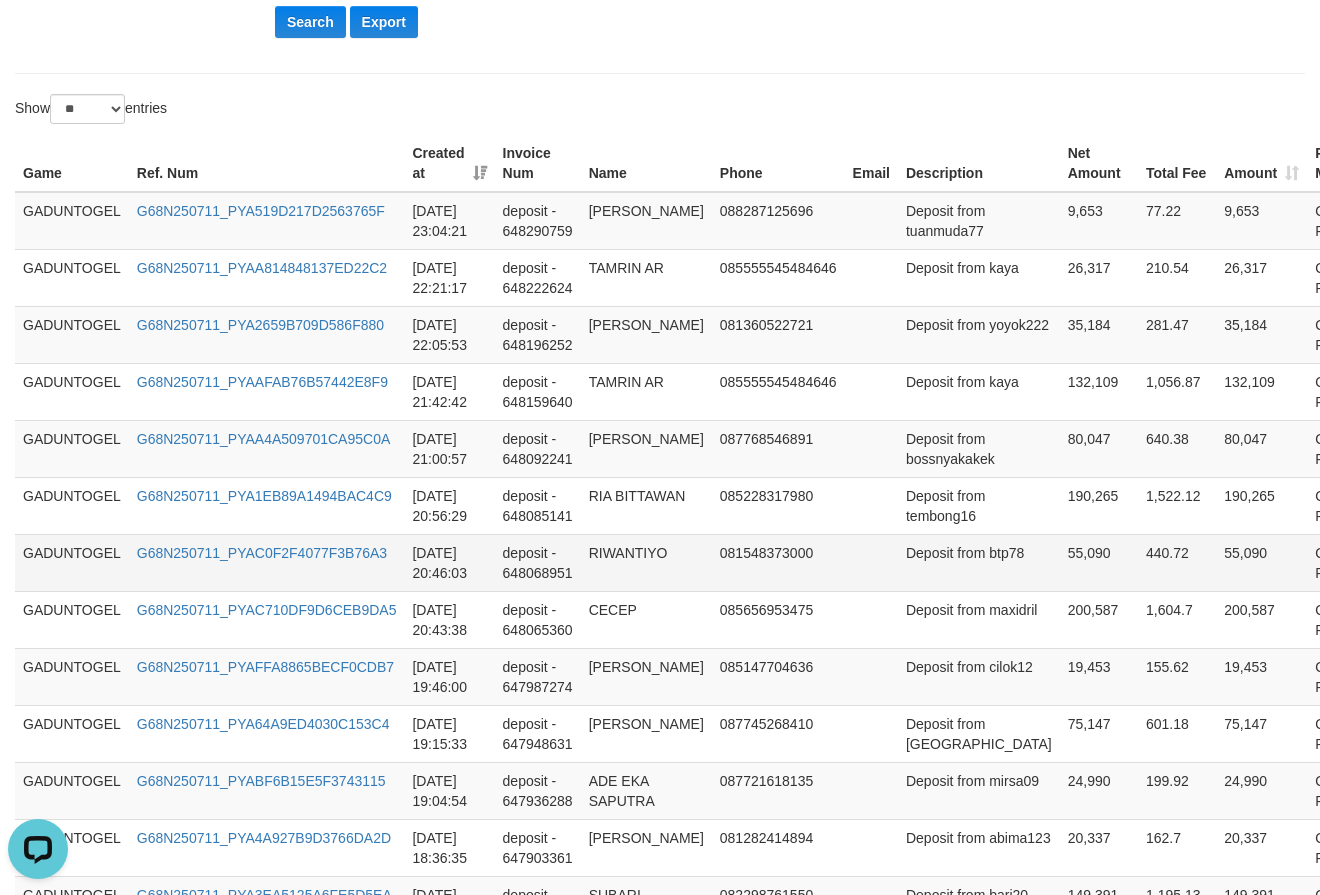 click on "RIWANTIYO" at bounding box center (646, 562) 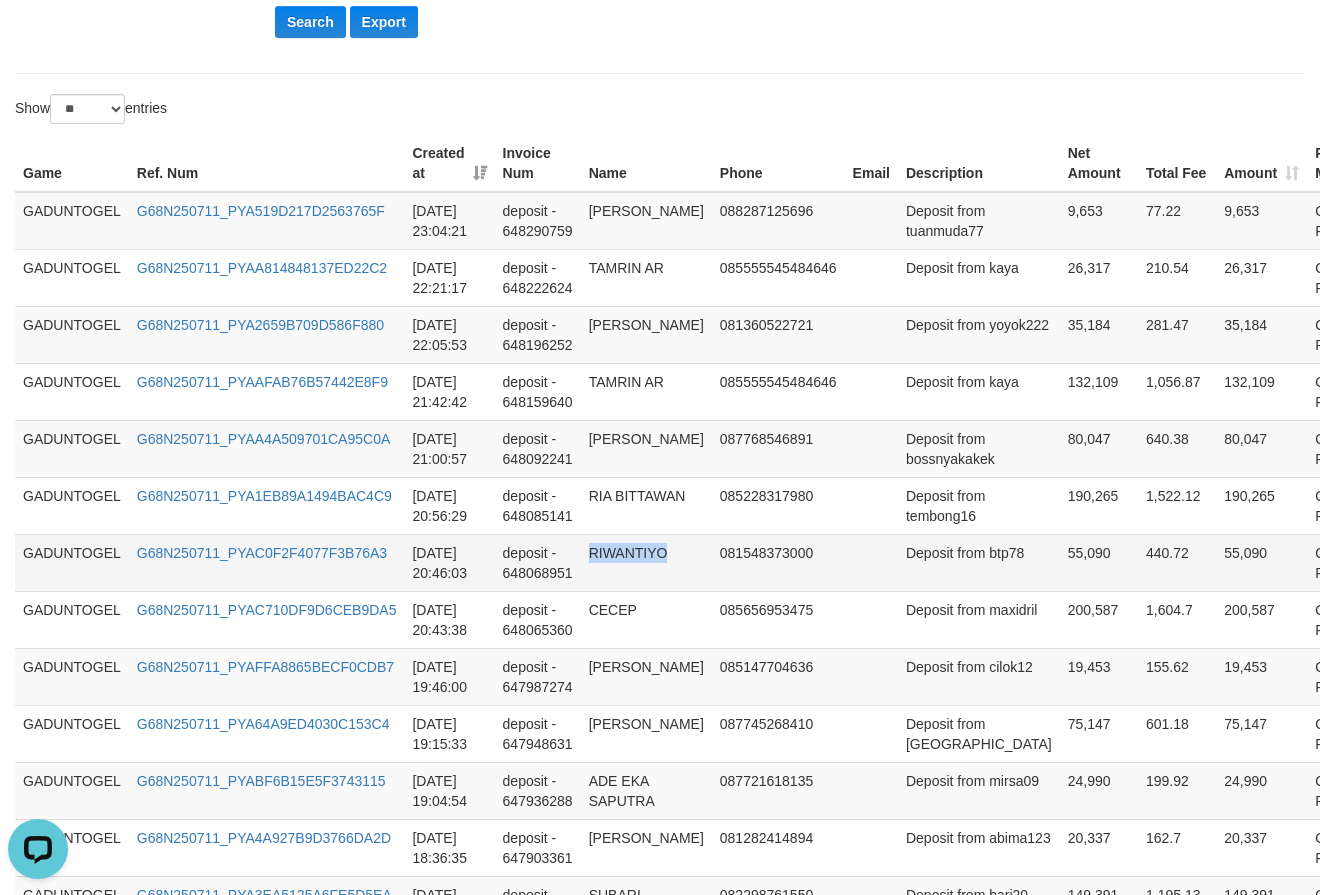 click on "RIWANTIYO" at bounding box center [646, 562] 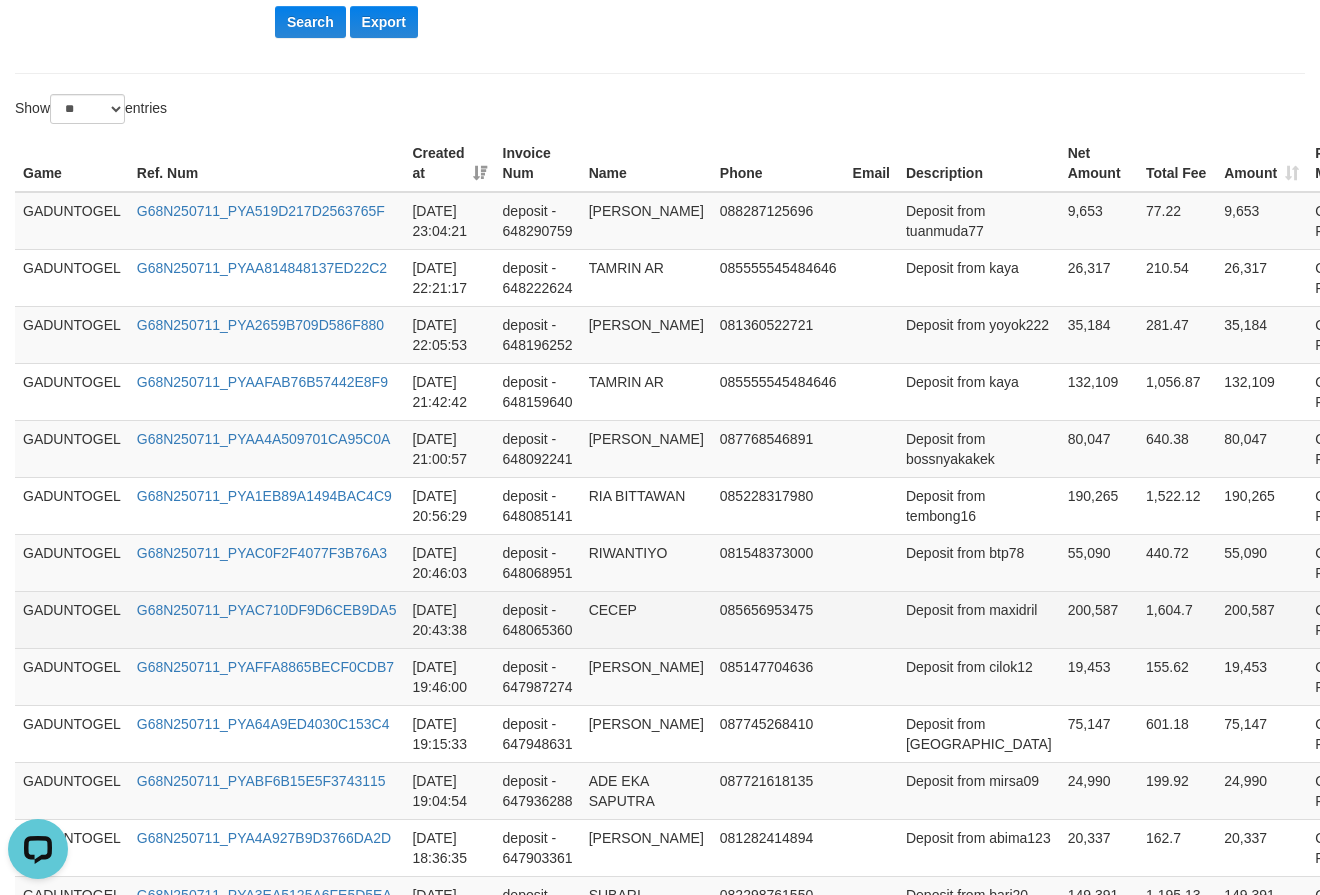 click on "CECEP" at bounding box center [646, 619] 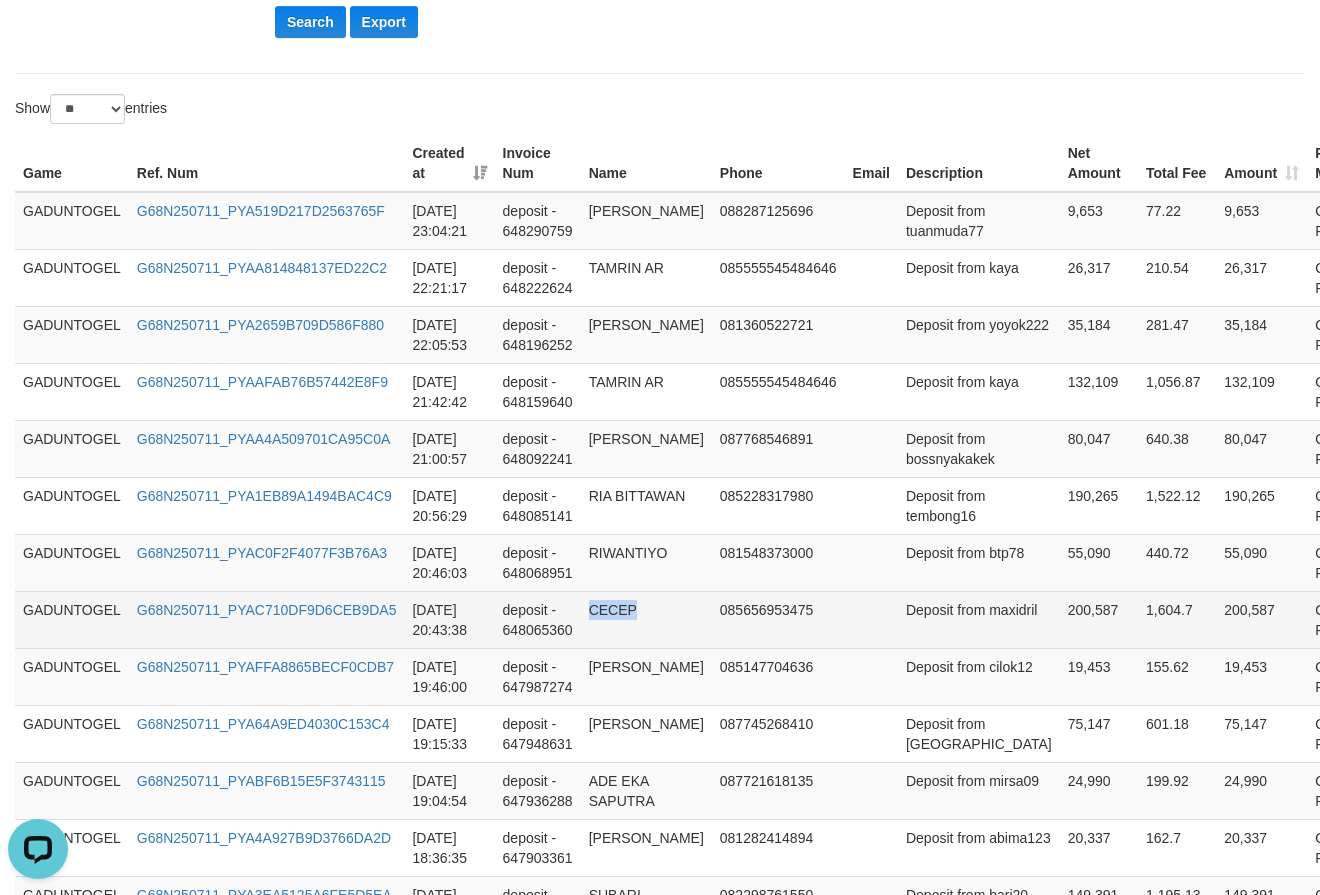 click on "CECEP" at bounding box center [646, 619] 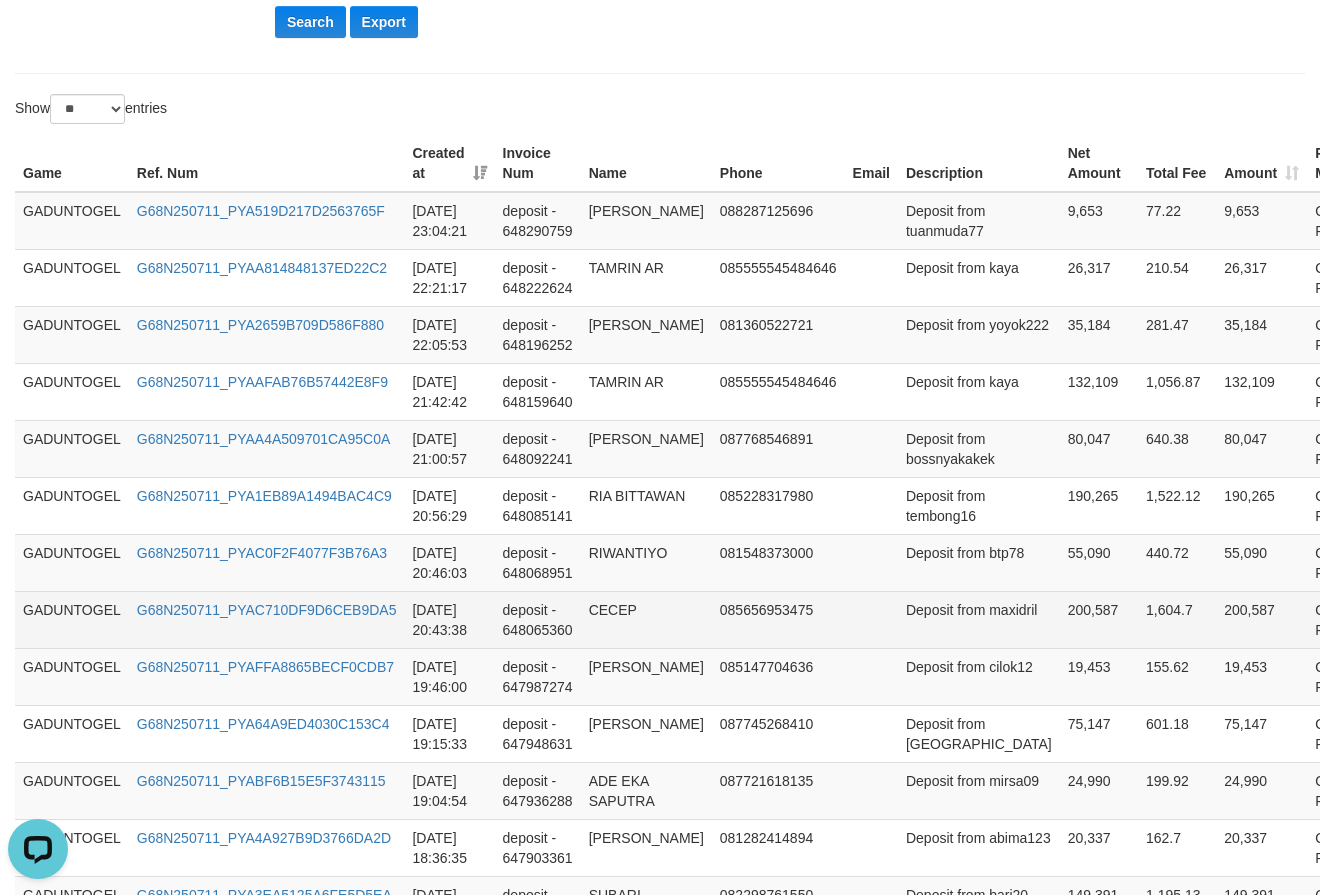 click on "Deposit from maxidril" at bounding box center [979, 619] 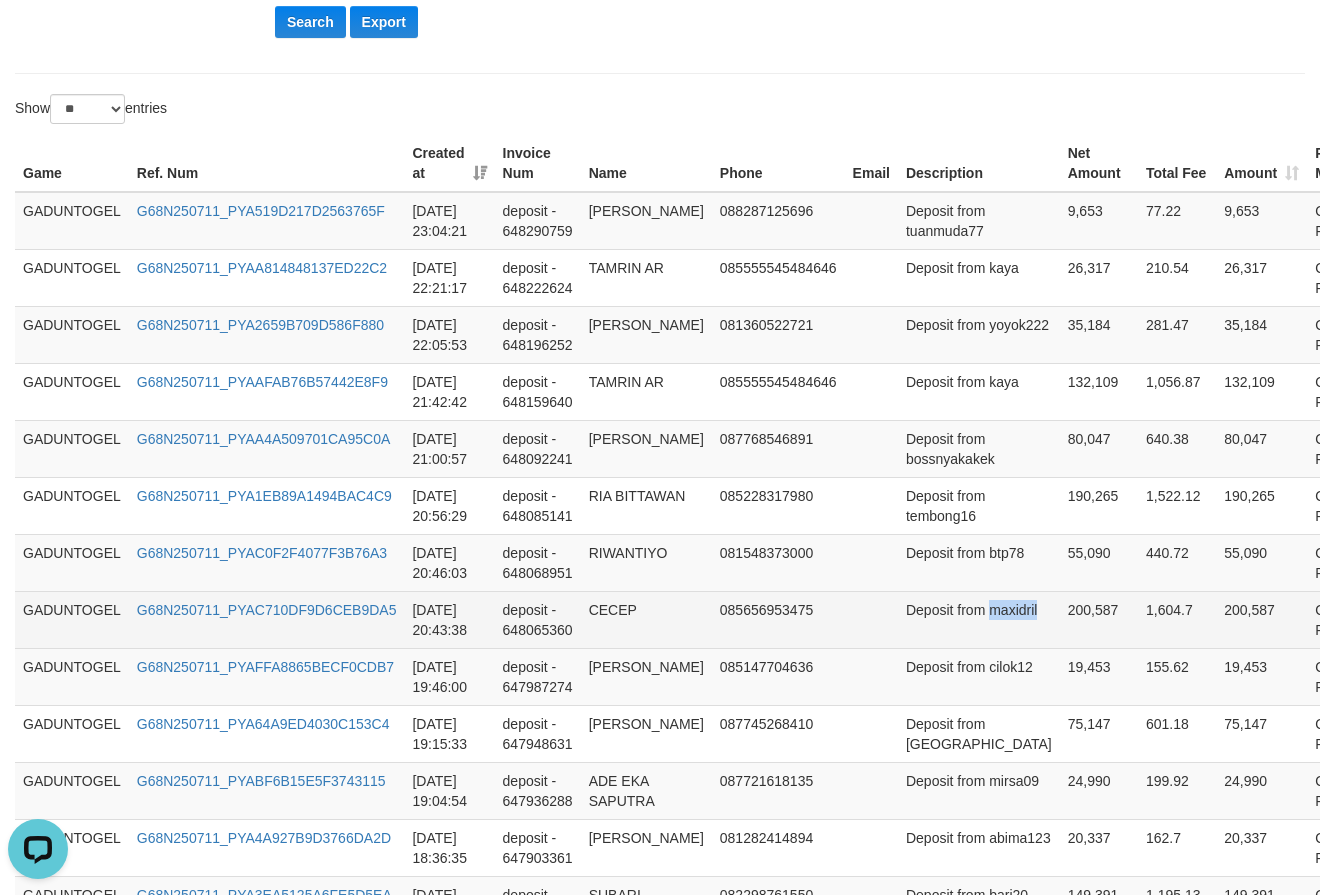 drag, startPoint x: 895, startPoint y: 645, endPoint x: 906, endPoint y: 645, distance: 11 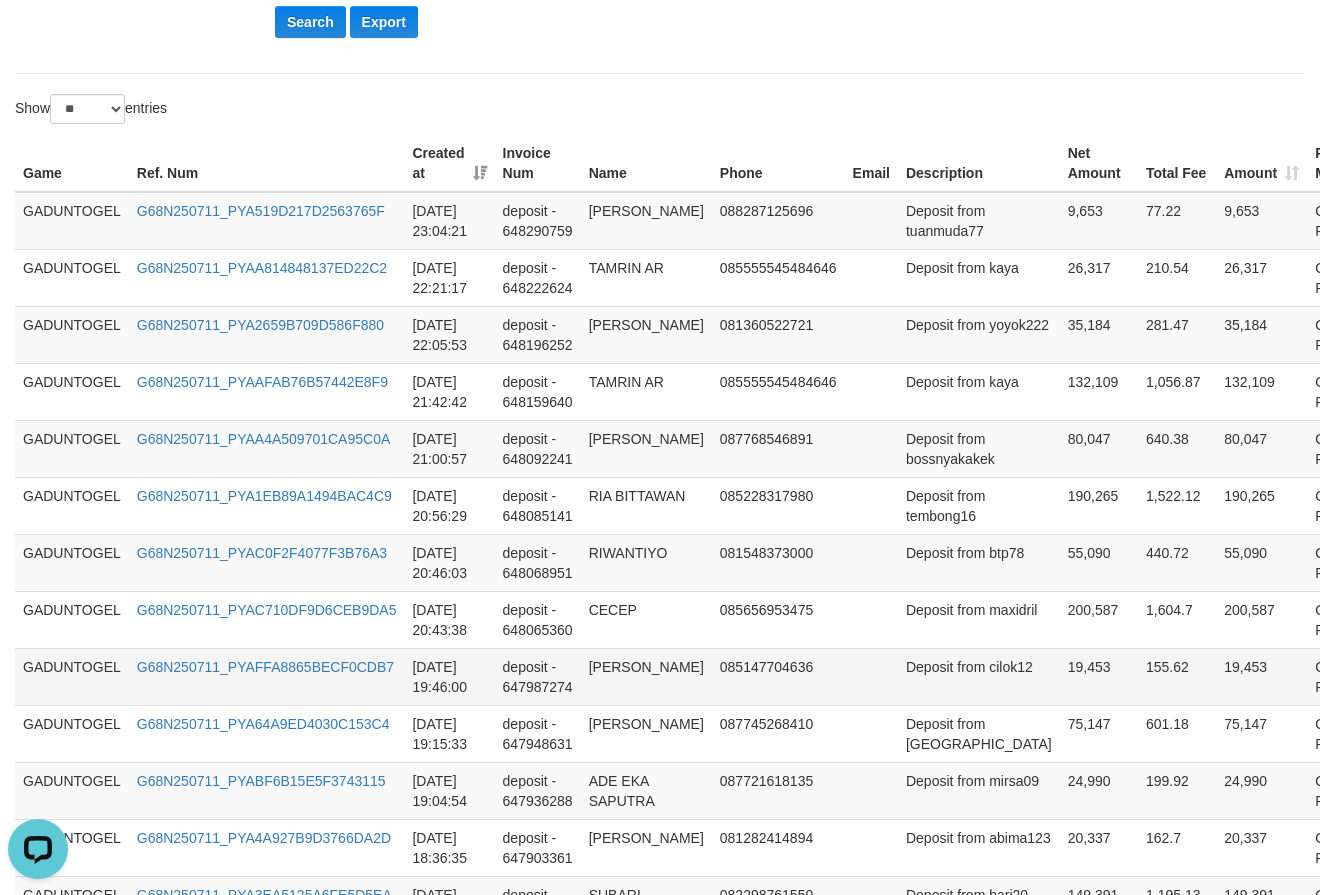 click on "Deposit from cilok12" at bounding box center (979, 676) 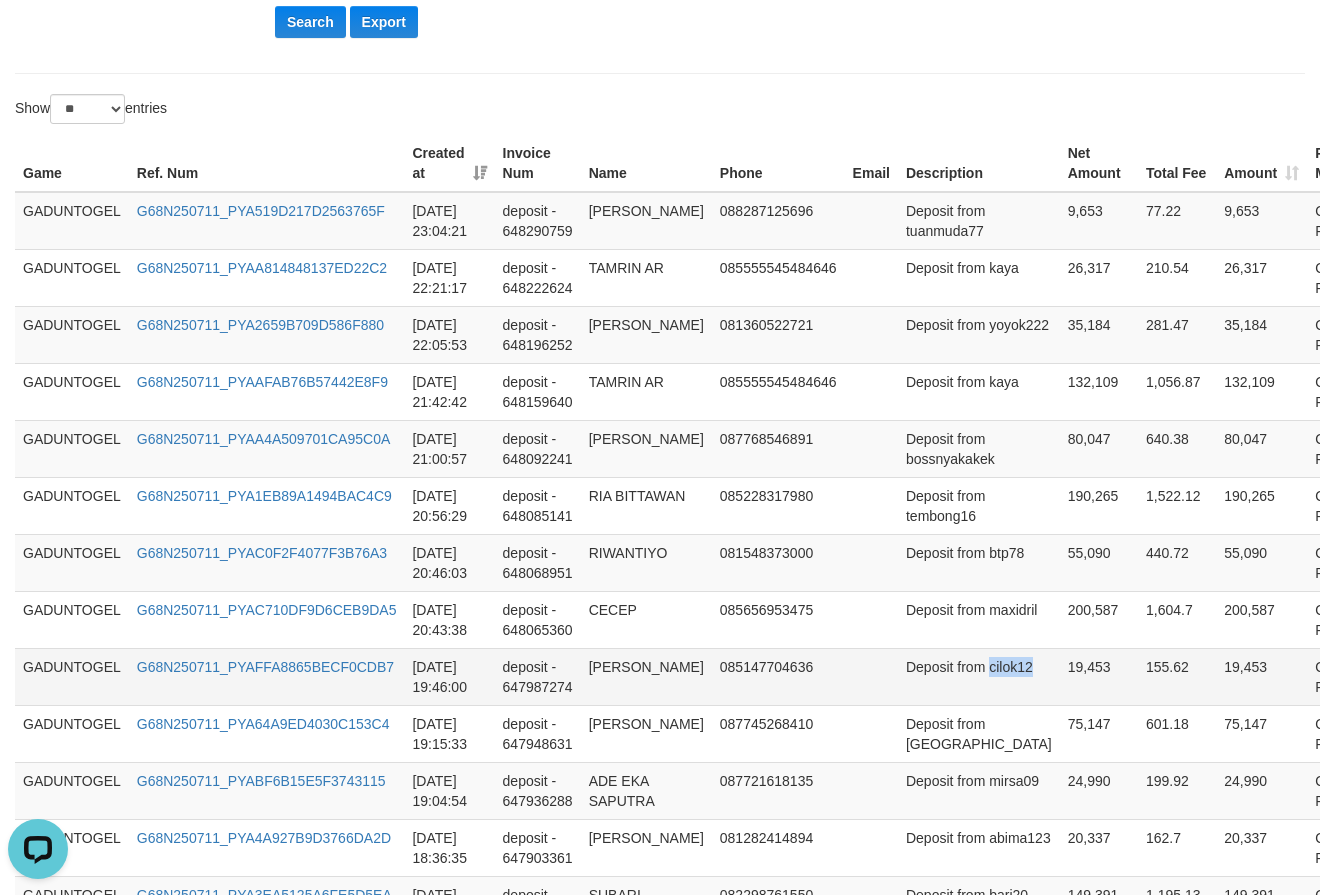 click on "Deposit from cilok12" at bounding box center (979, 676) 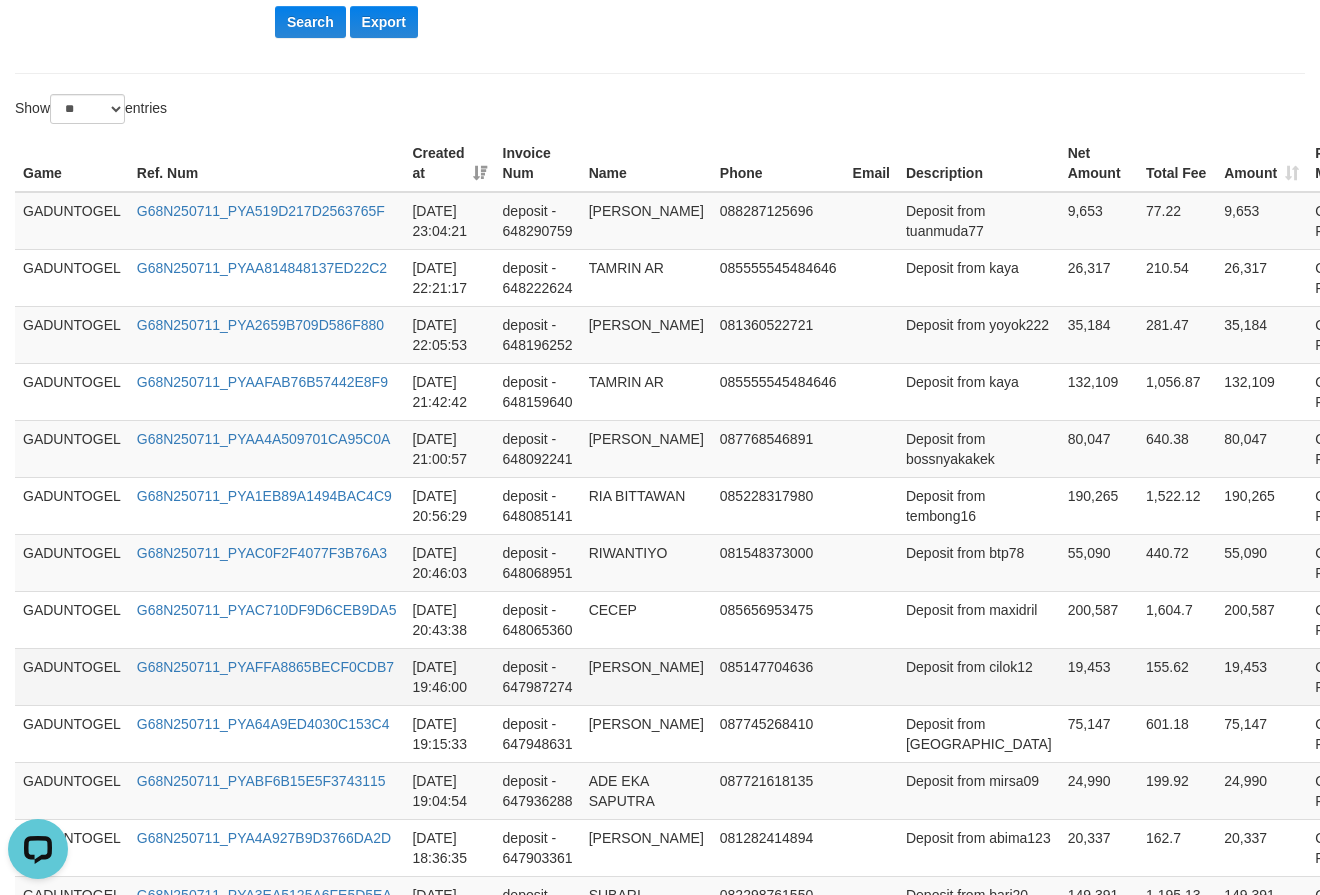 click on "[PERSON_NAME]" at bounding box center (646, 676) 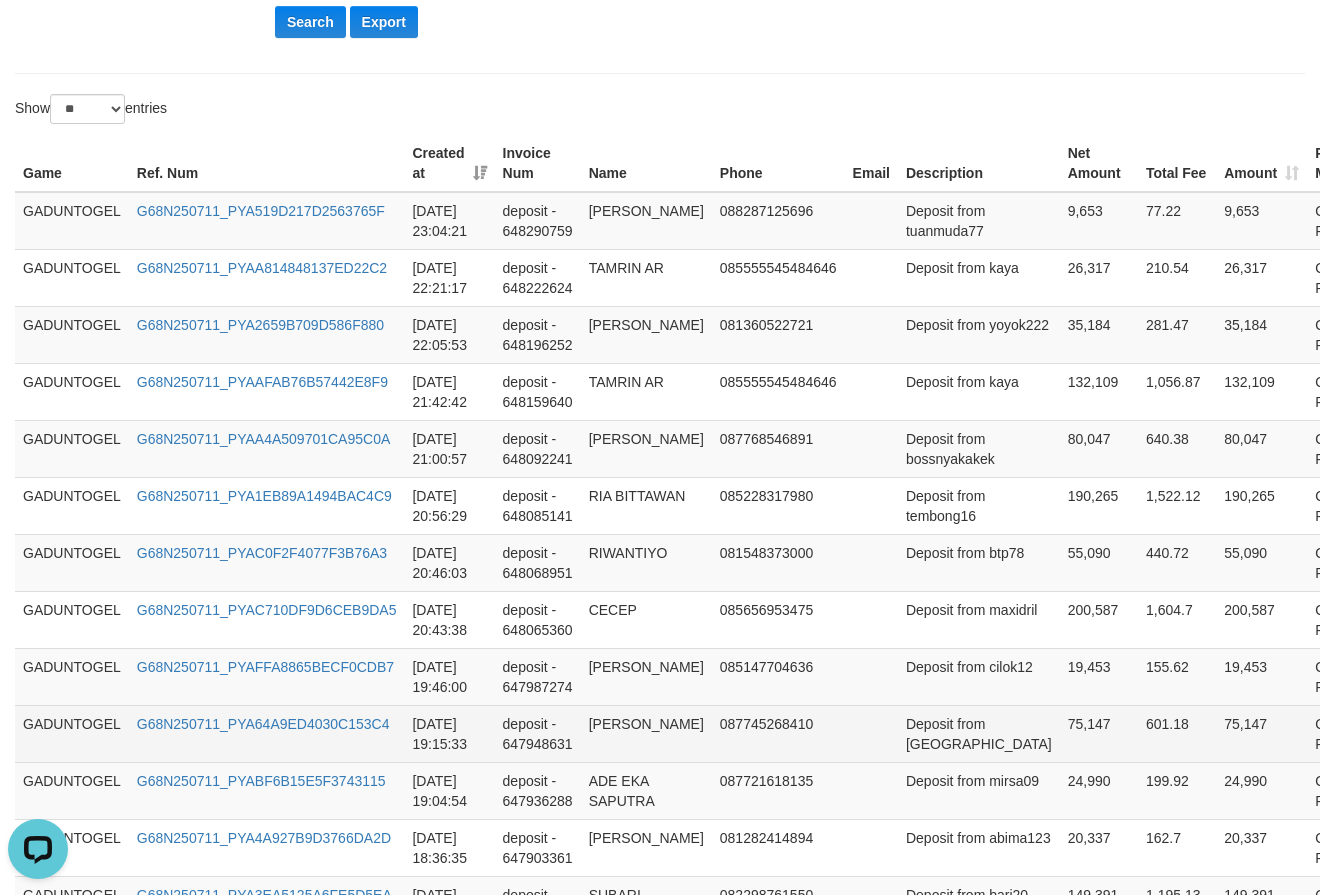 click on "[PERSON_NAME]" at bounding box center (646, 733) 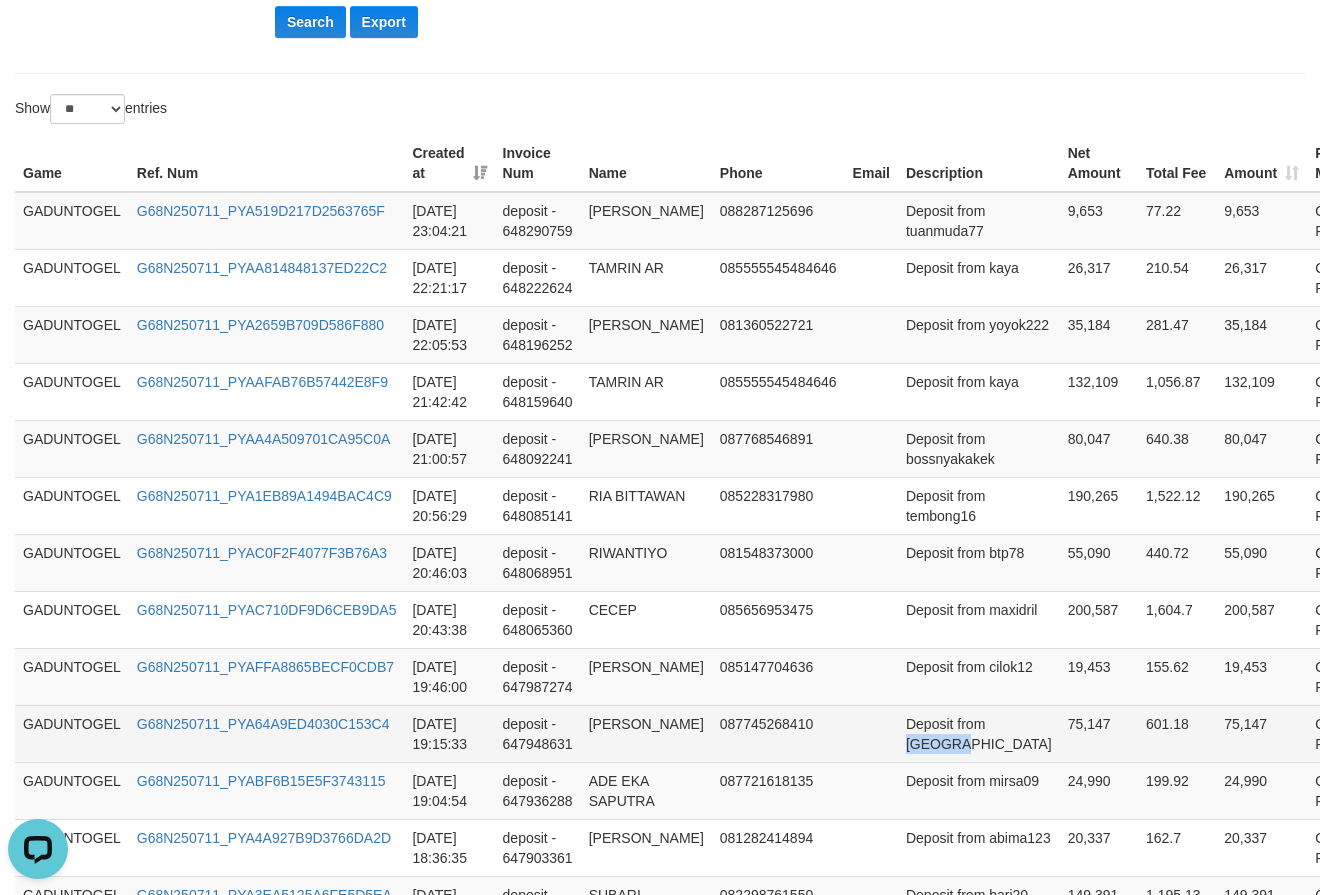 click on "Deposit from [GEOGRAPHIC_DATA]" at bounding box center [979, 733] 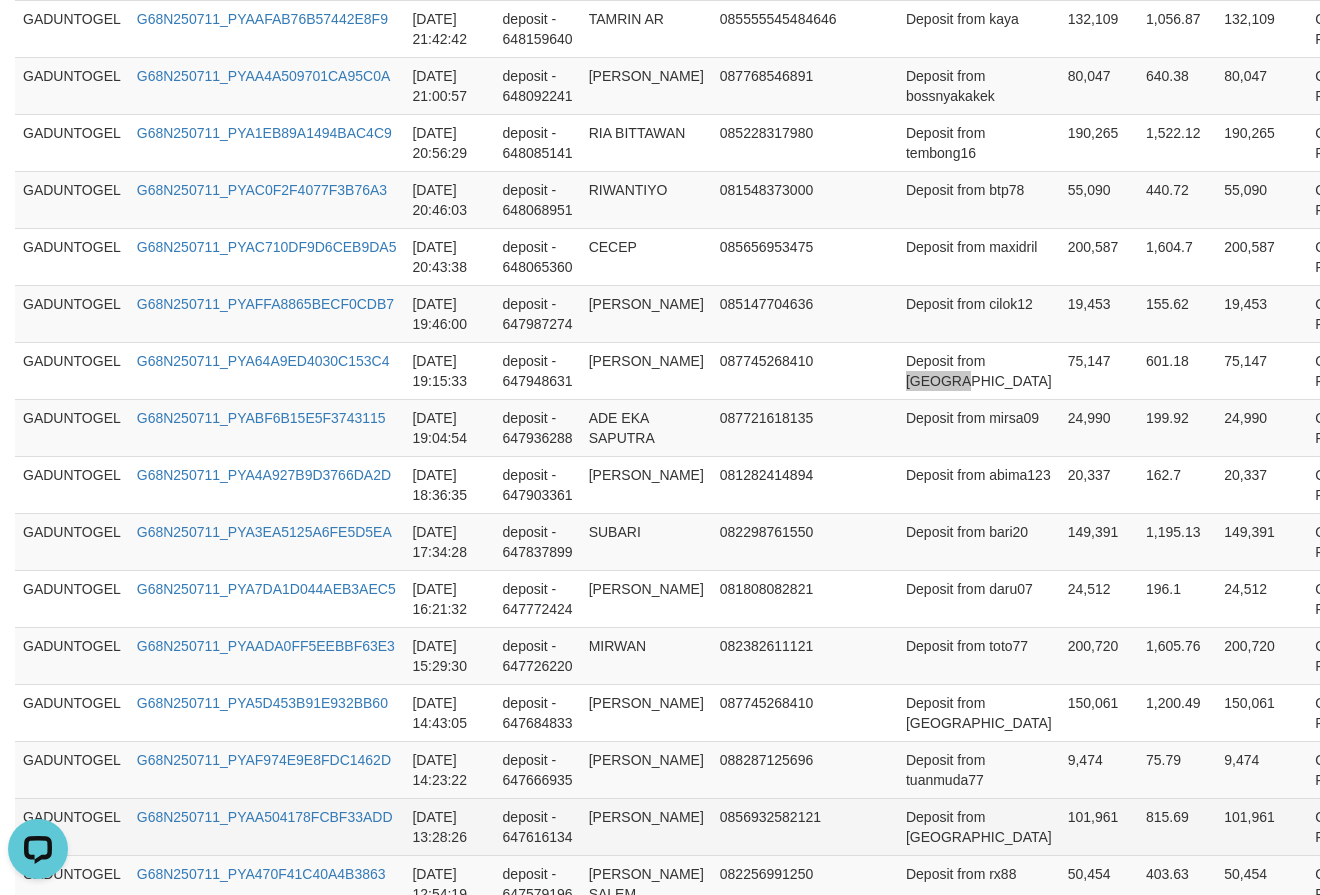 scroll, scrollTop: 1006, scrollLeft: 0, axis: vertical 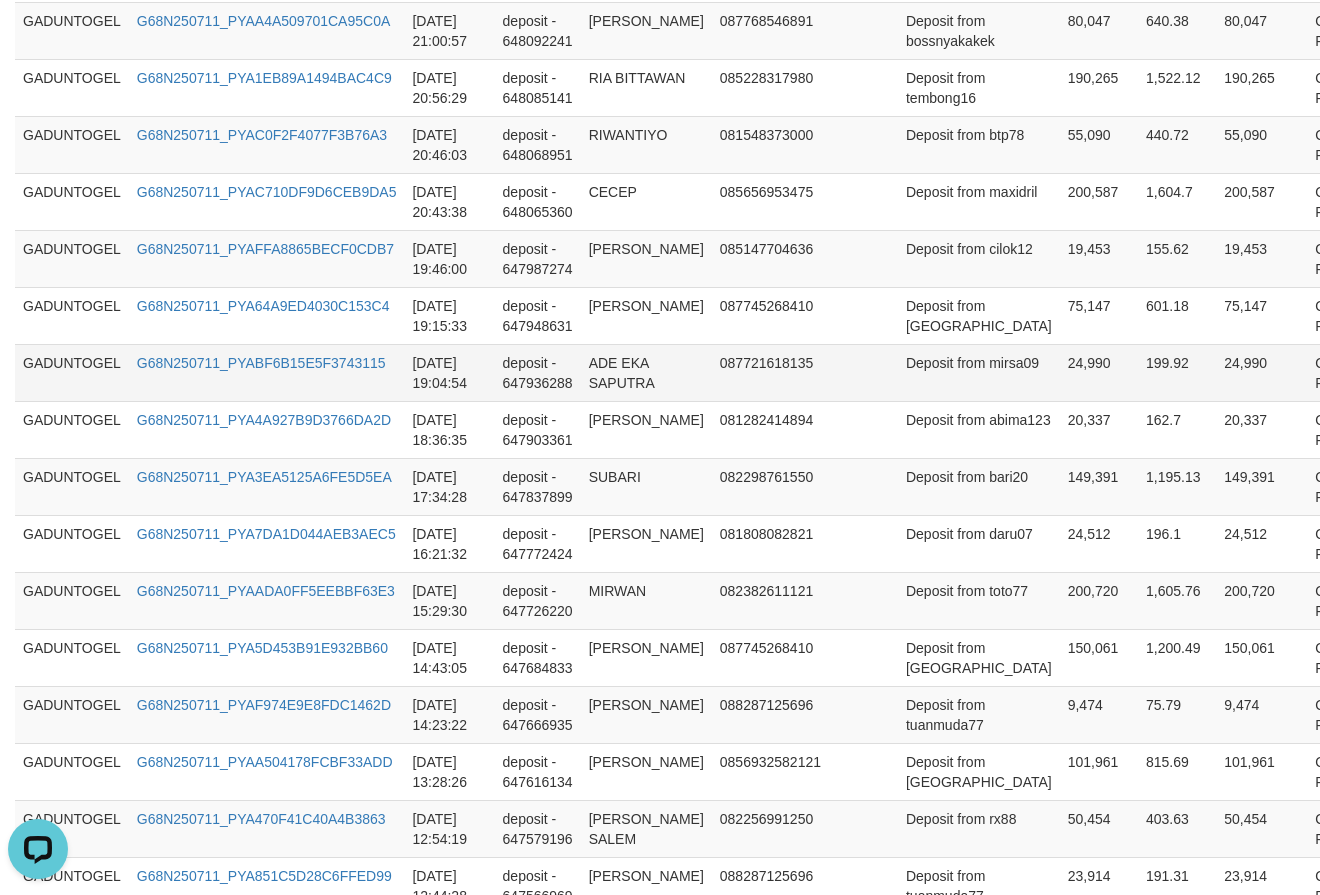 click on "Deposit from mirsa09" at bounding box center [979, 372] 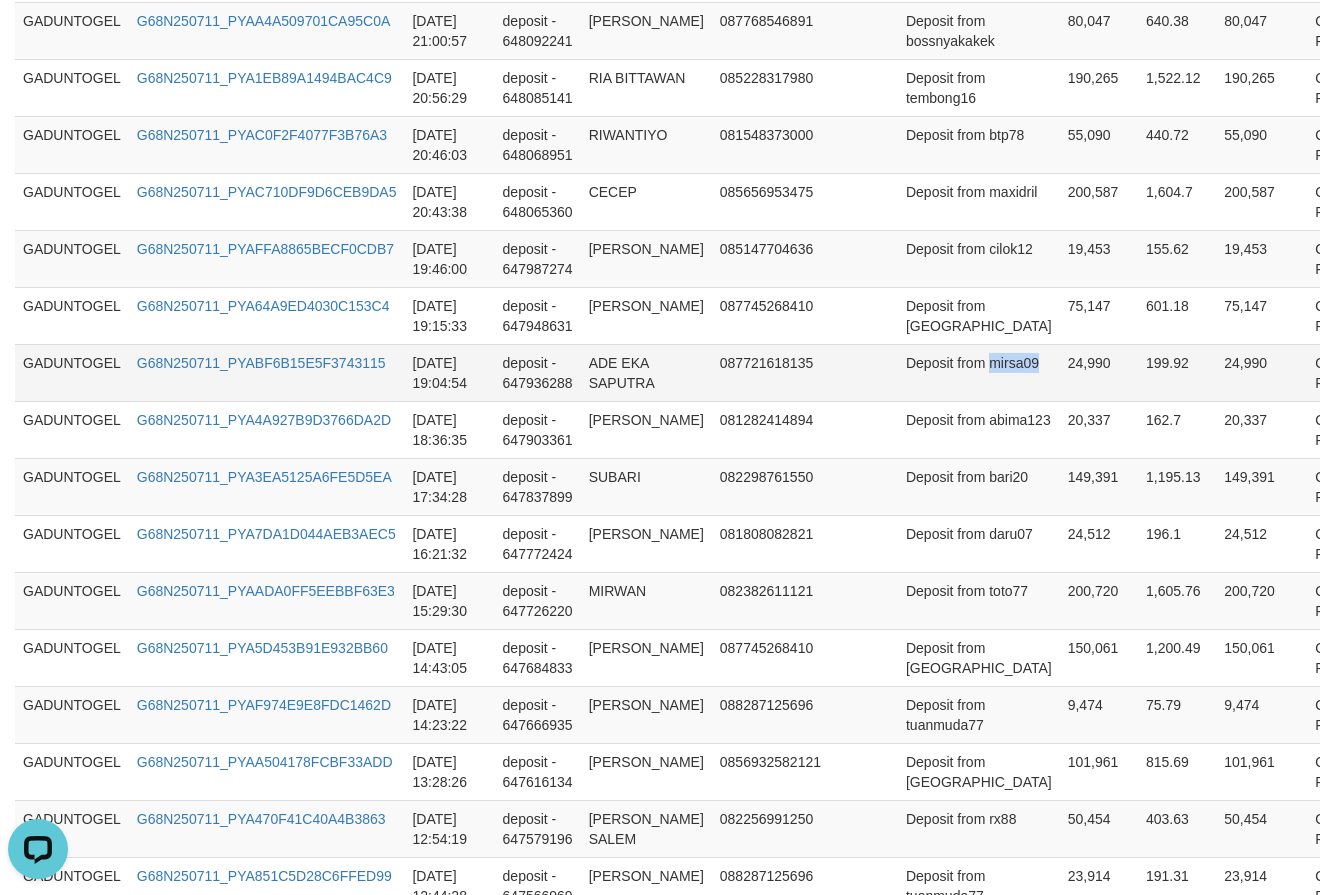 click on "Deposit from mirsa09" at bounding box center [979, 372] 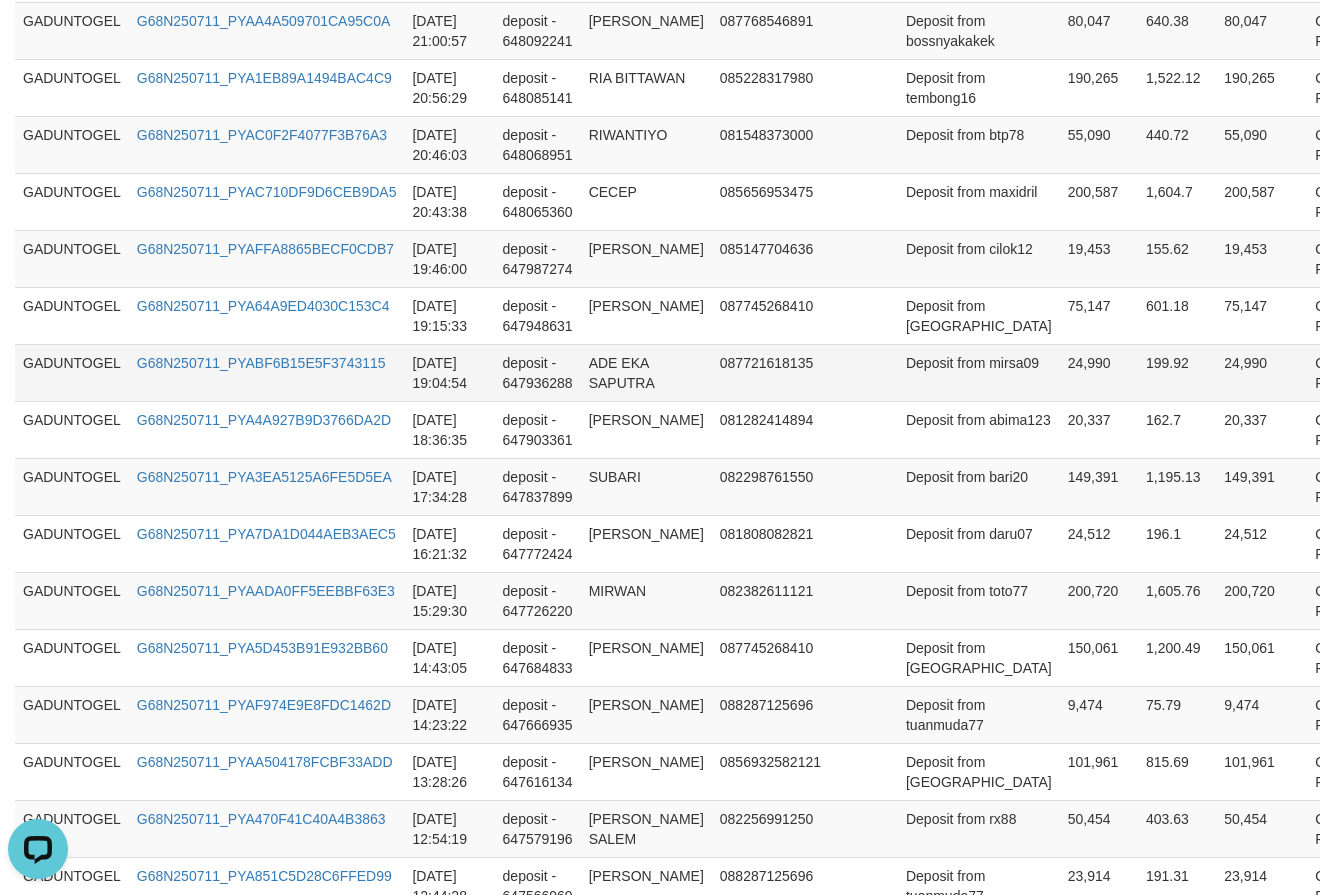 click on "ADE EKA SAPUTRA" at bounding box center [646, 372] 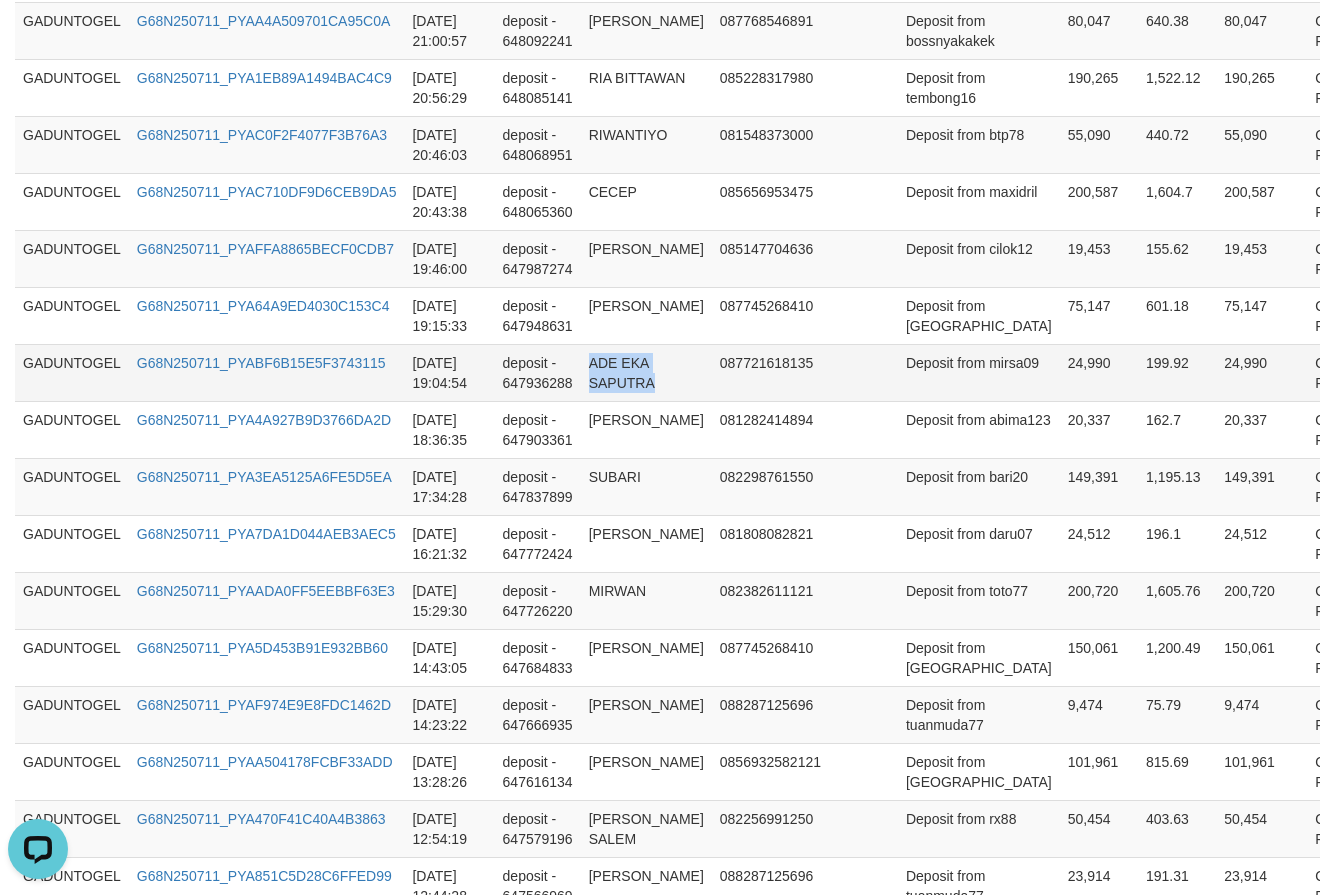 drag, startPoint x: 603, startPoint y: 411, endPoint x: 621, endPoint y: 433, distance: 28.42534 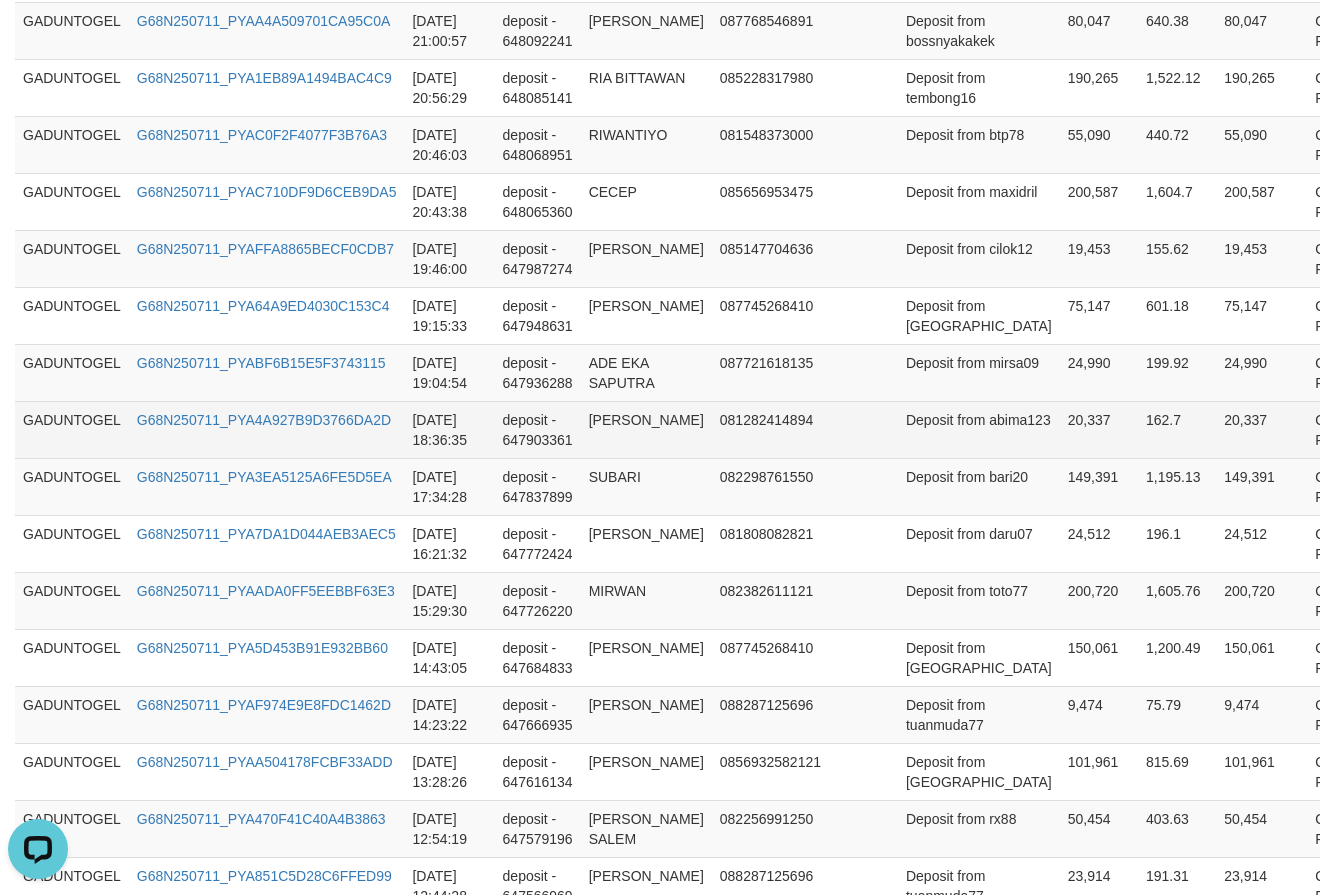 click on "[PERSON_NAME]" at bounding box center [646, 429] 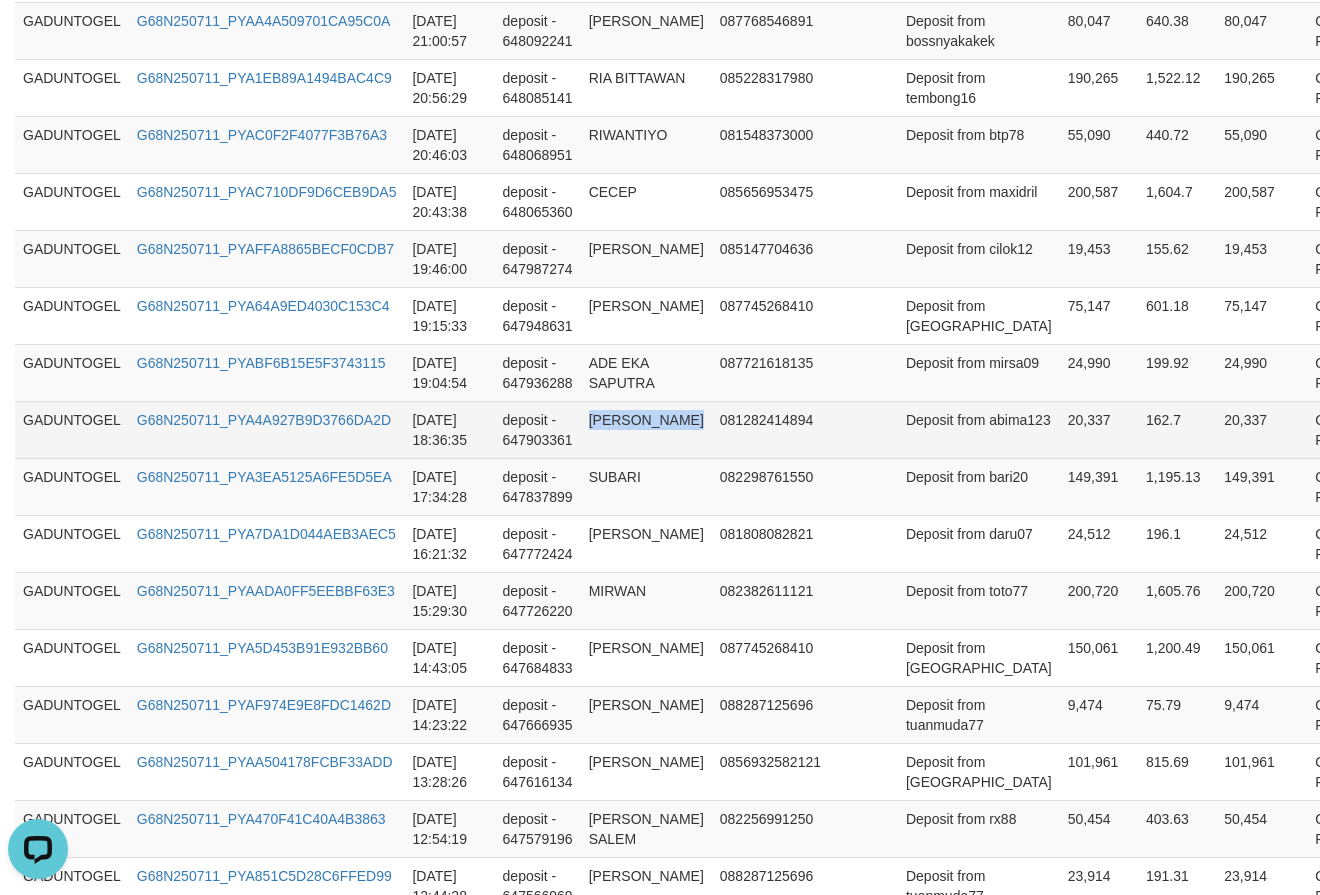 drag, startPoint x: 592, startPoint y: 468, endPoint x: 611, endPoint y: 478, distance: 21.470911 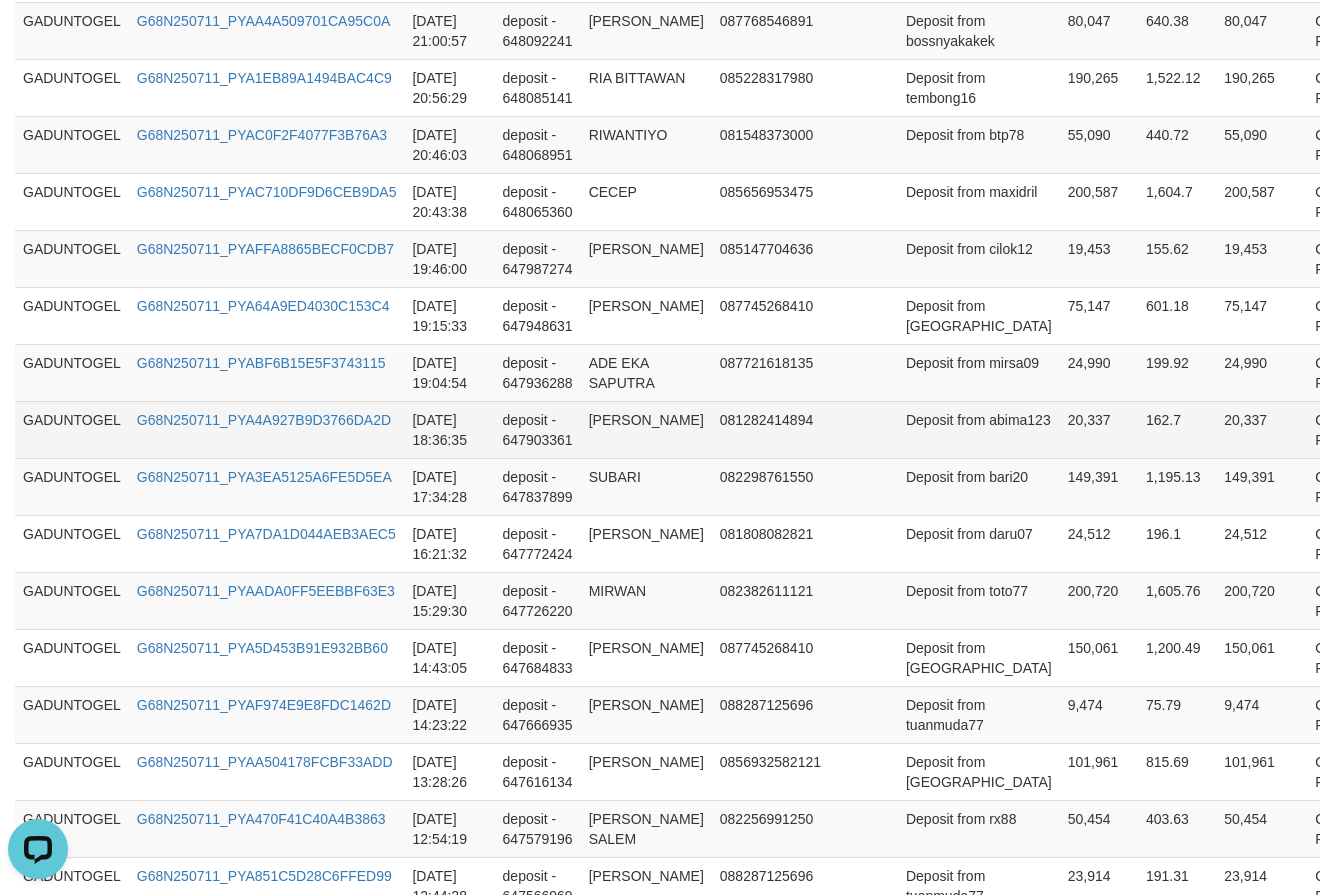 click on "Deposit from abima123" at bounding box center [979, 429] 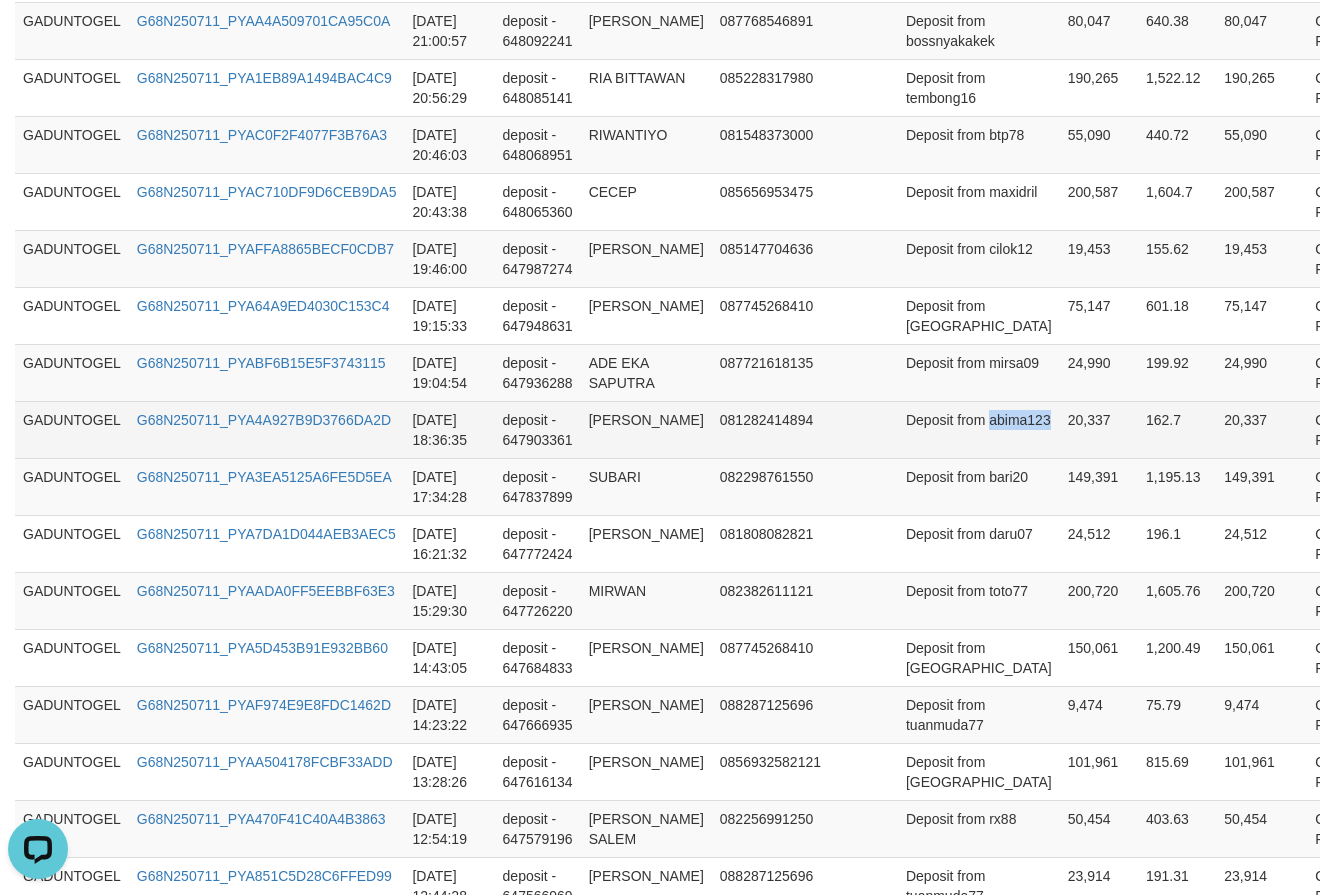 click on "Deposit from abima123" at bounding box center (979, 429) 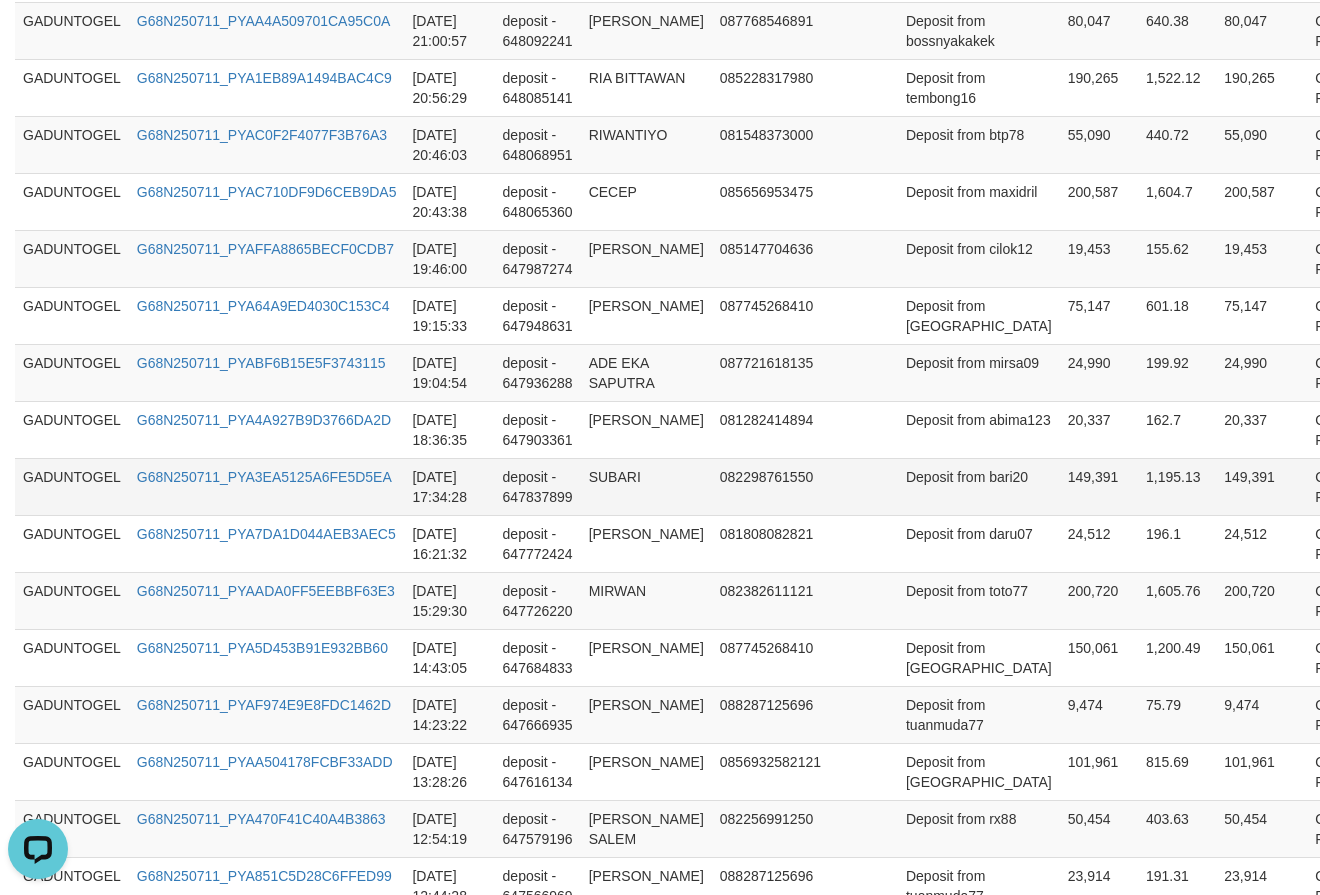 click on "Deposit from bari20" at bounding box center [979, 486] 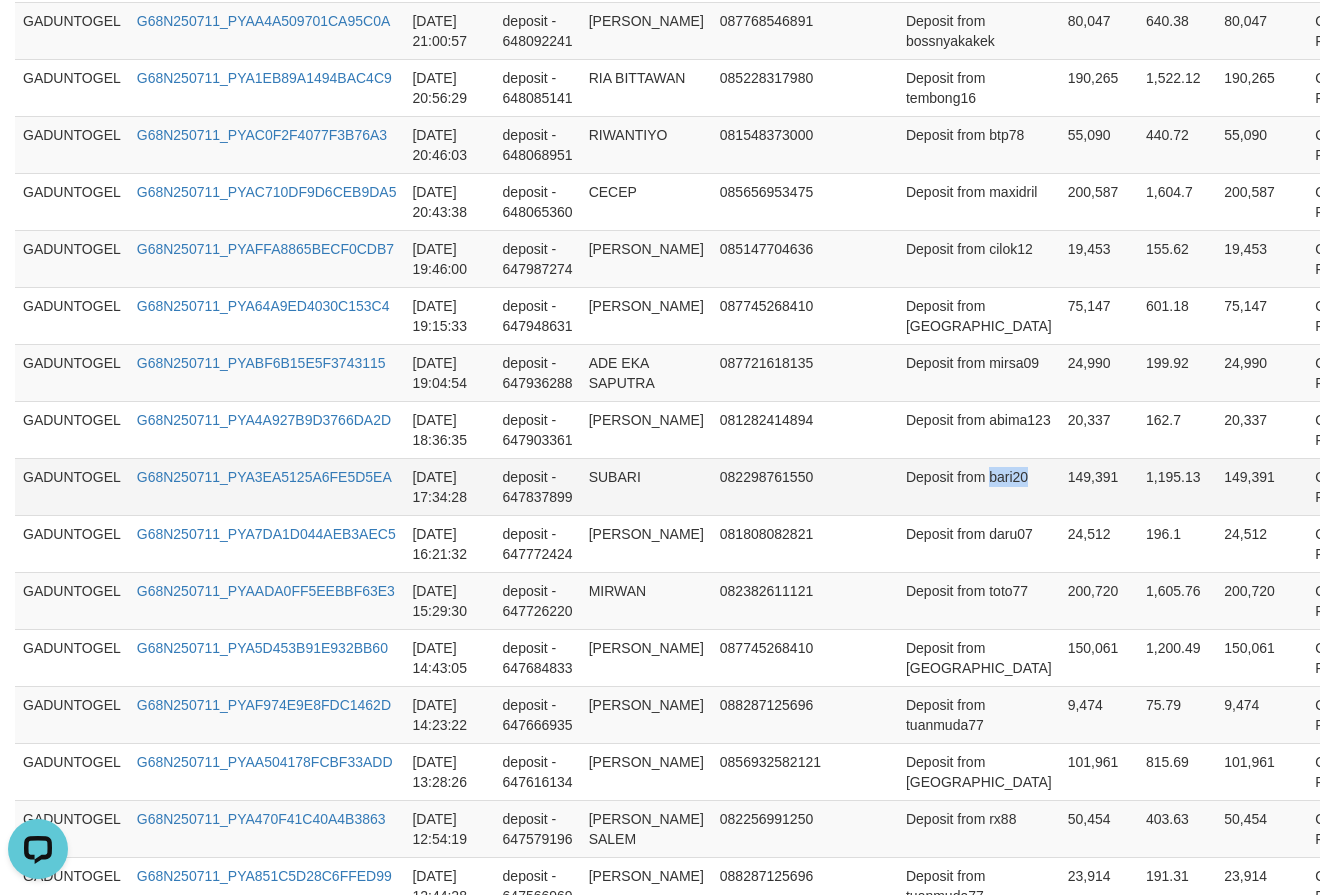 click on "Deposit from bari20" at bounding box center [979, 486] 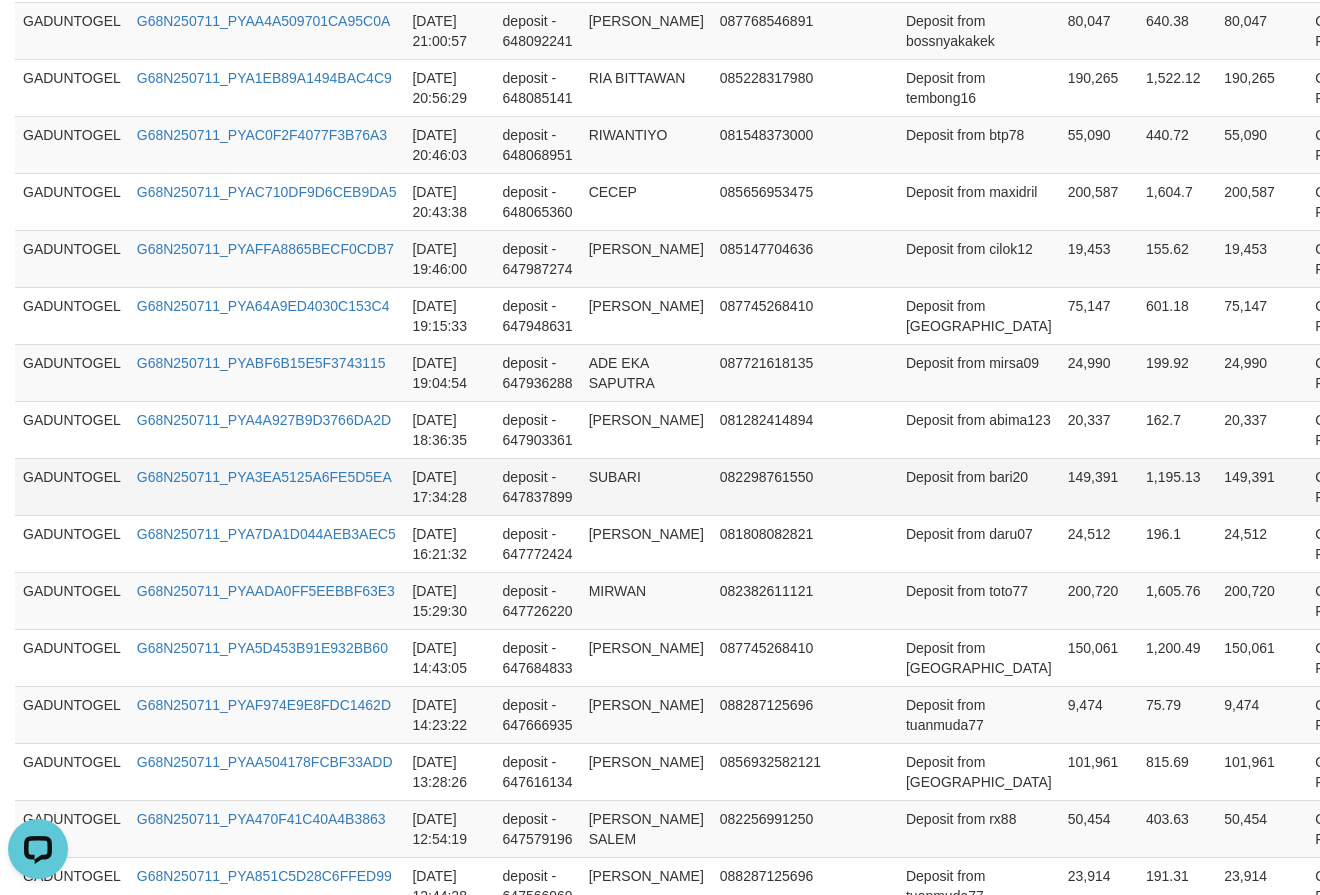 click on "SUBARI" at bounding box center [646, 486] 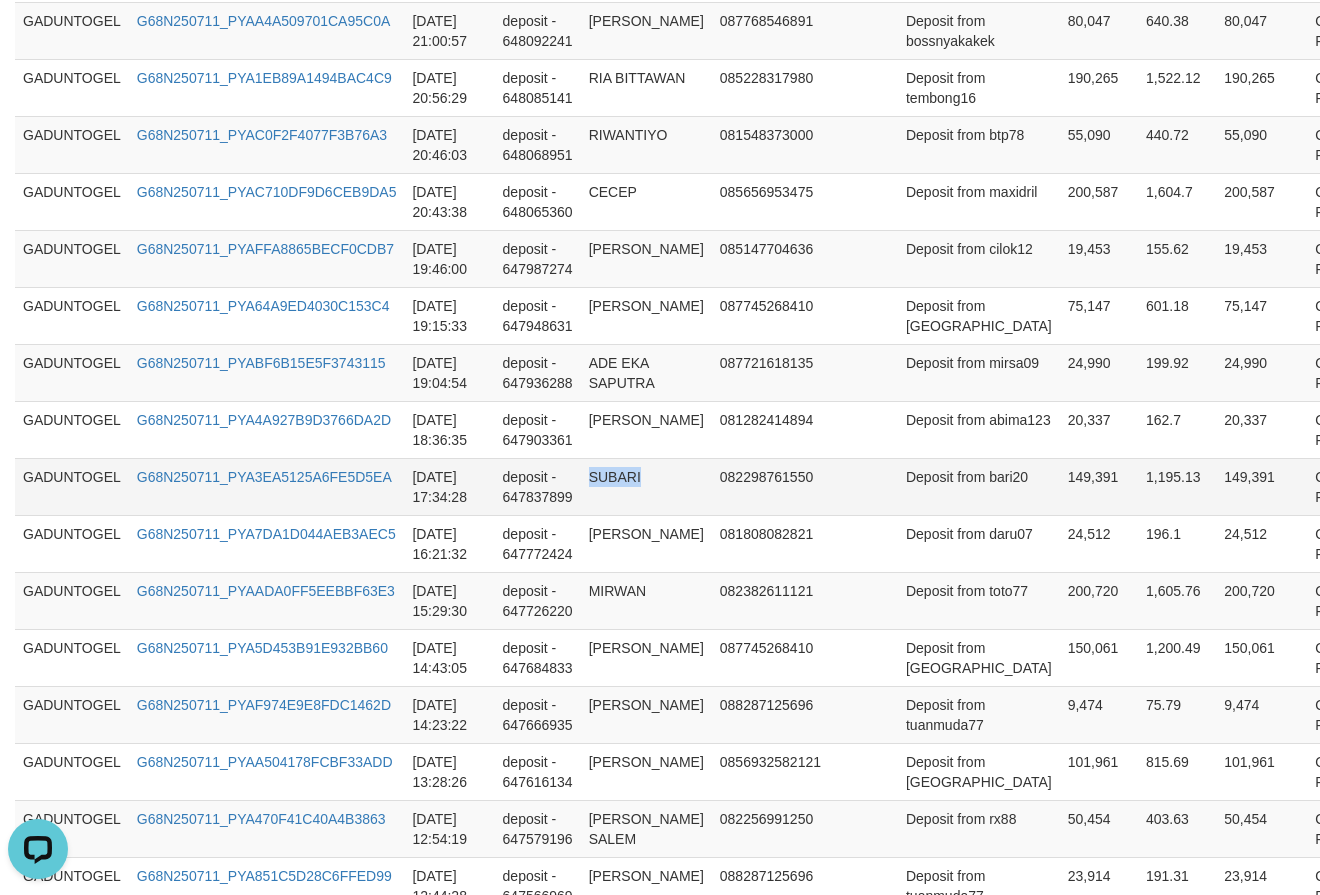 click on "SUBARI" at bounding box center [646, 486] 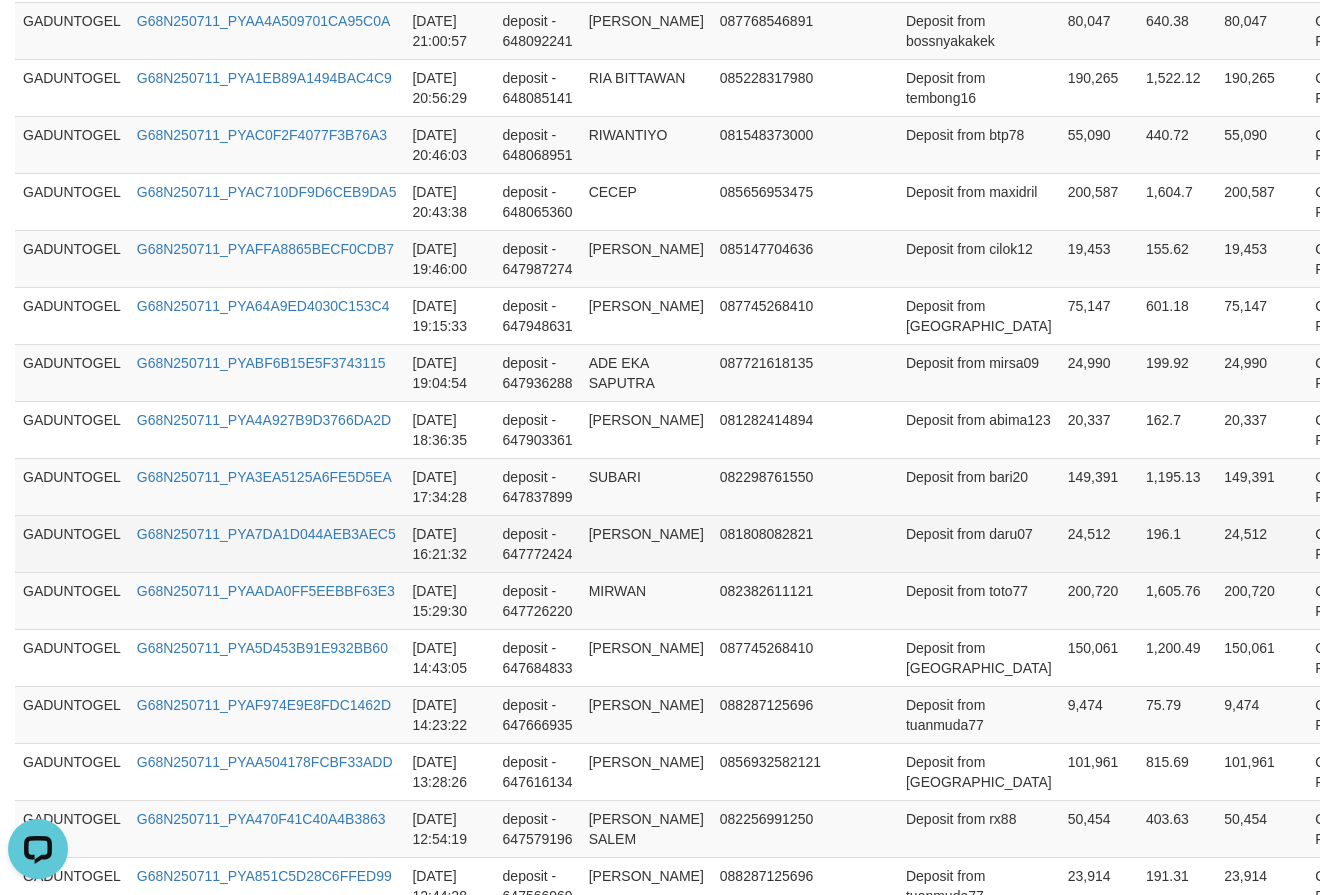 click on "[PERSON_NAME]" at bounding box center [646, 543] 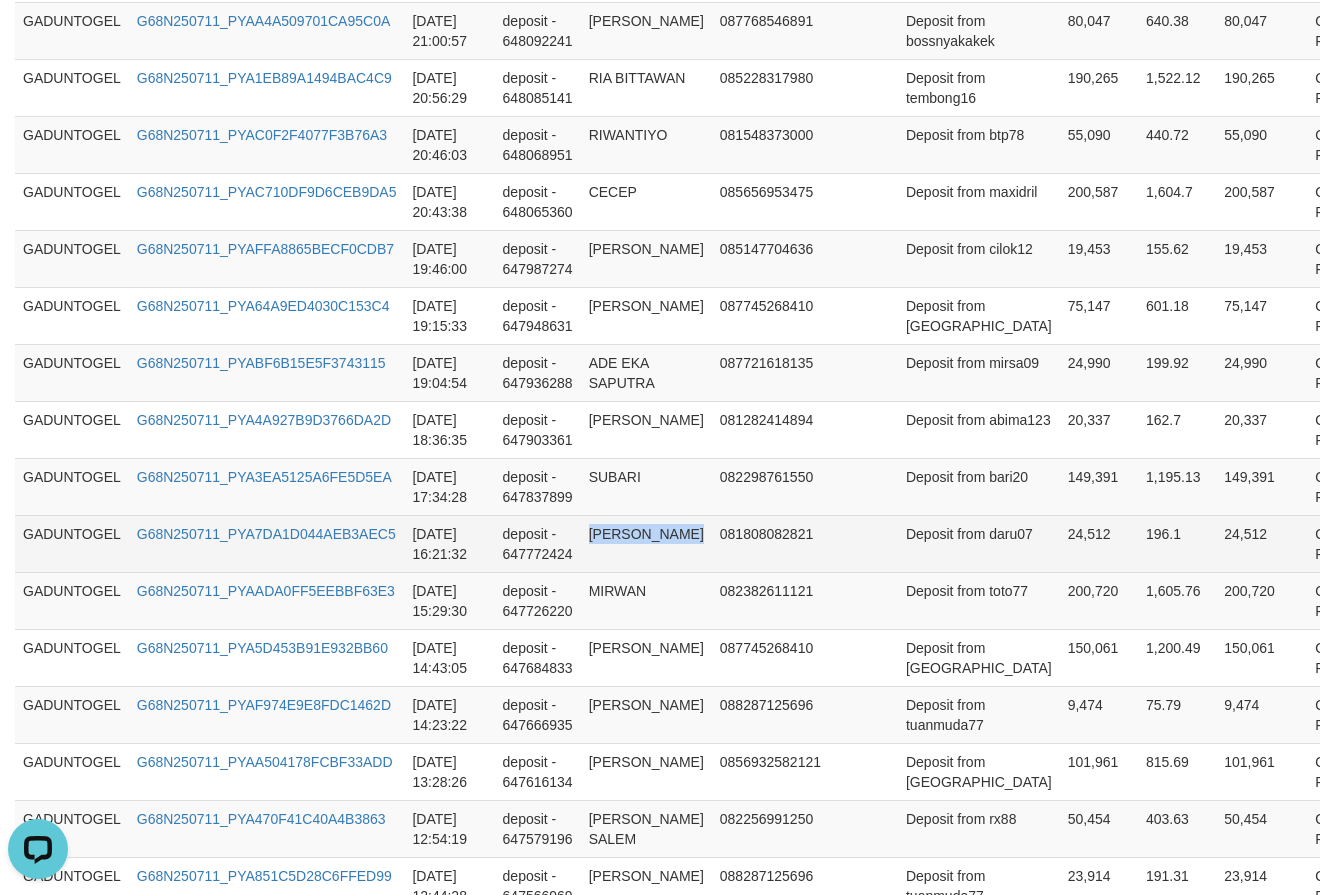 drag, startPoint x: 608, startPoint y: 566, endPoint x: 620, endPoint y: 595, distance: 31.38471 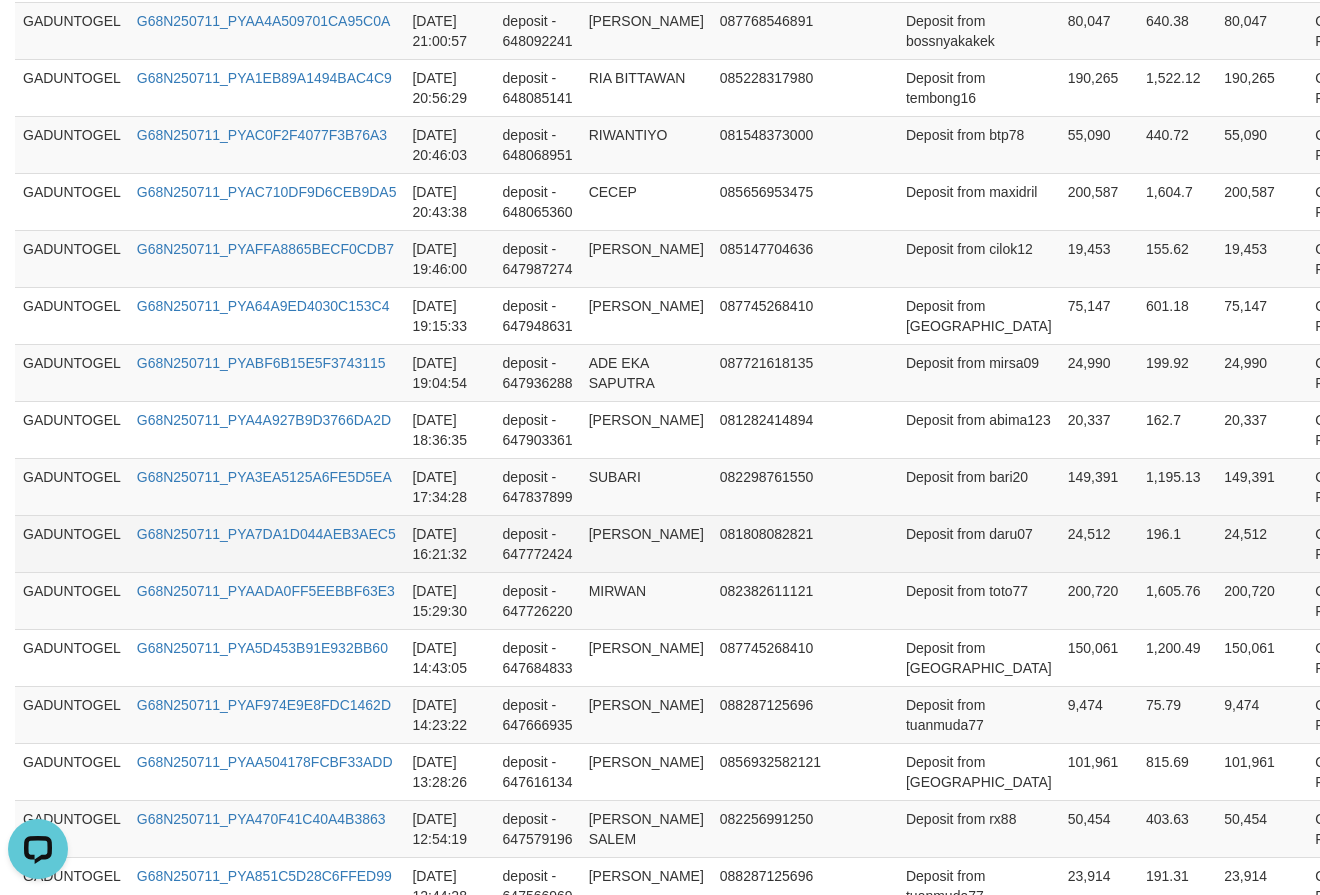 click on "Deposit from daru07" at bounding box center [979, 543] 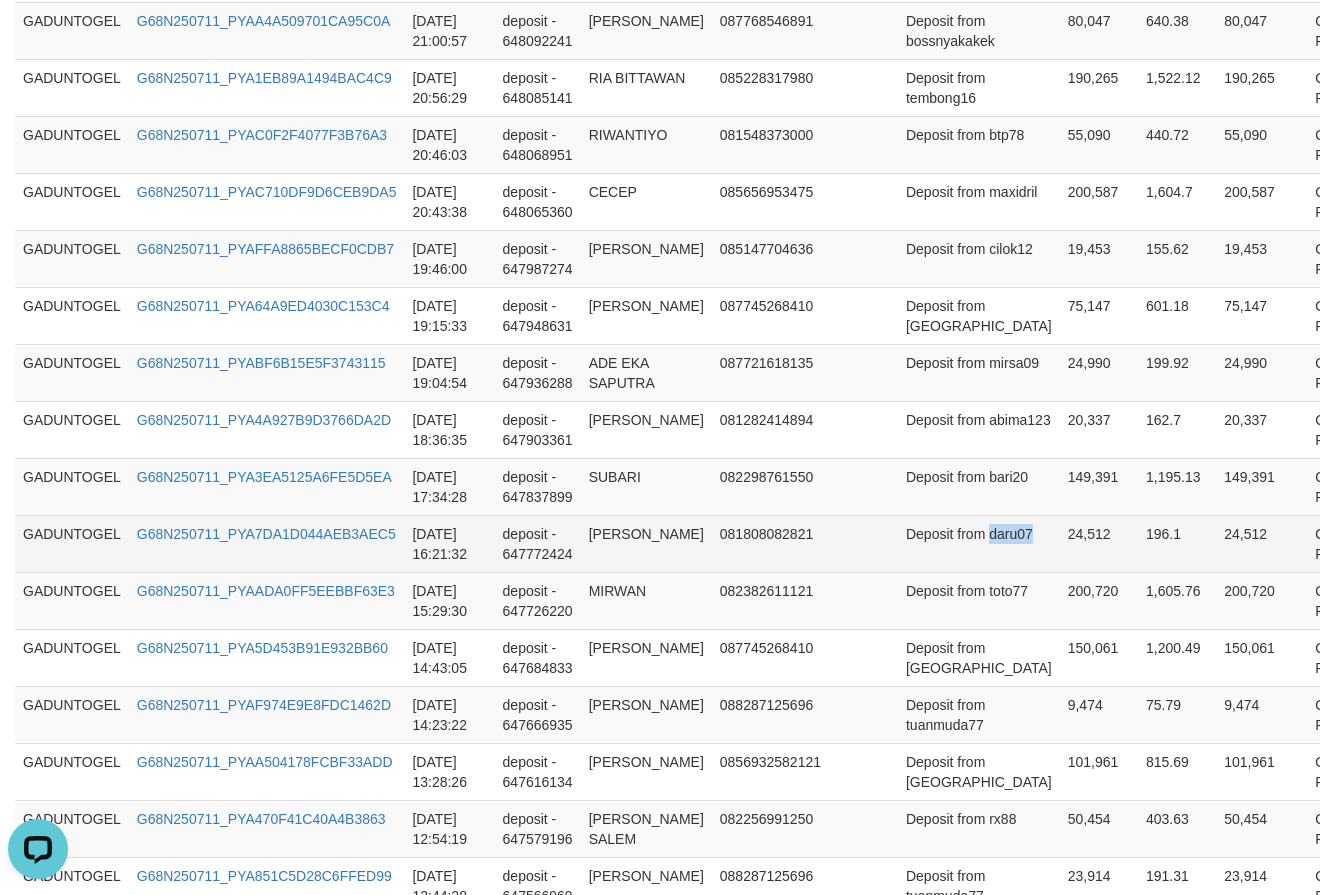 click on "Deposit from daru07" at bounding box center [979, 543] 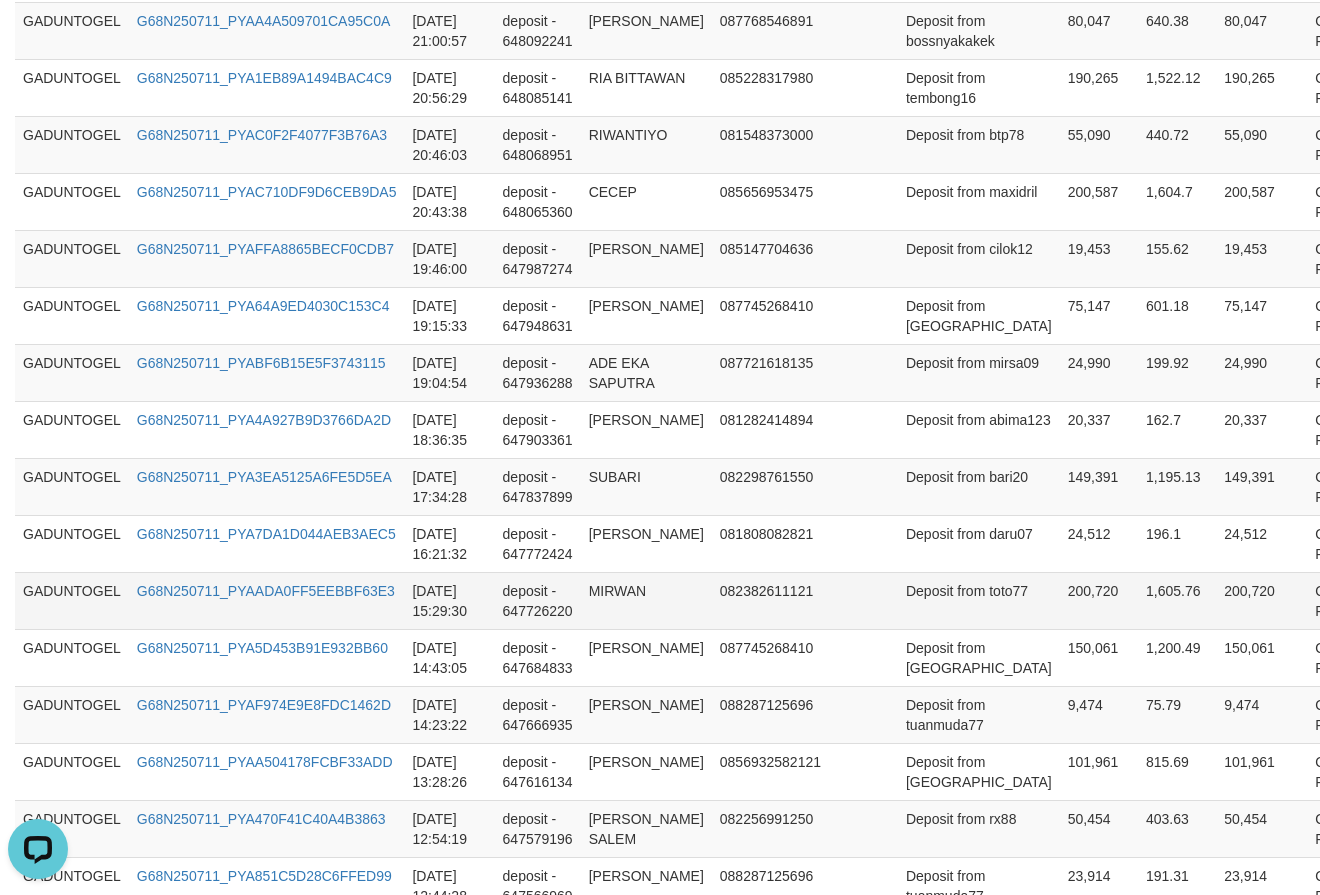 click on "Deposit from toto77" at bounding box center [979, 600] 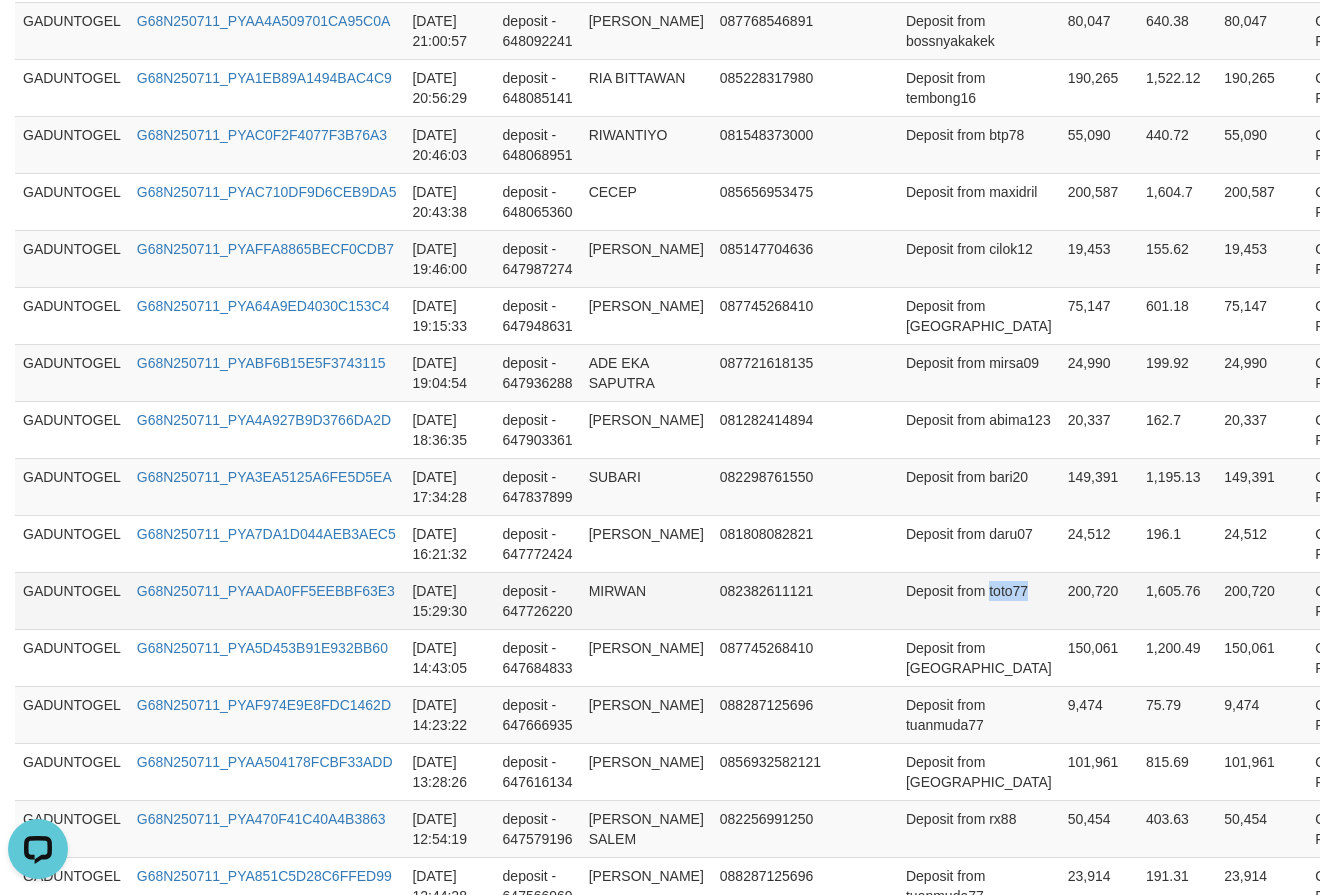 click on "Deposit from toto77" at bounding box center [979, 600] 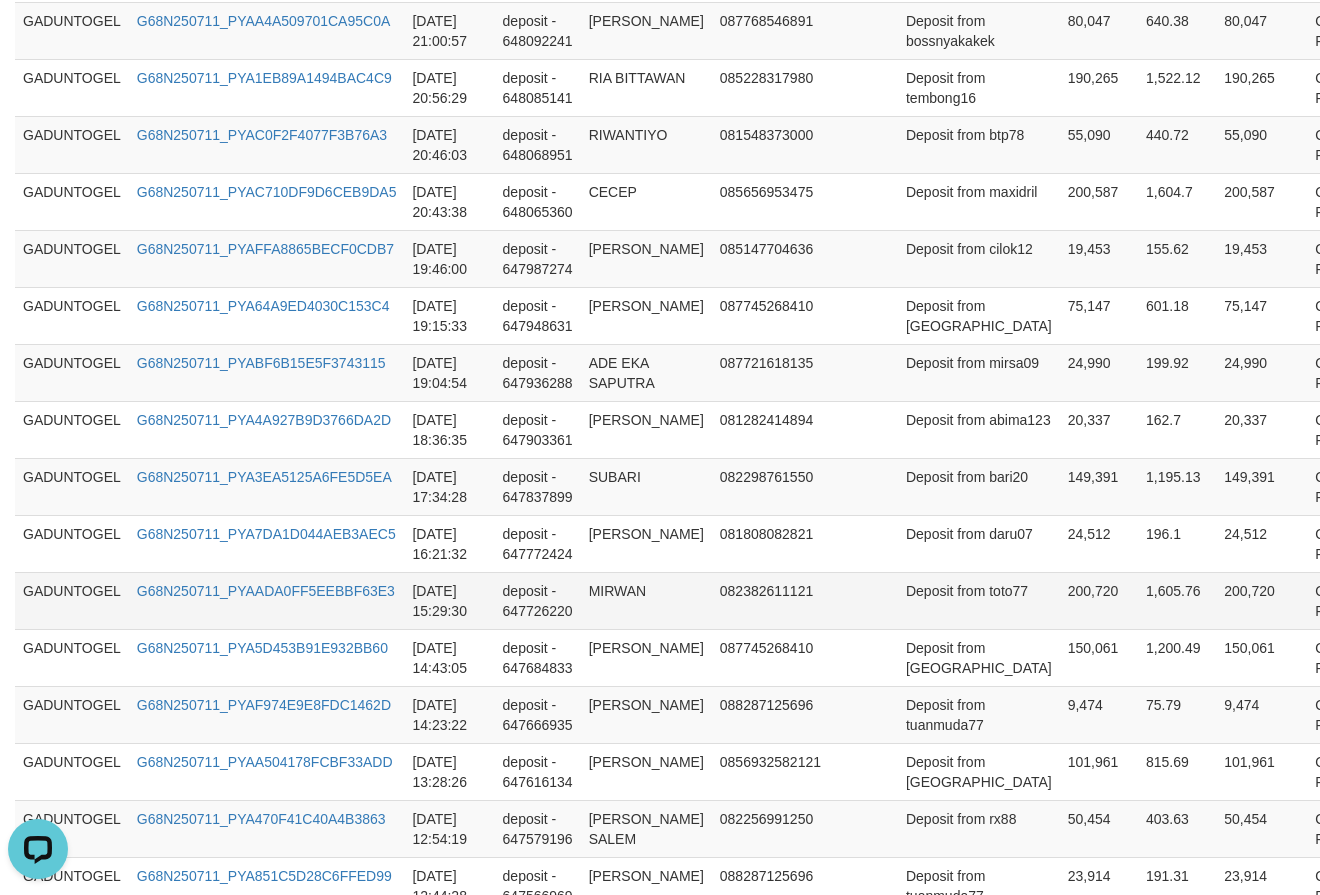 click on "MIRWAN" at bounding box center (646, 600) 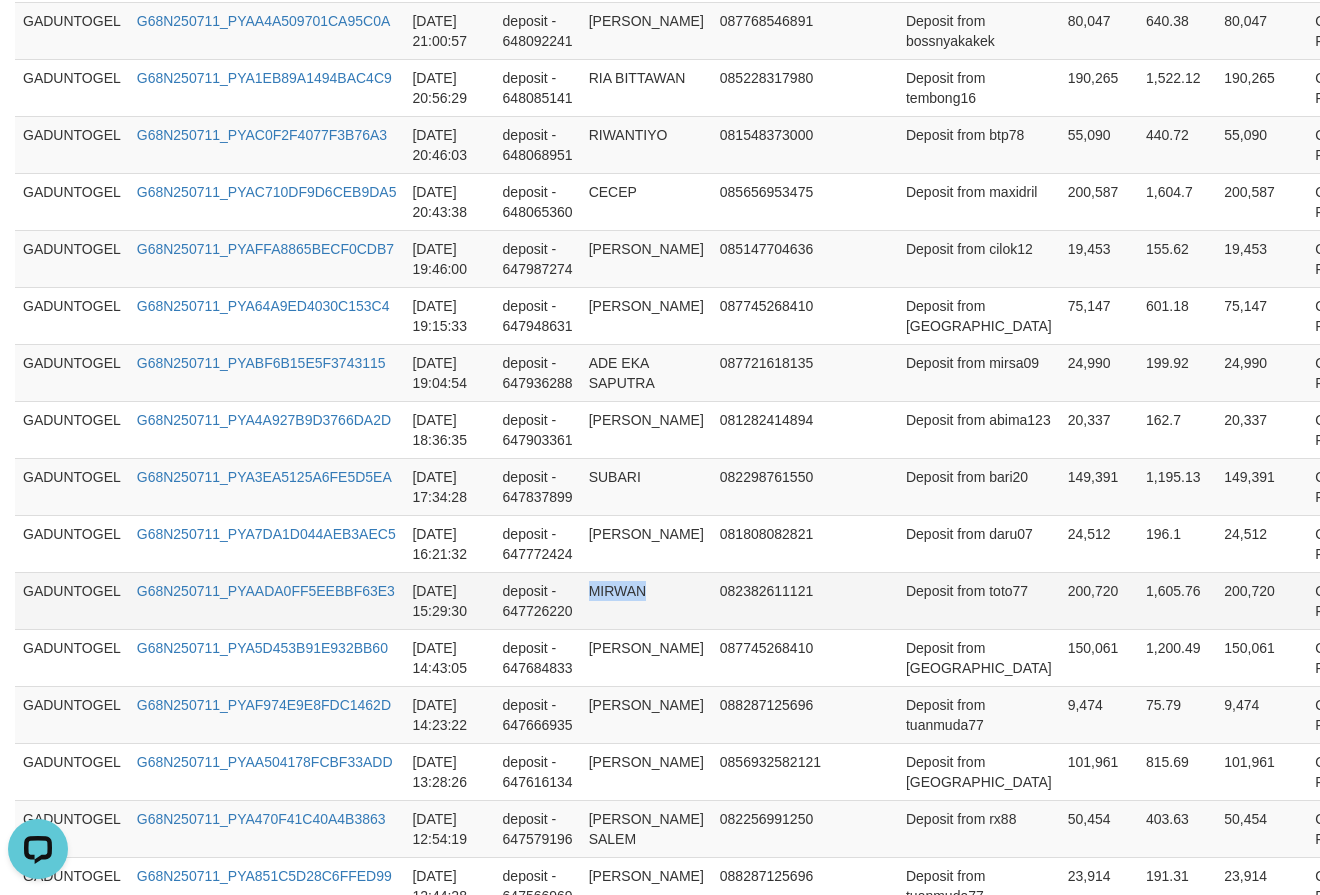 click on "MIRWAN" at bounding box center (646, 600) 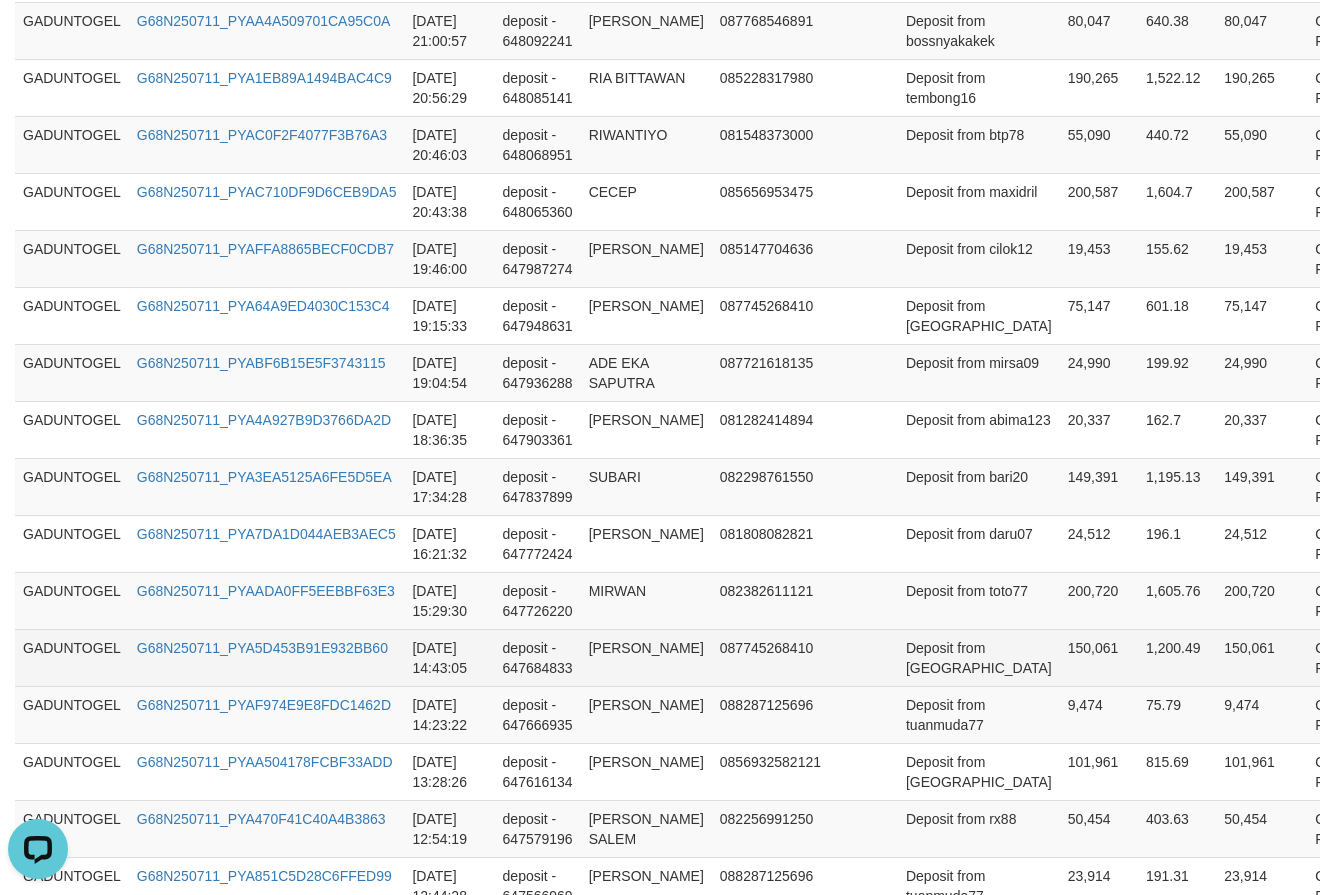 click on "[PERSON_NAME]" at bounding box center (646, 657) 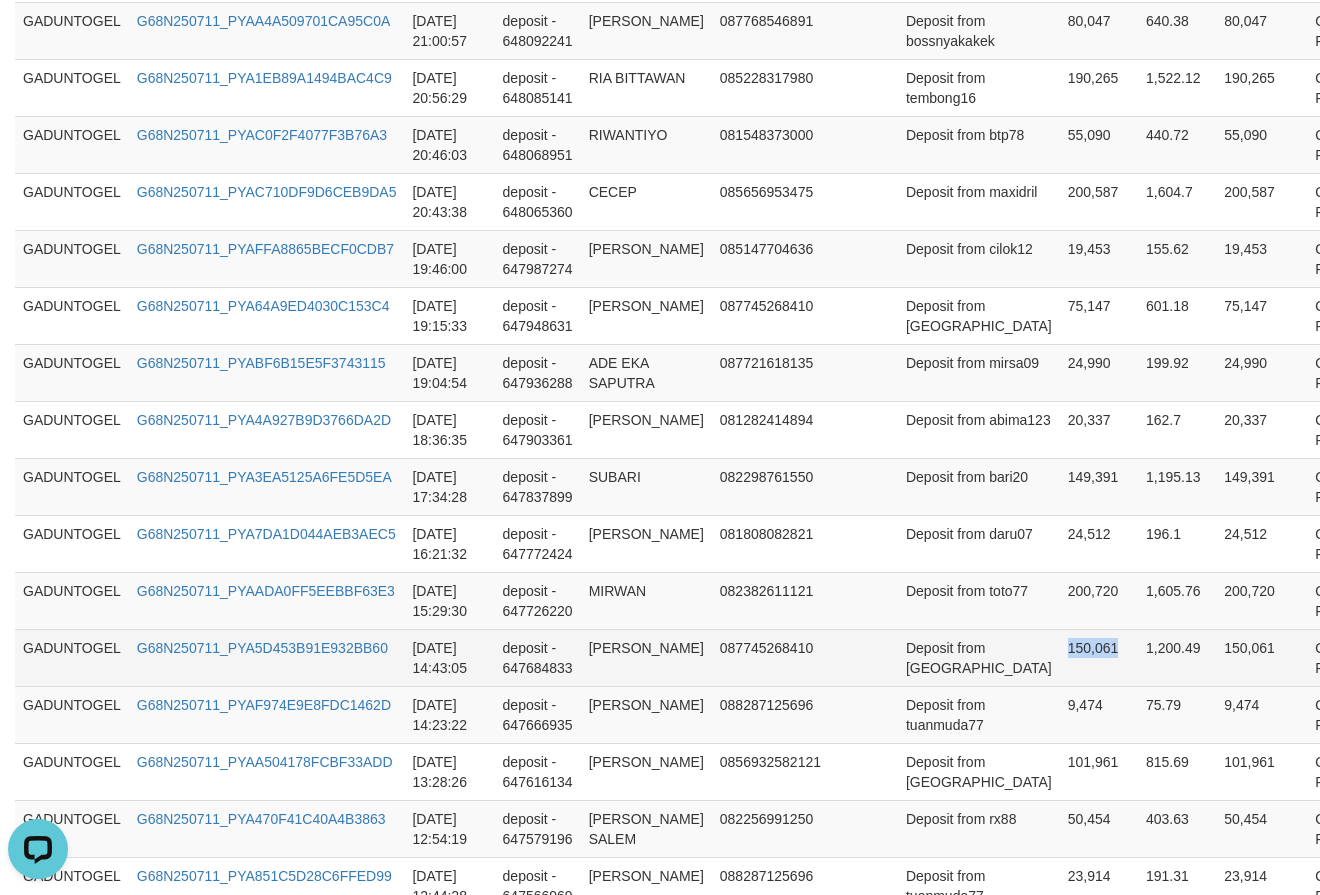 click on "150,061" at bounding box center [1099, 657] 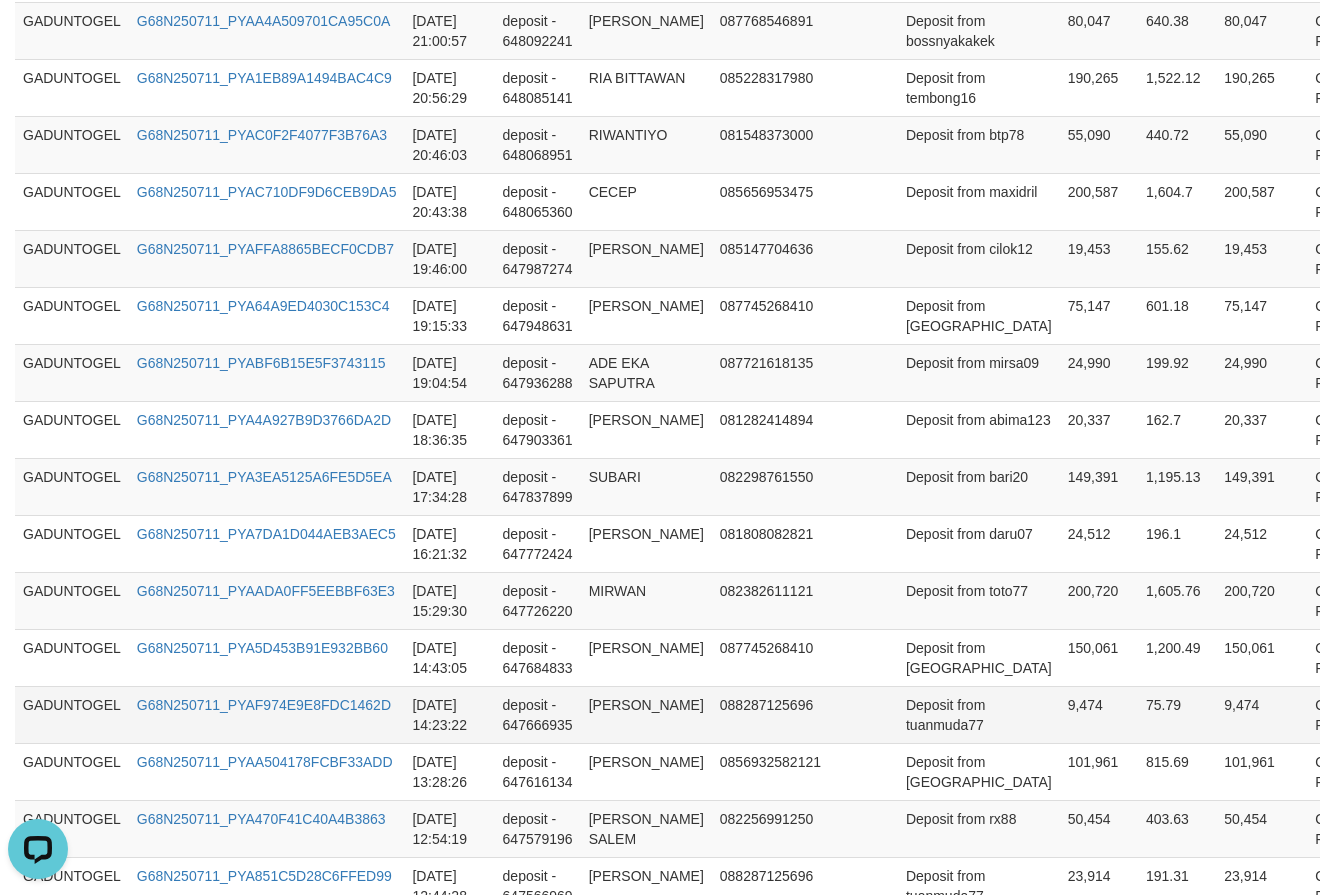 click on "9,474" at bounding box center [1099, 714] 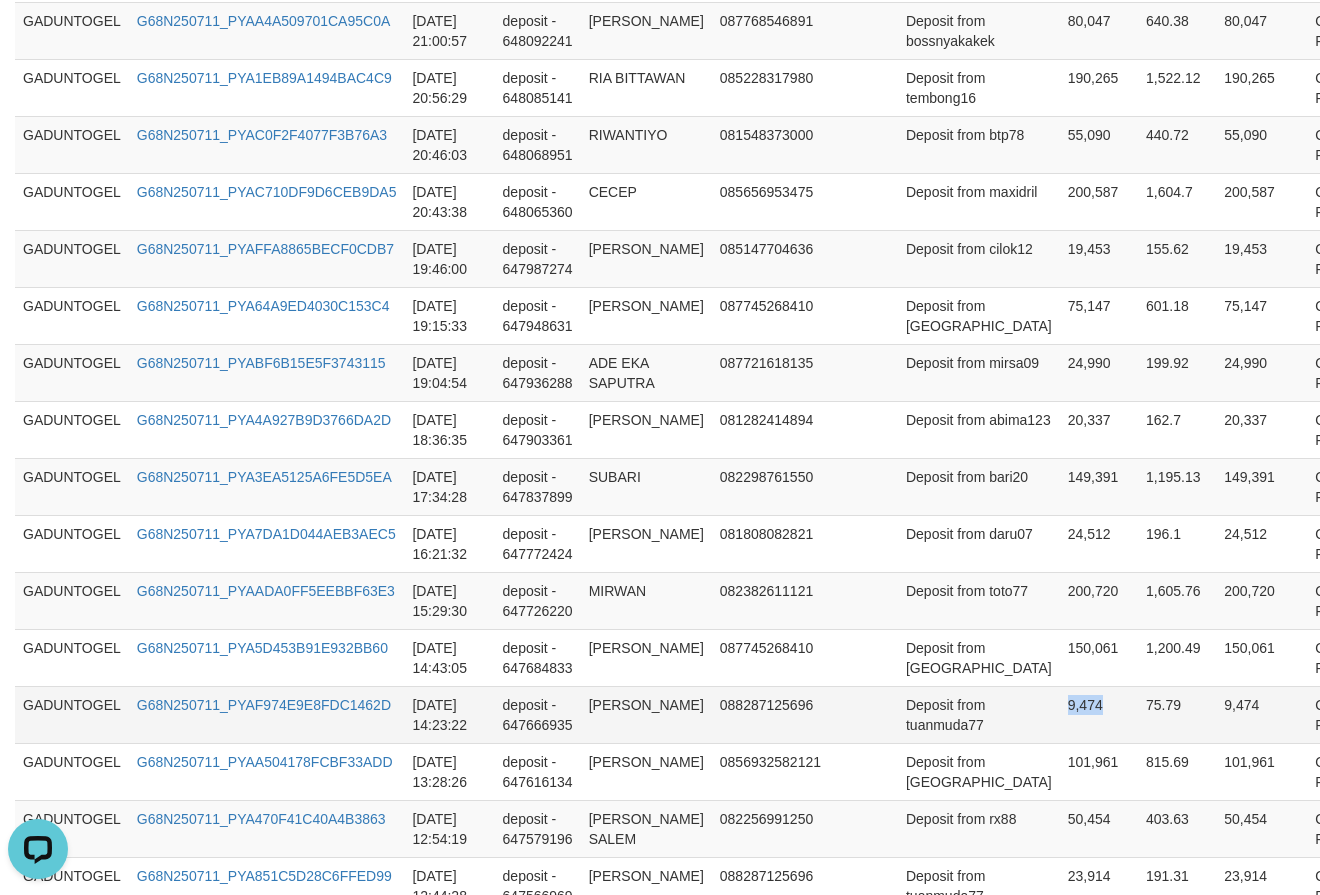 click on "9,474" at bounding box center (1099, 714) 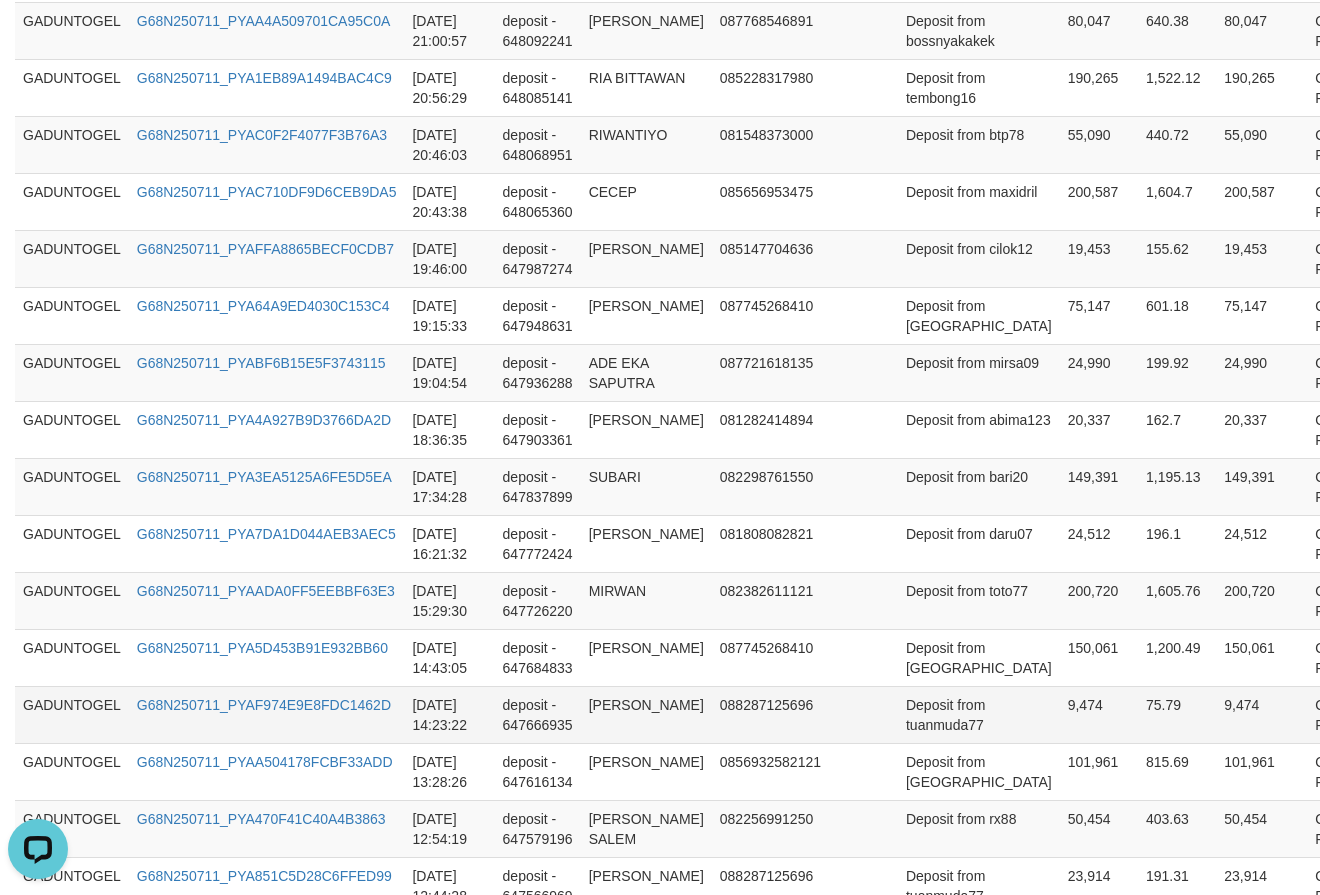 click on "[PERSON_NAME]" at bounding box center (646, 714) 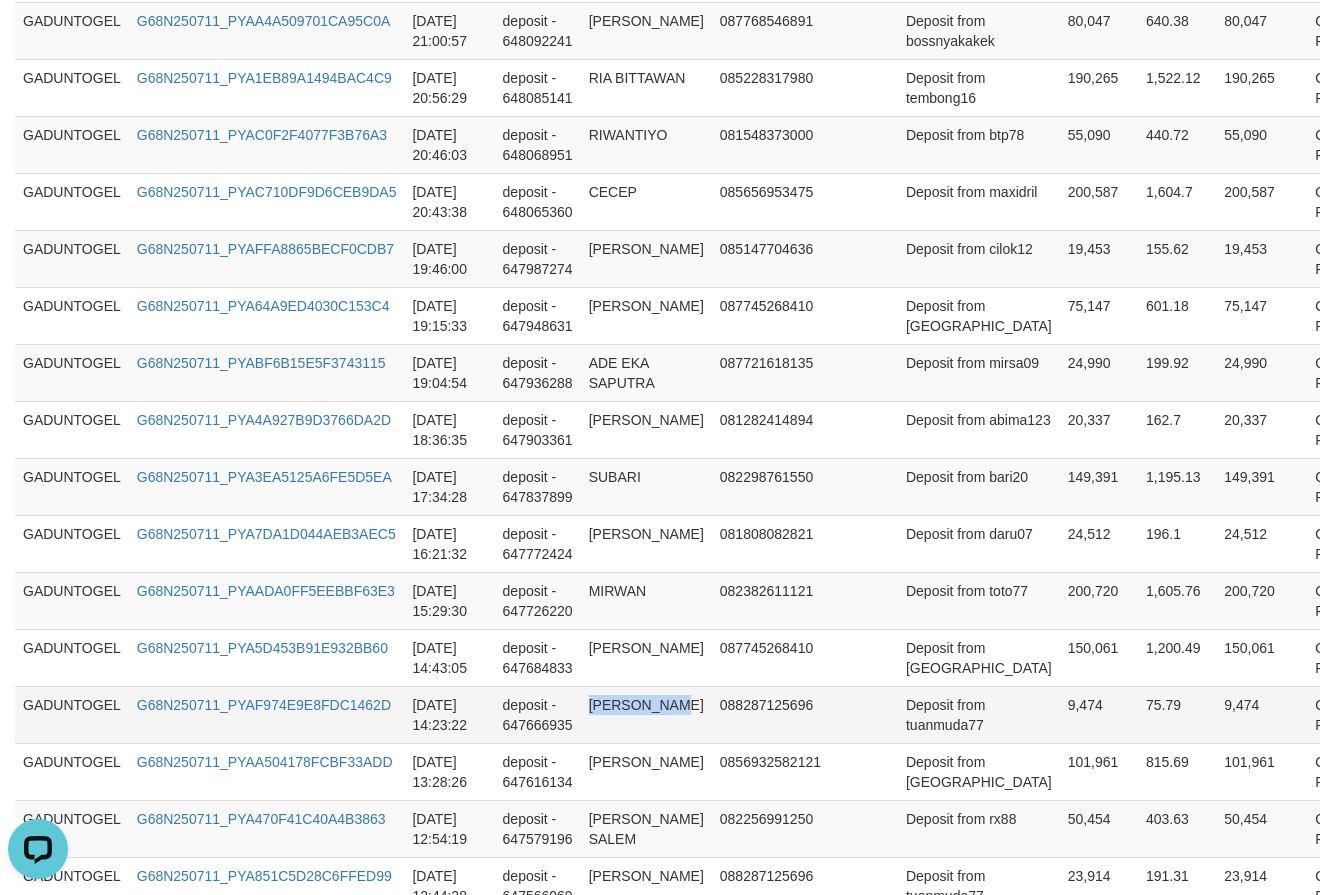 drag, startPoint x: 613, startPoint y: 767, endPoint x: 612, endPoint y: 796, distance: 29.017237 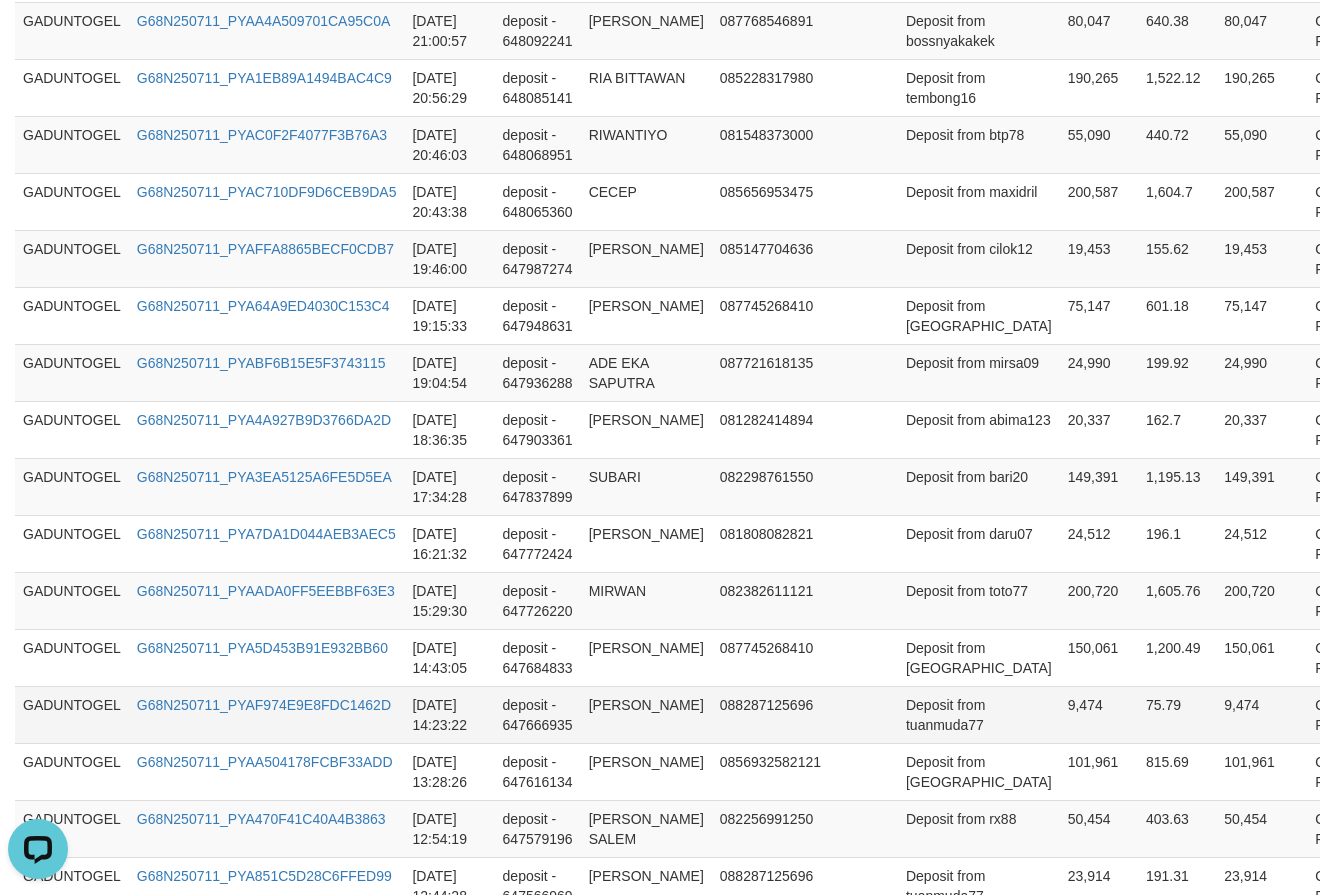 click on "Deposit from tuanmuda77" at bounding box center (979, 714) 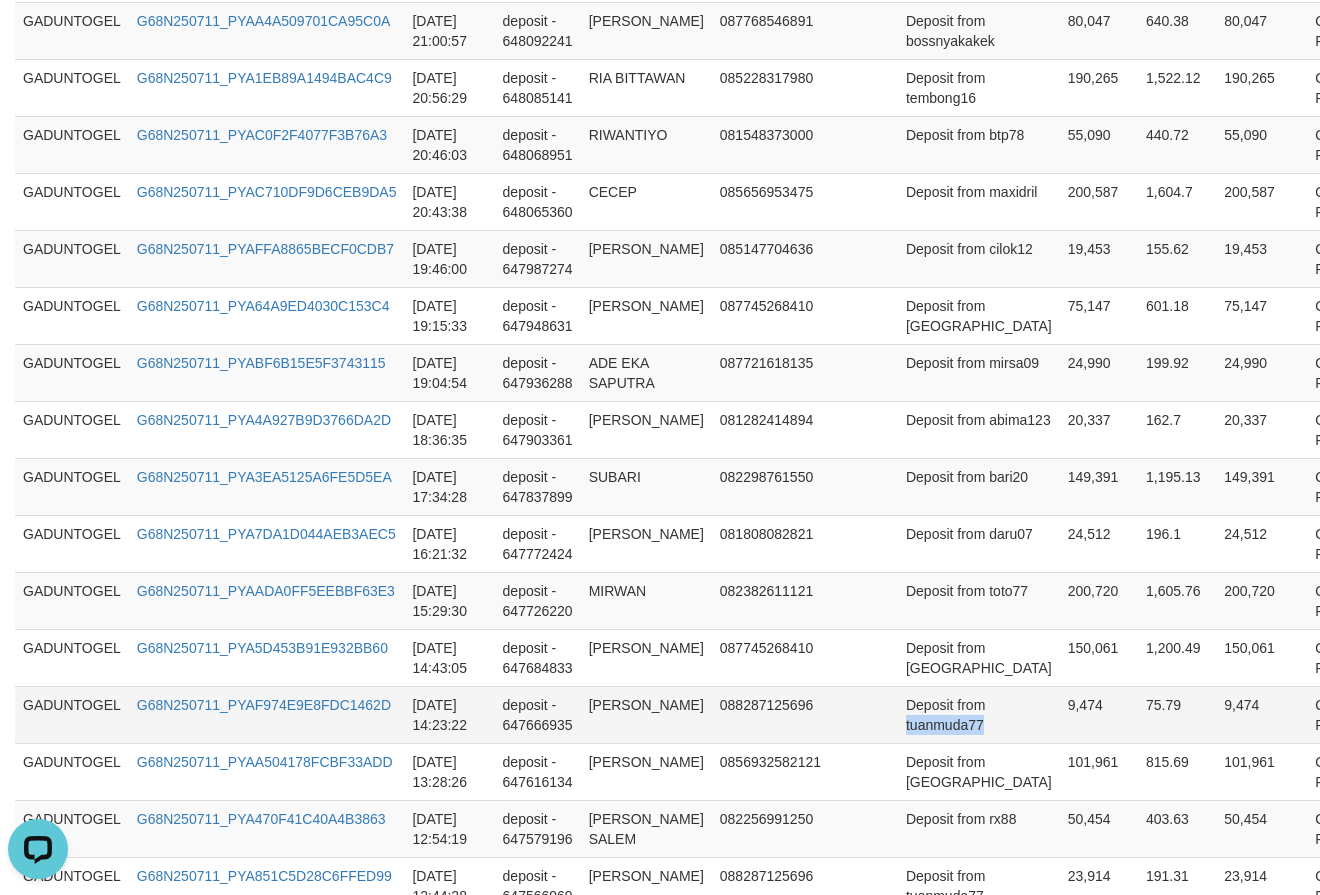 drag, startPoint x: 927, startPoint y: 791, endPoint x: 1230, endPoint y: 777, distance: 303.32327 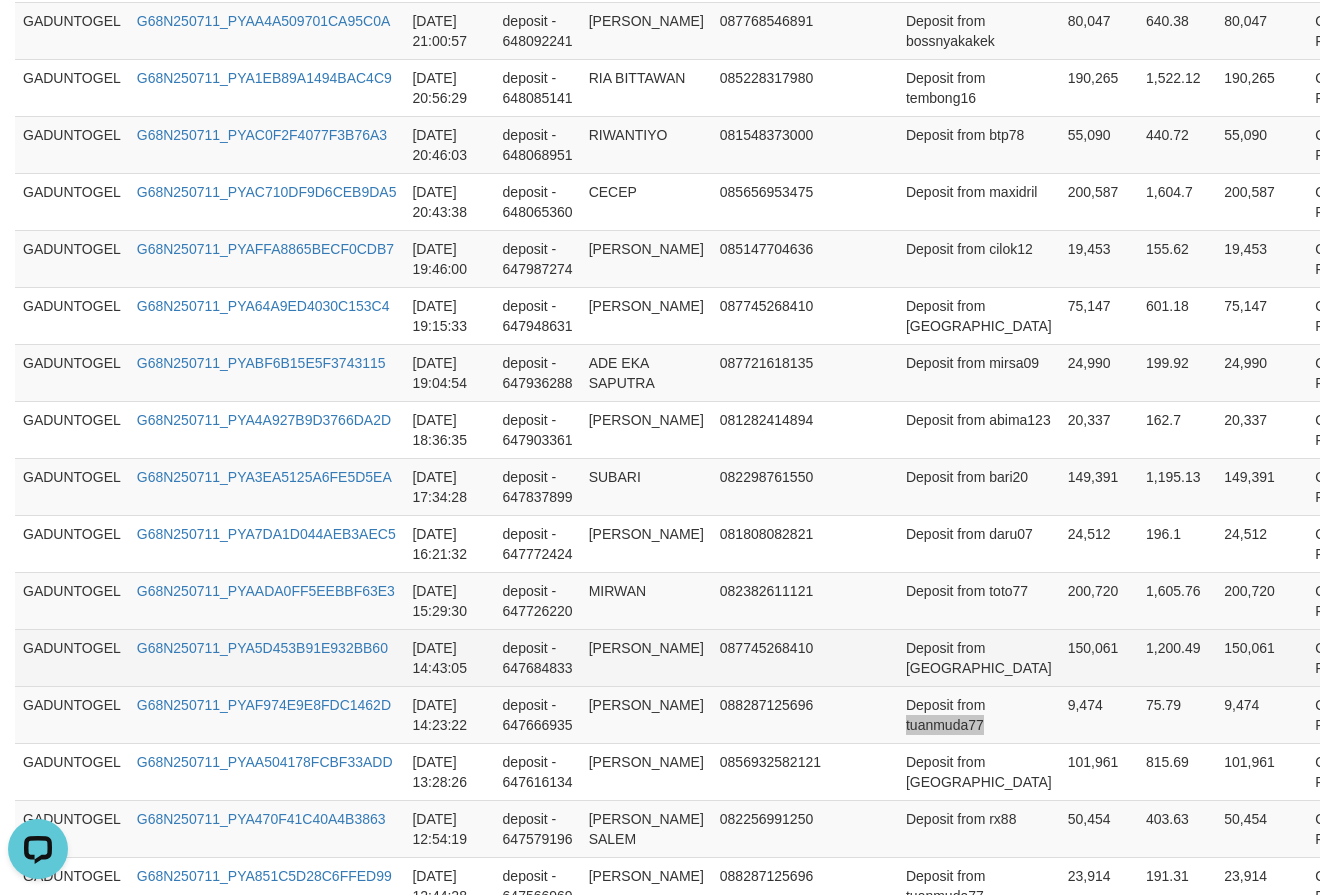 scroll, scrollTop: 1422, scrollLeft: 0, axis: vertical 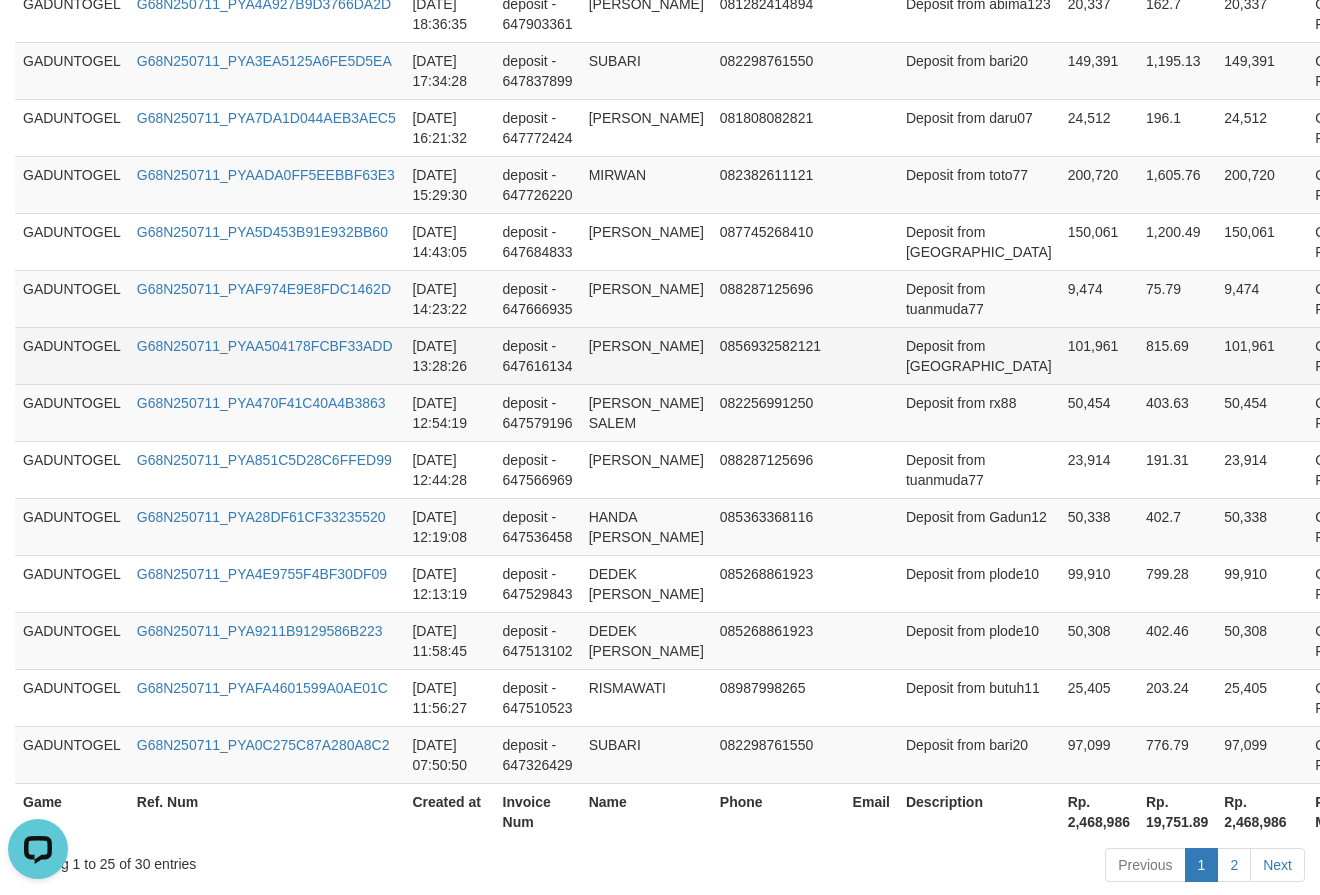 click on "Deposit from [GEOGRAPHIC_DATA]" at bounding box center (979, 355) 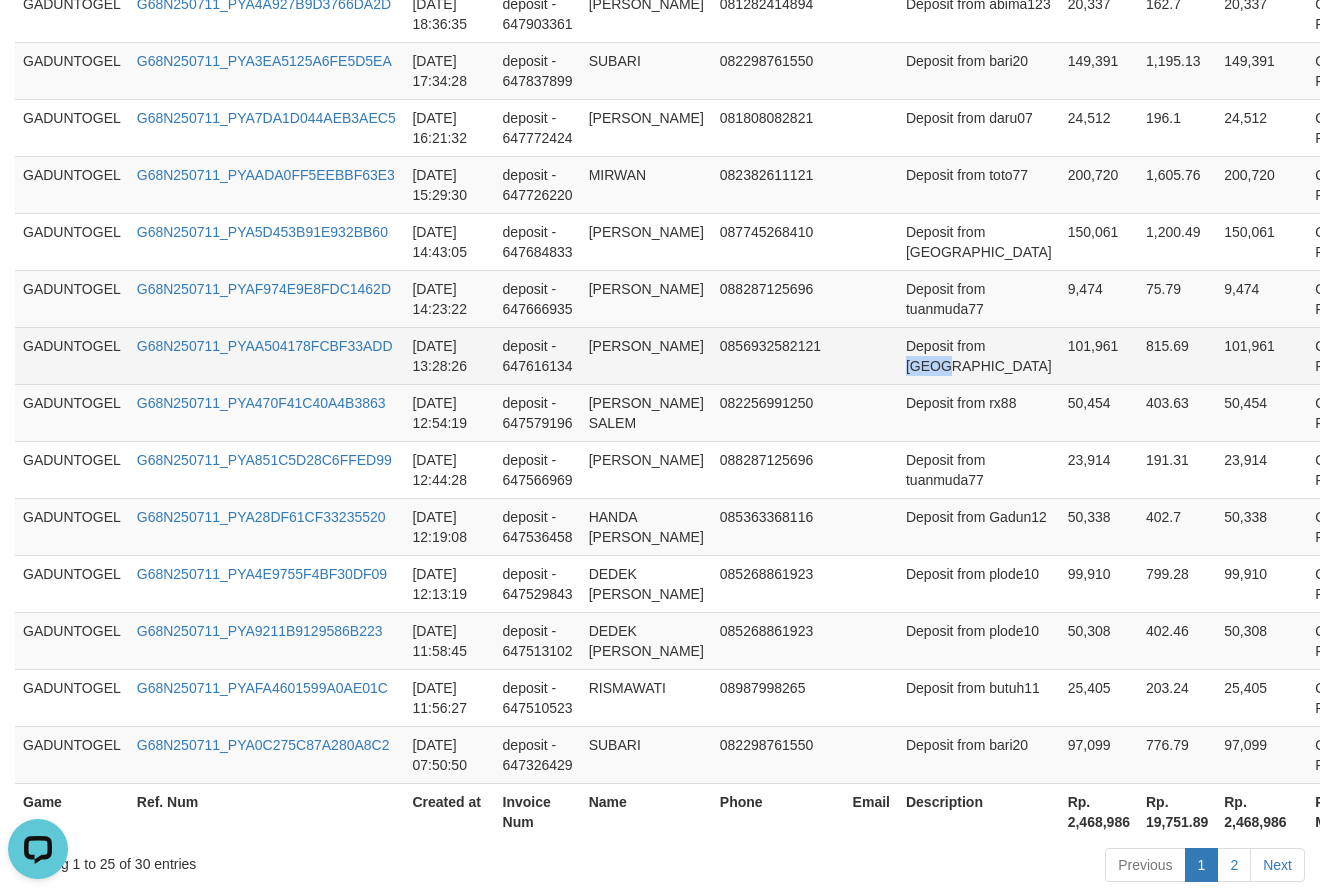 click on "Deposit from [GEOGRAPHIC_DATA]" at bounding box center [979, 355] 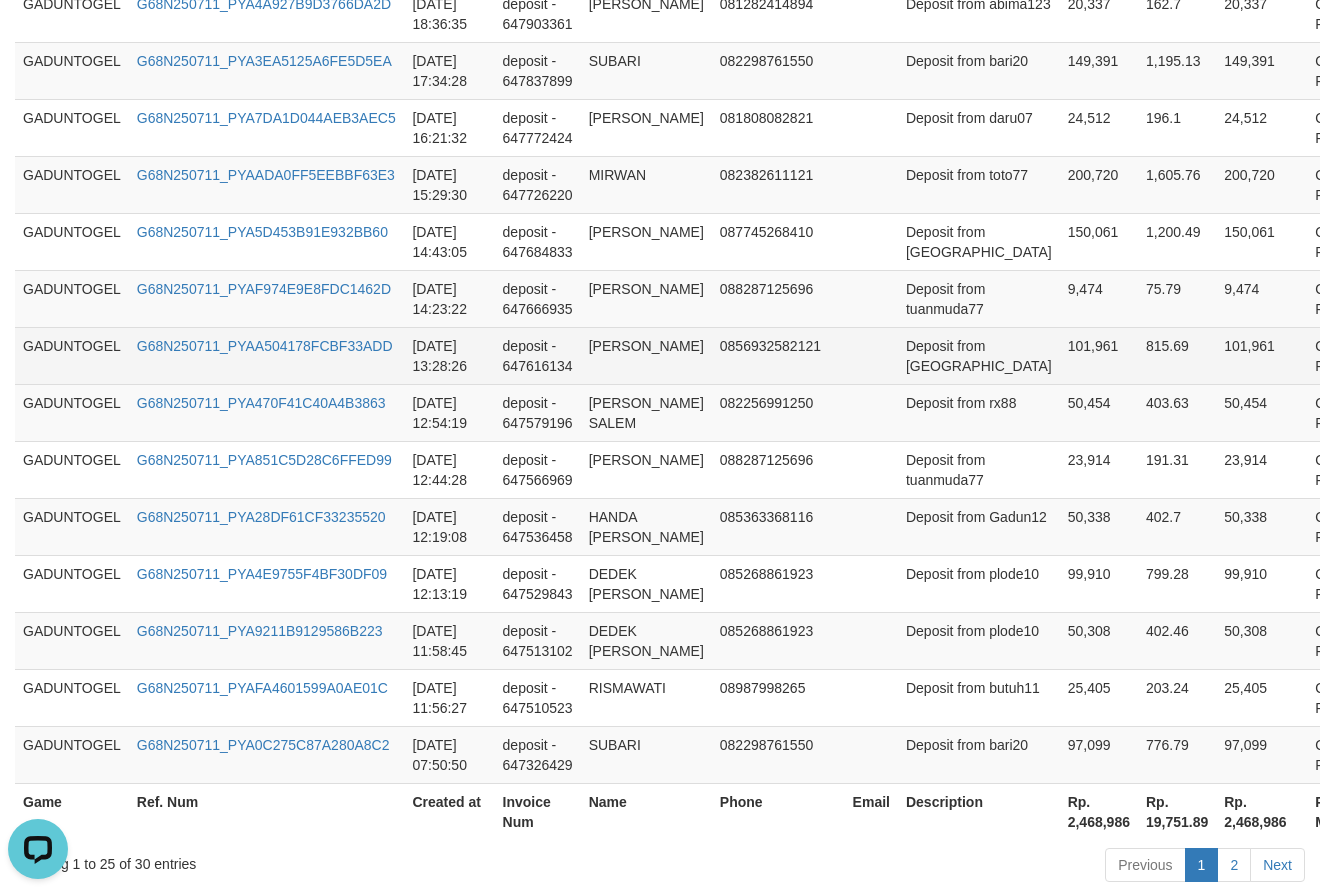 click on "[PERSON_NAME]" at bounding box center (646, 355) 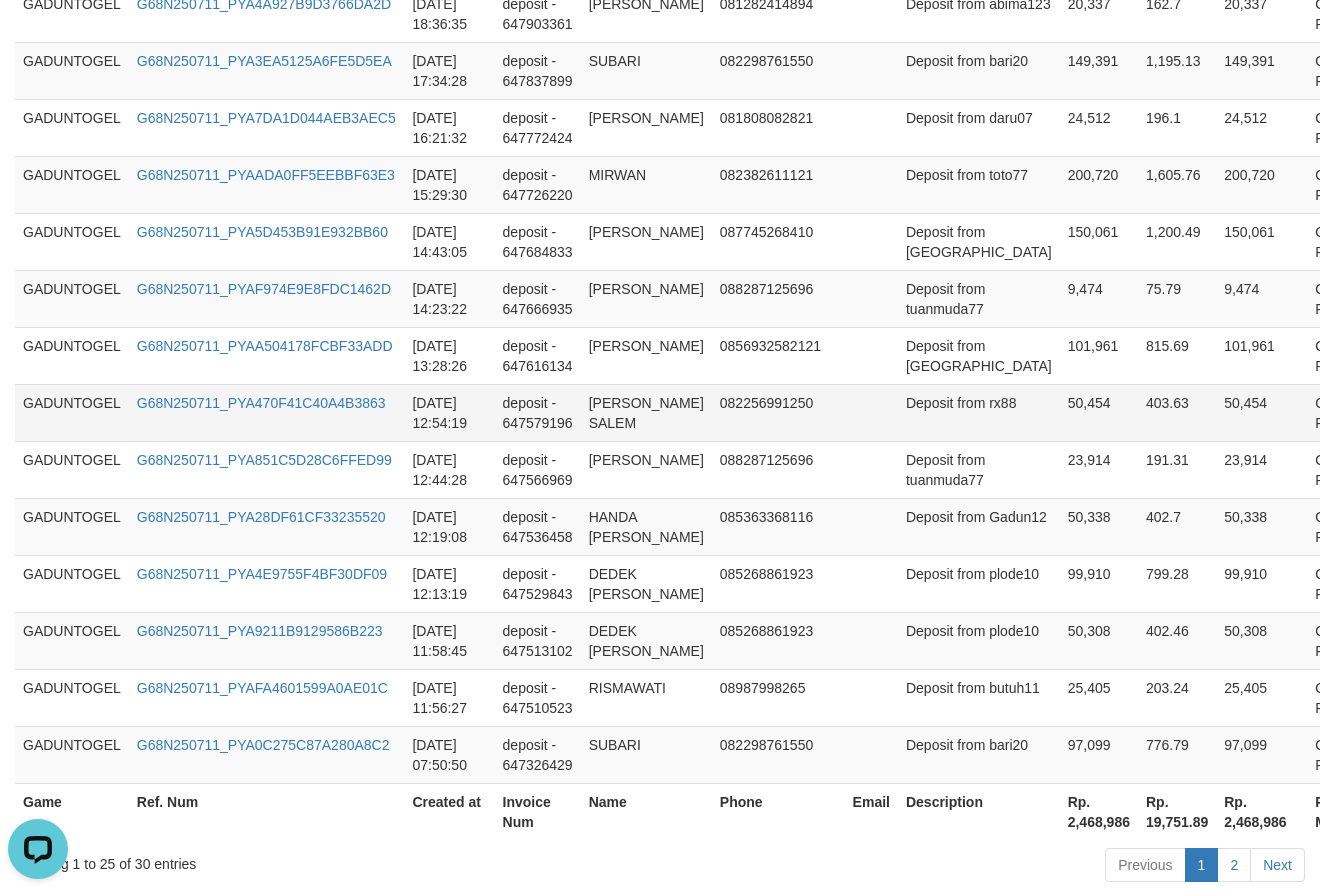 click on "[PERSON_NAME] SALEM" at bounding box center (646, 412) 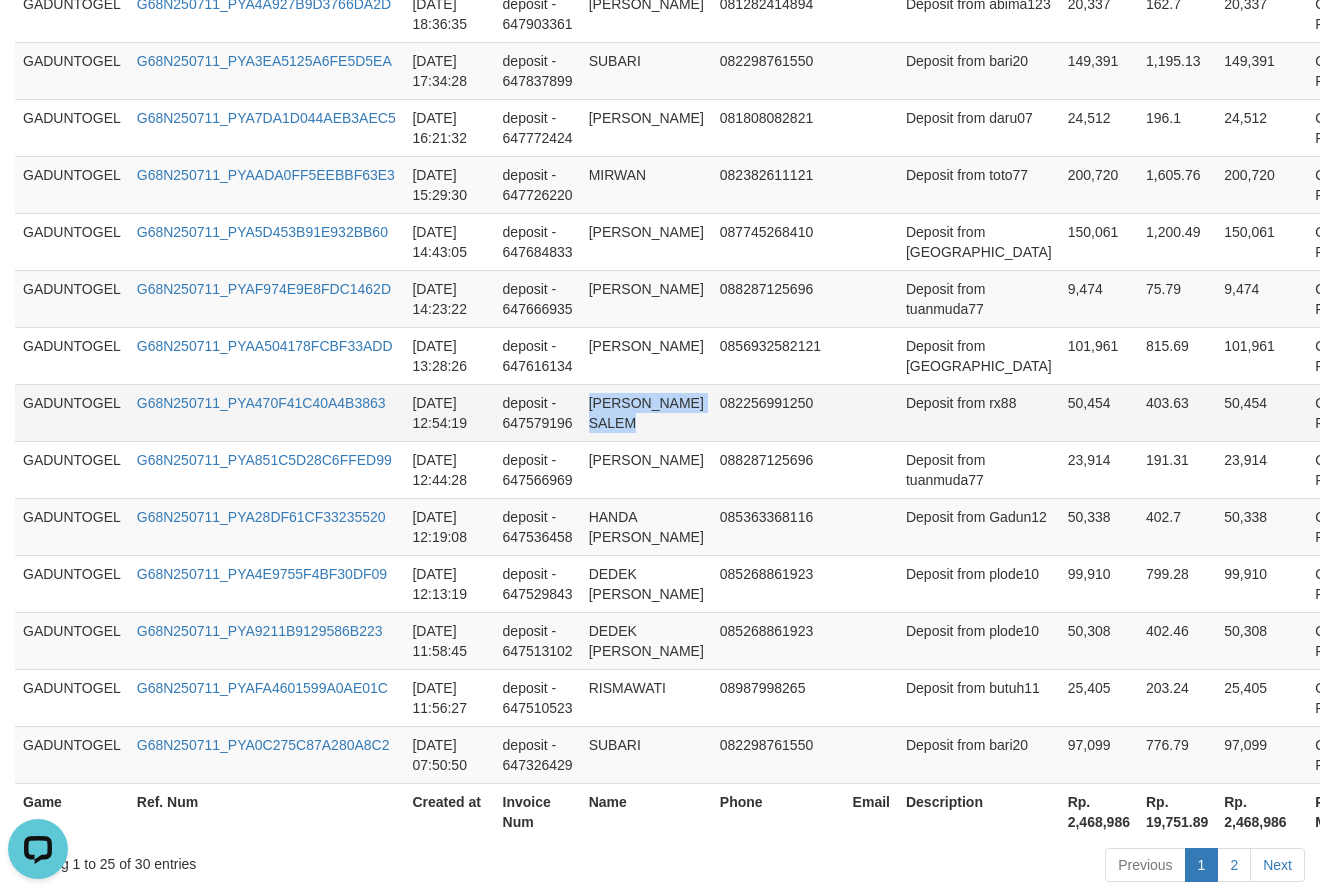 drag, startPoint x: 596, startPoint y: 492, endPoint x: 607, endPoint y: 523, distance: 32.89377 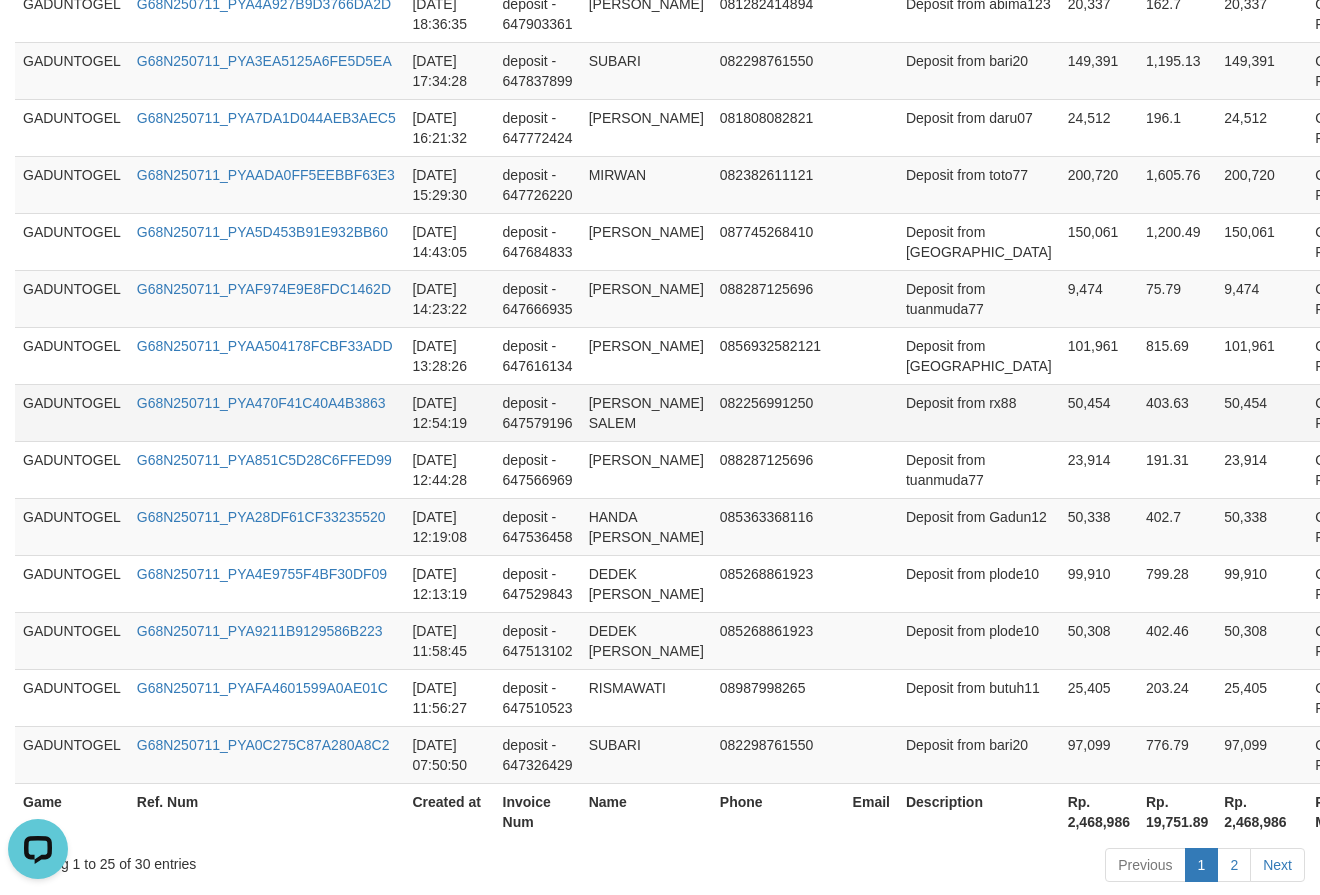 click on "Deposit from rx88" at bounding box center [979, 412] 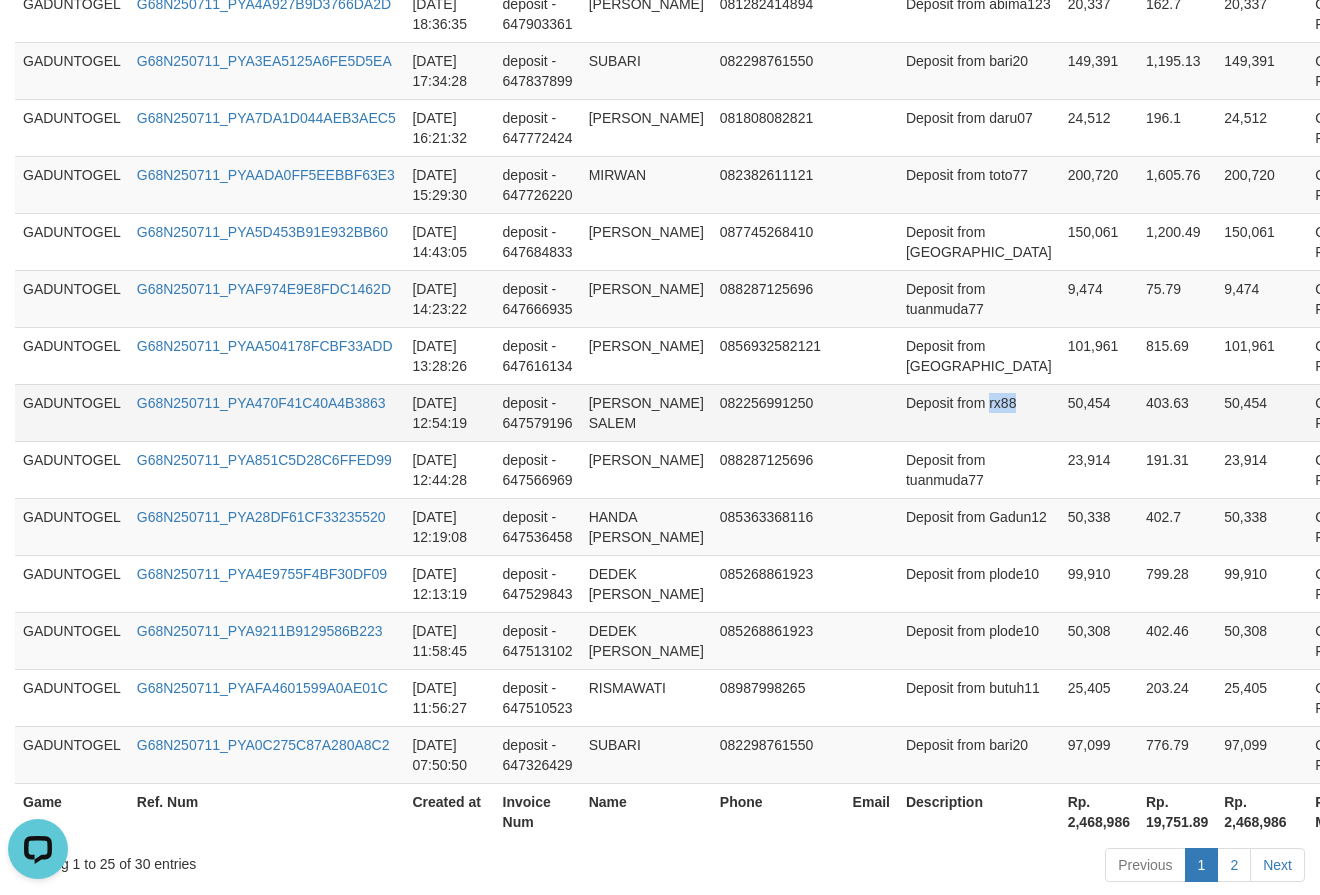 click on "Deposit from rx88" at bounding box center (979, 412) 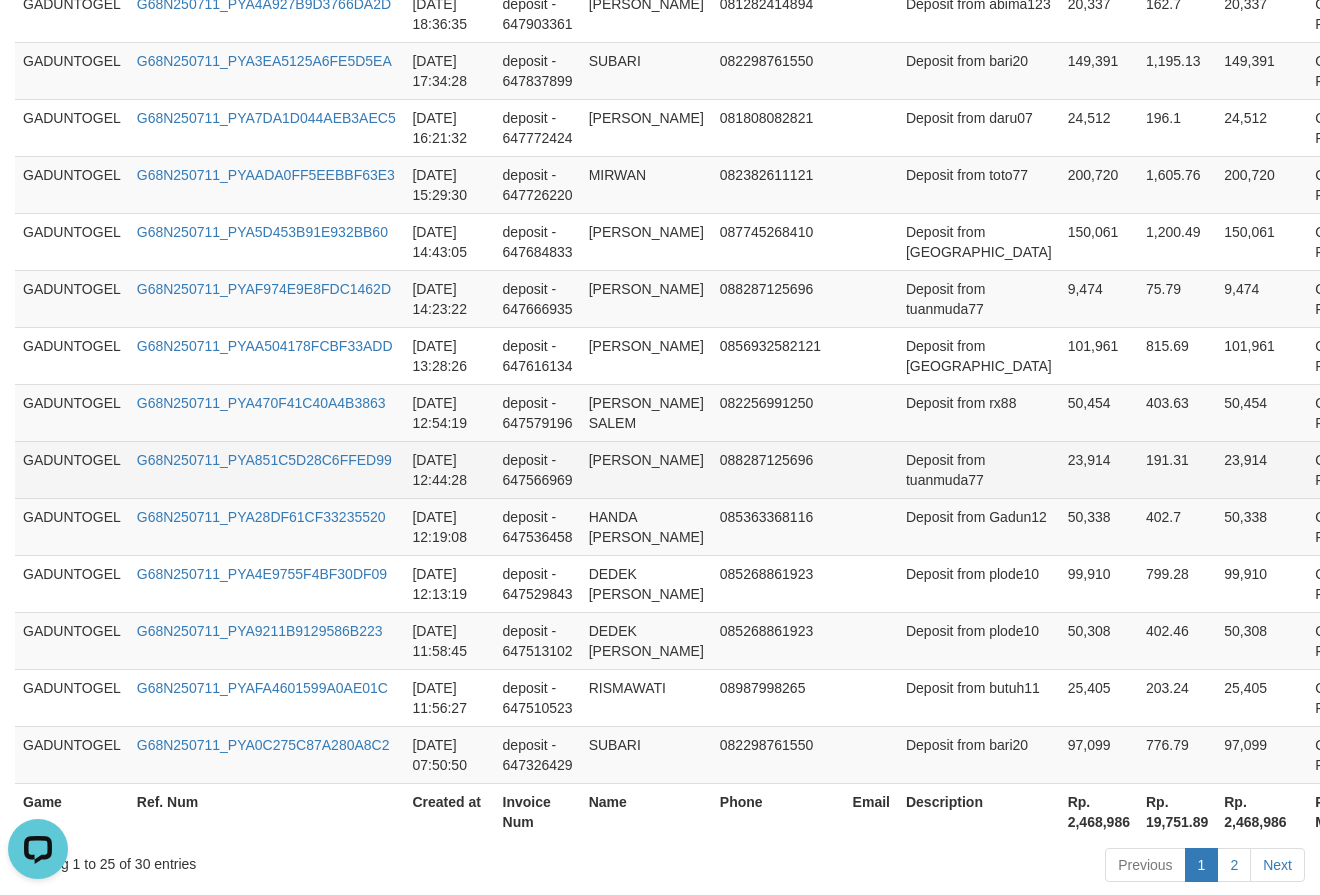 click on "Deposit from tuanmuda77" at bounding box center [979, 469] 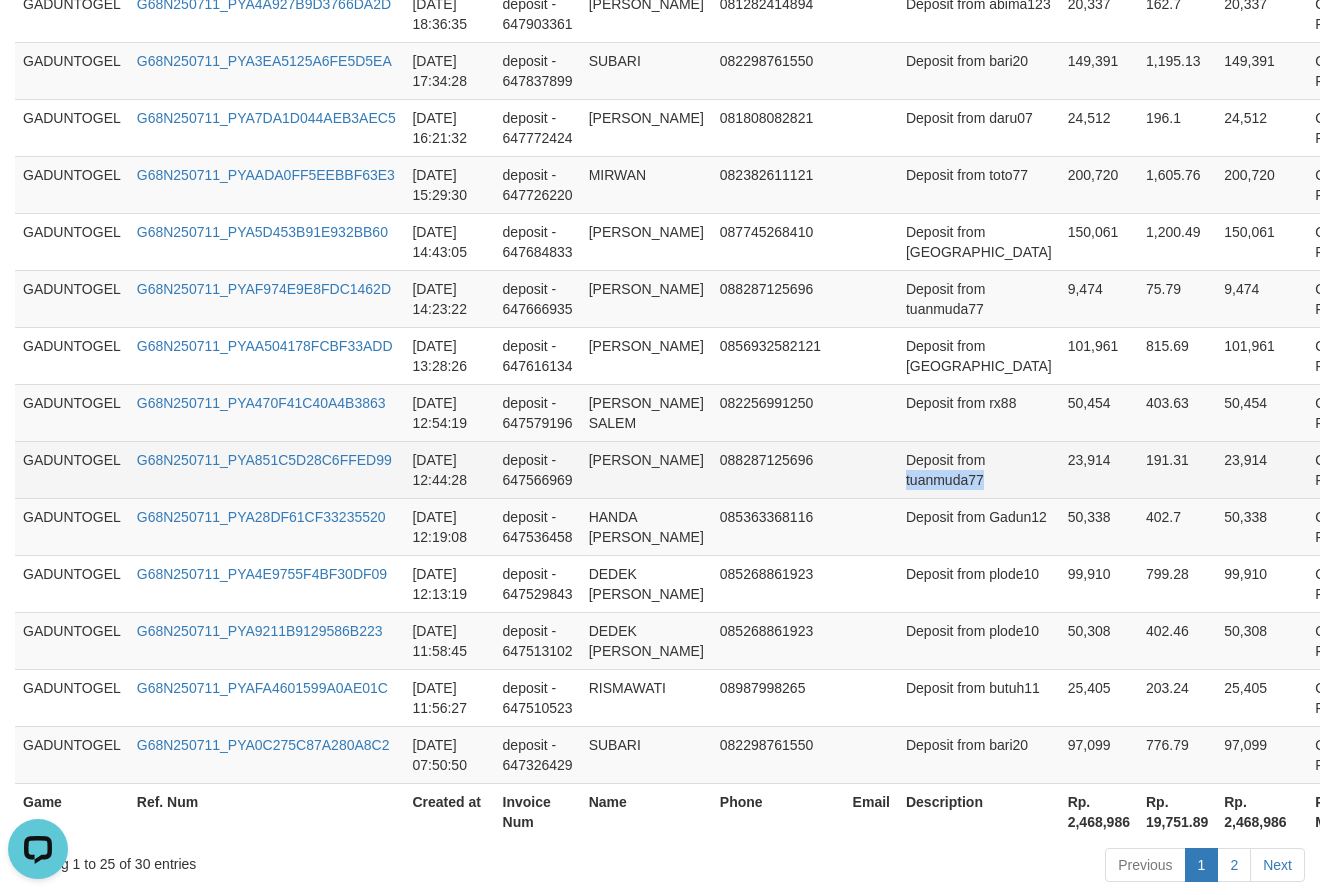 click on "Deposit from tuanmuda77" at bounding box center (979, 469) 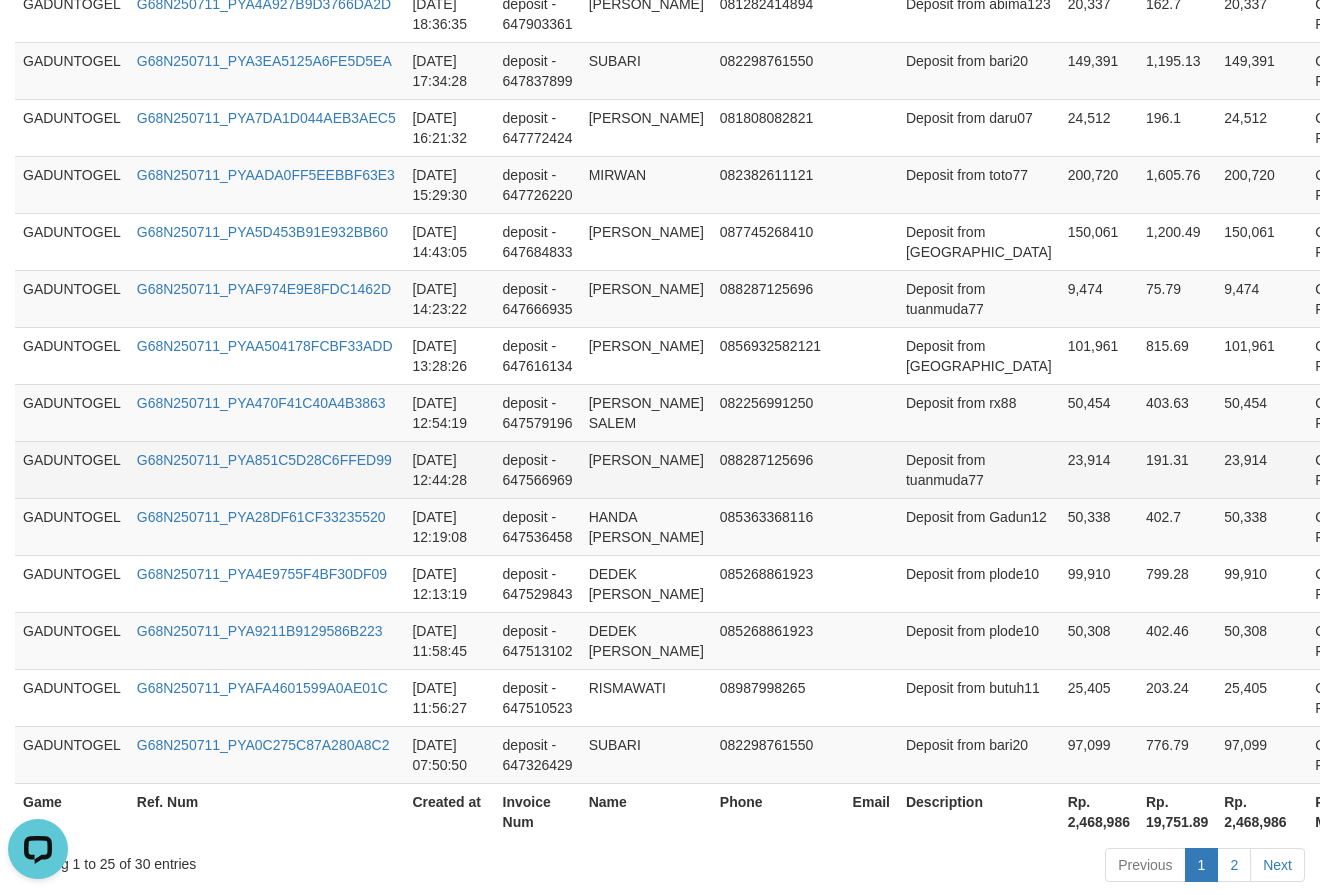 click on "[PERSON_NAME]" at bounding box center [646, 469] 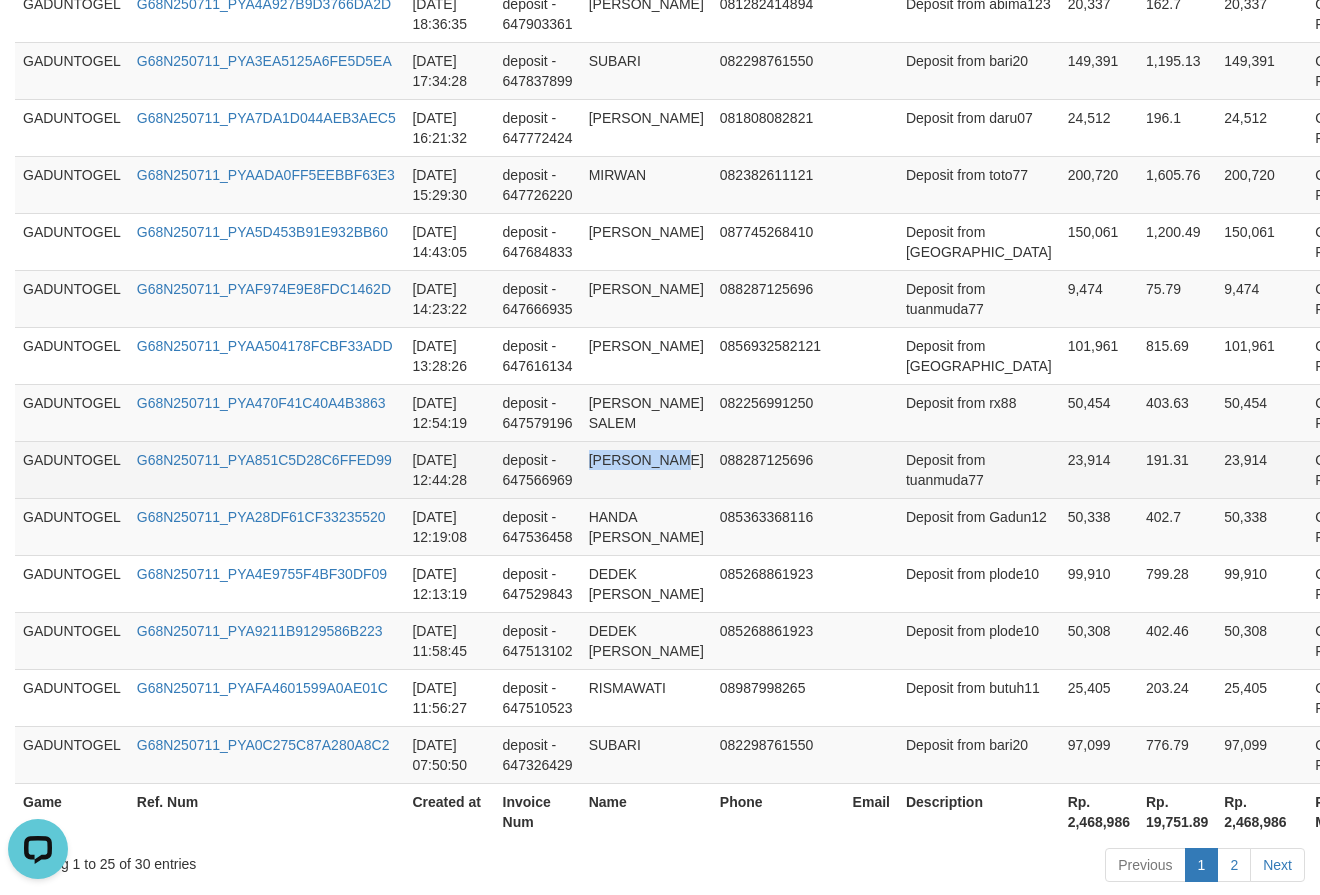 drag, startPoint x: 600, startPoint y: 565, endPoint x: 620, endPoint y: 590, distance: 32.01562 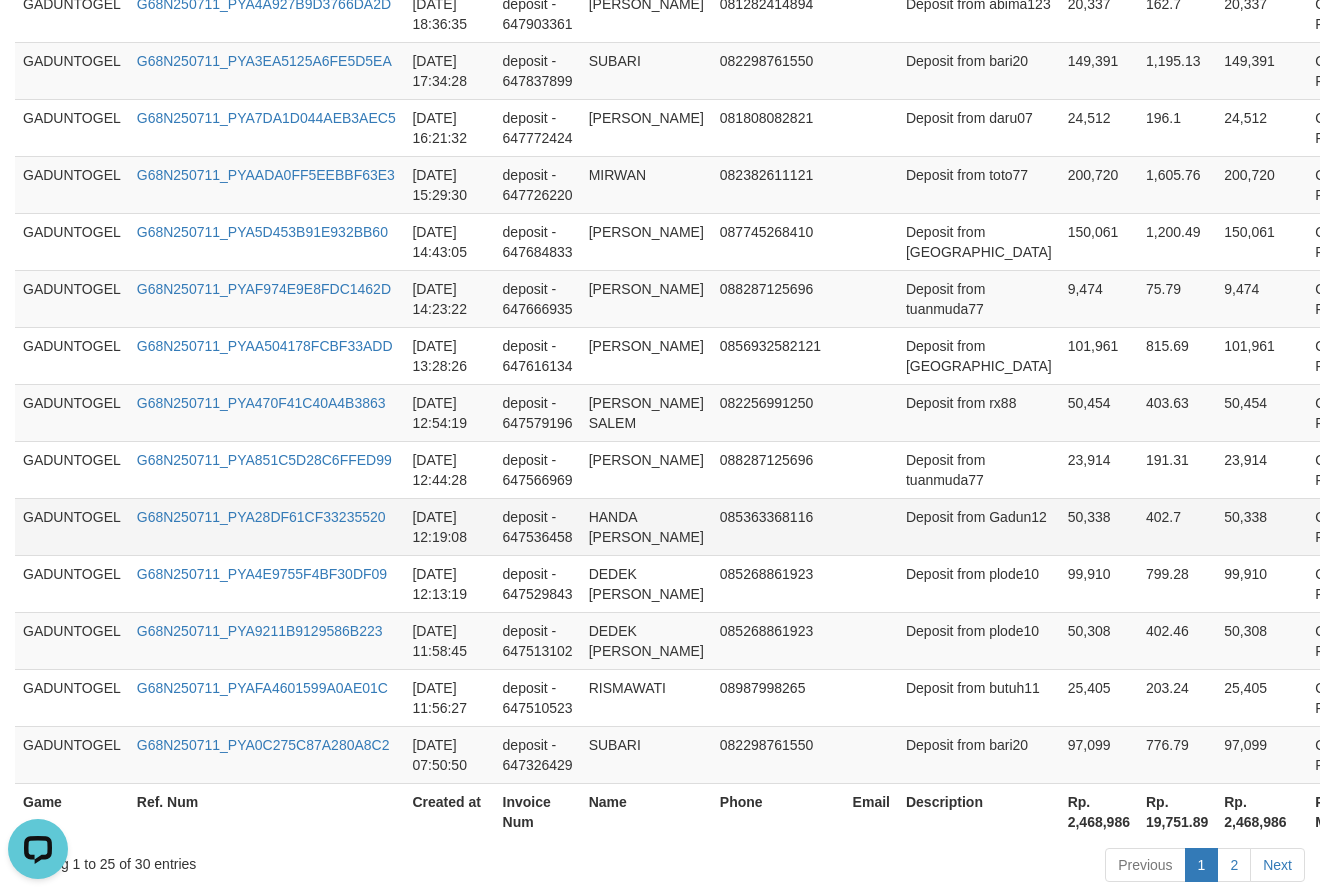 click on "HANDA [PERSON_NAME]" at bounding box center [646, 526] 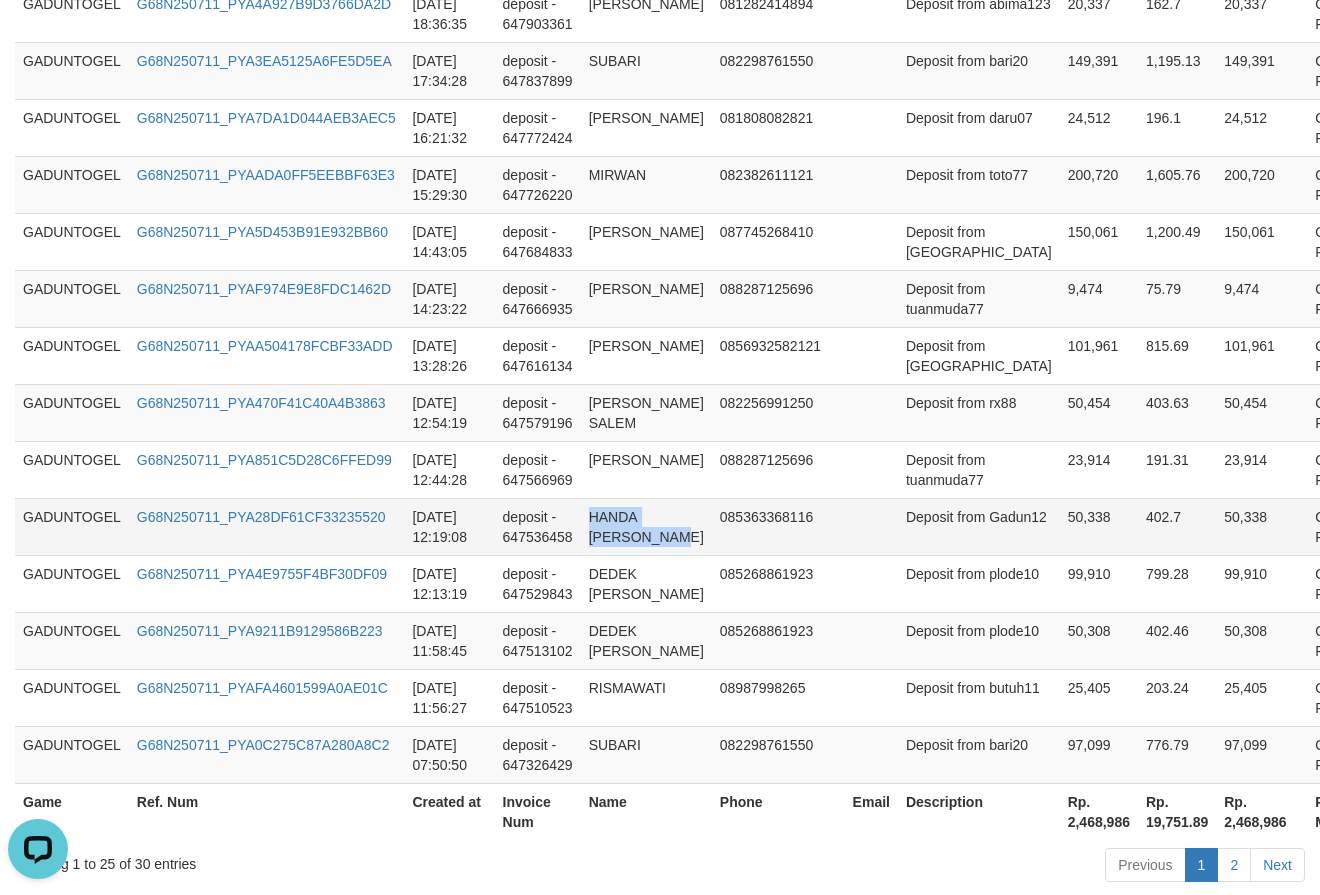 drag, startPoint x: 595, startPoint y: 627, endPoint x: 622, endPoint y: 645, distance: 32.449963 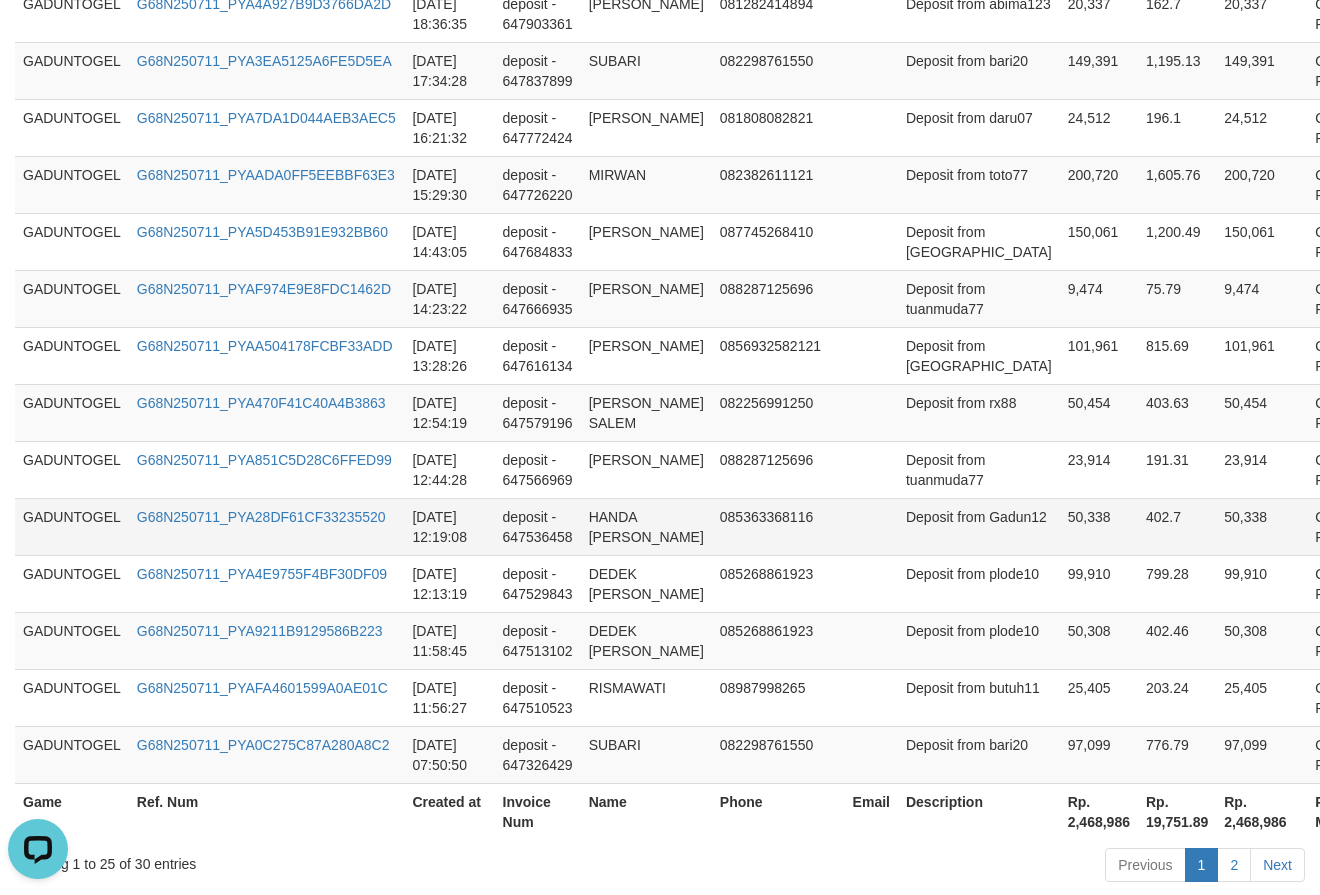 click on "Deposit from Gadun12" at bounding box center [979, 526] 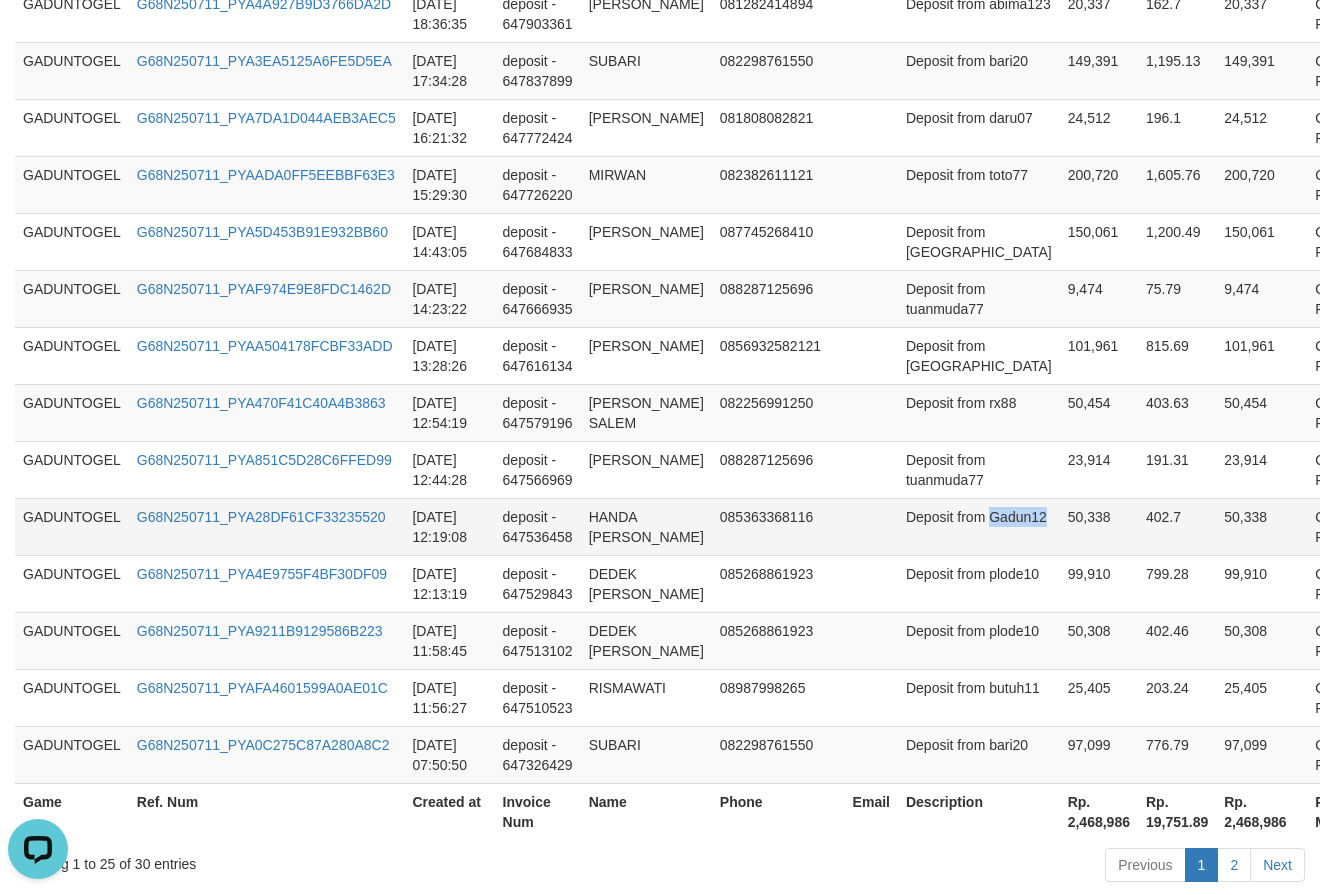 click on "Deposit from Gadun12" at bounding box center (979, 526) 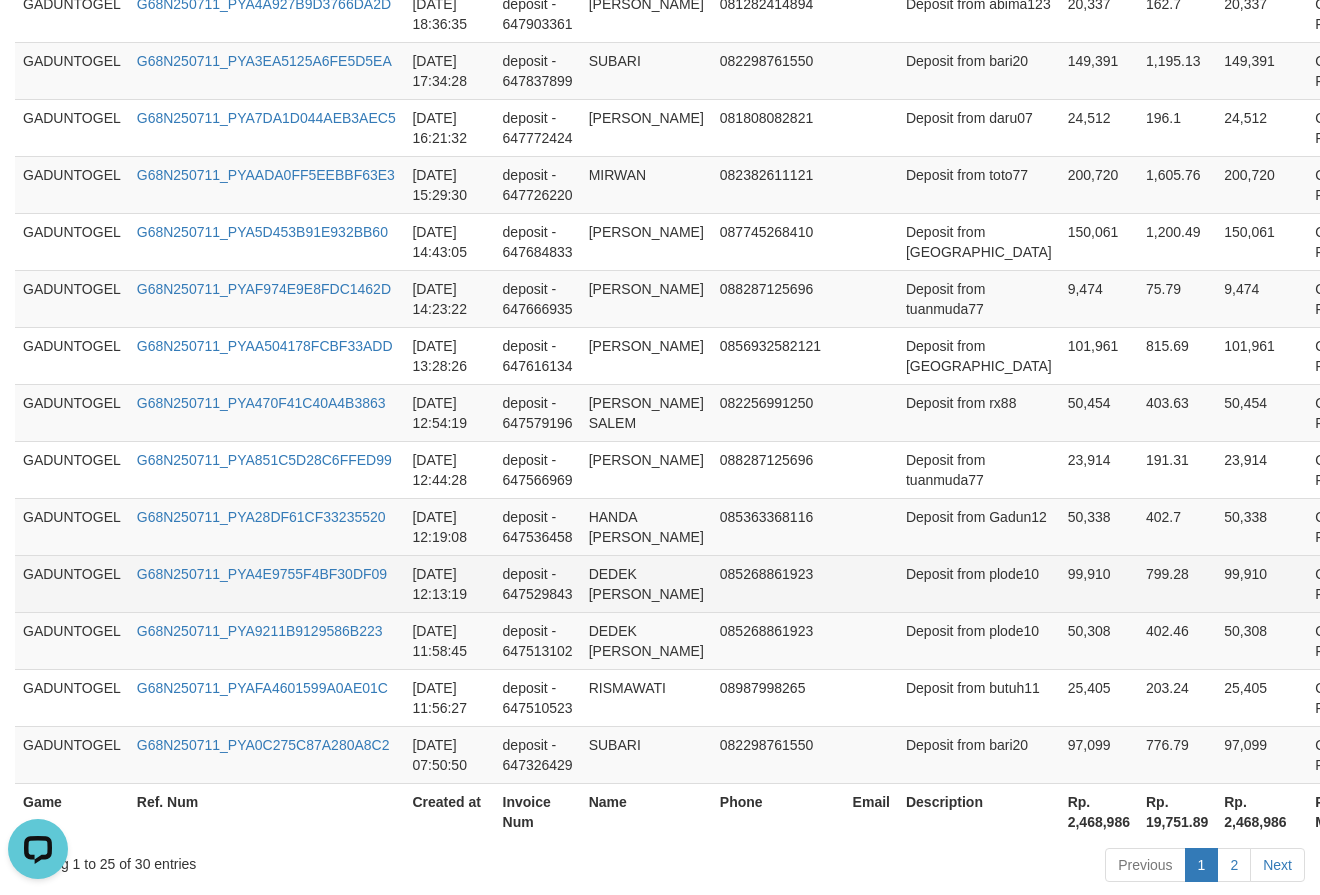 click on "Deposit from plode10" at bounding box center (979, 583) 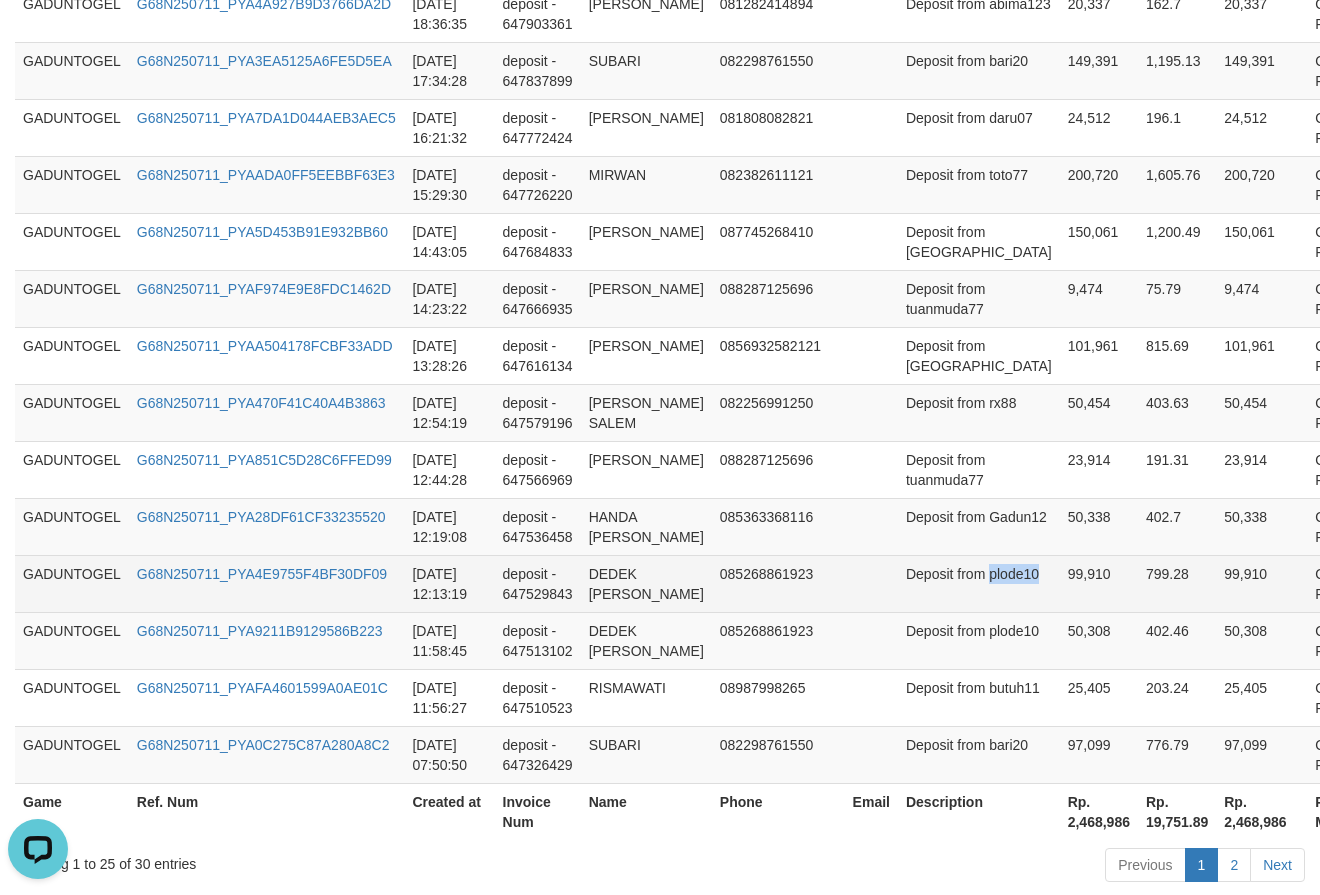 click on "Deposit from plode10" at bounding box center (979, 583) 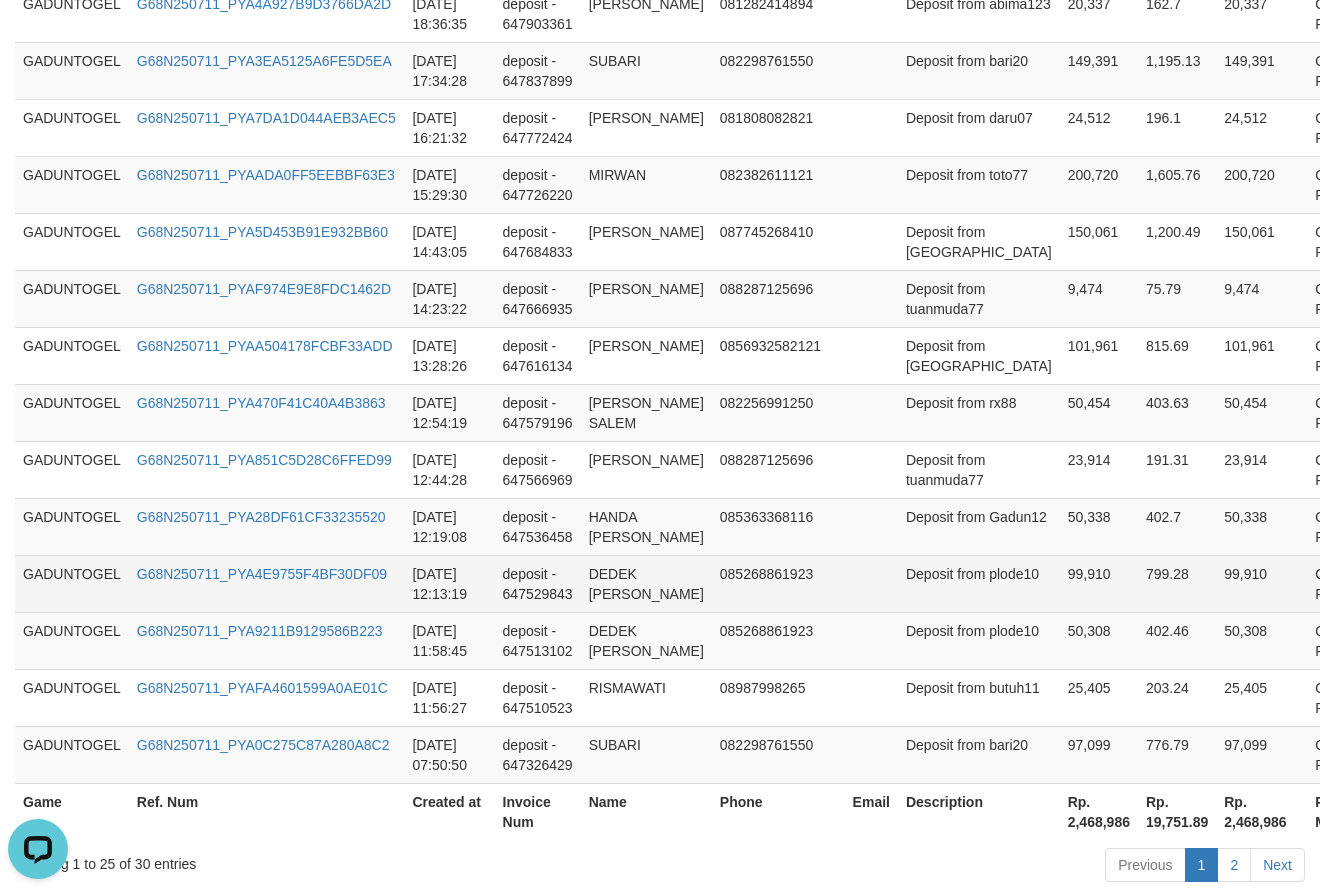 click on "DEDEK [PERSON_NAME]" at bounding box center (646, 583) 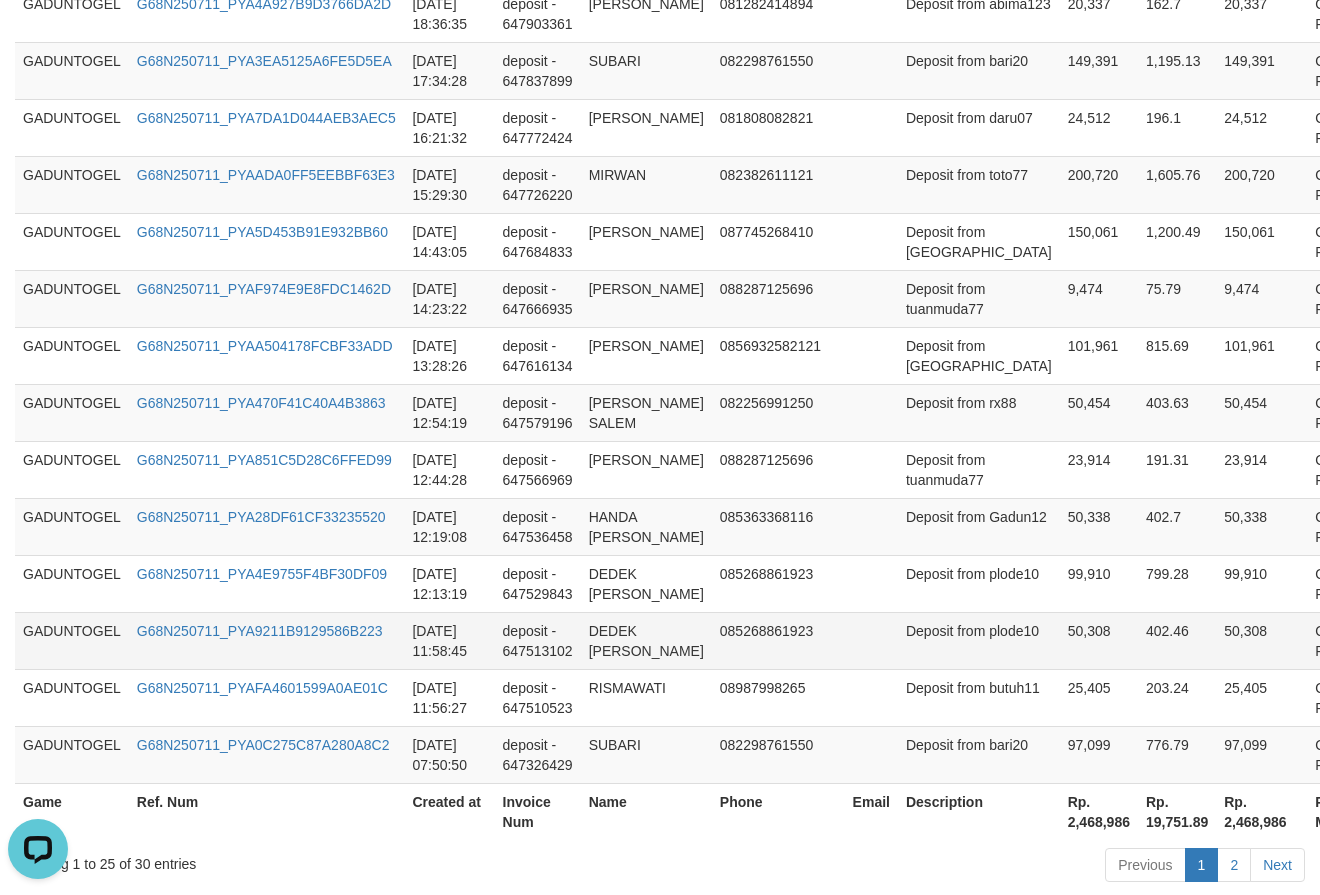 click on "DEDEK [PERSON_NAME]" at bounding box center [646, 640] 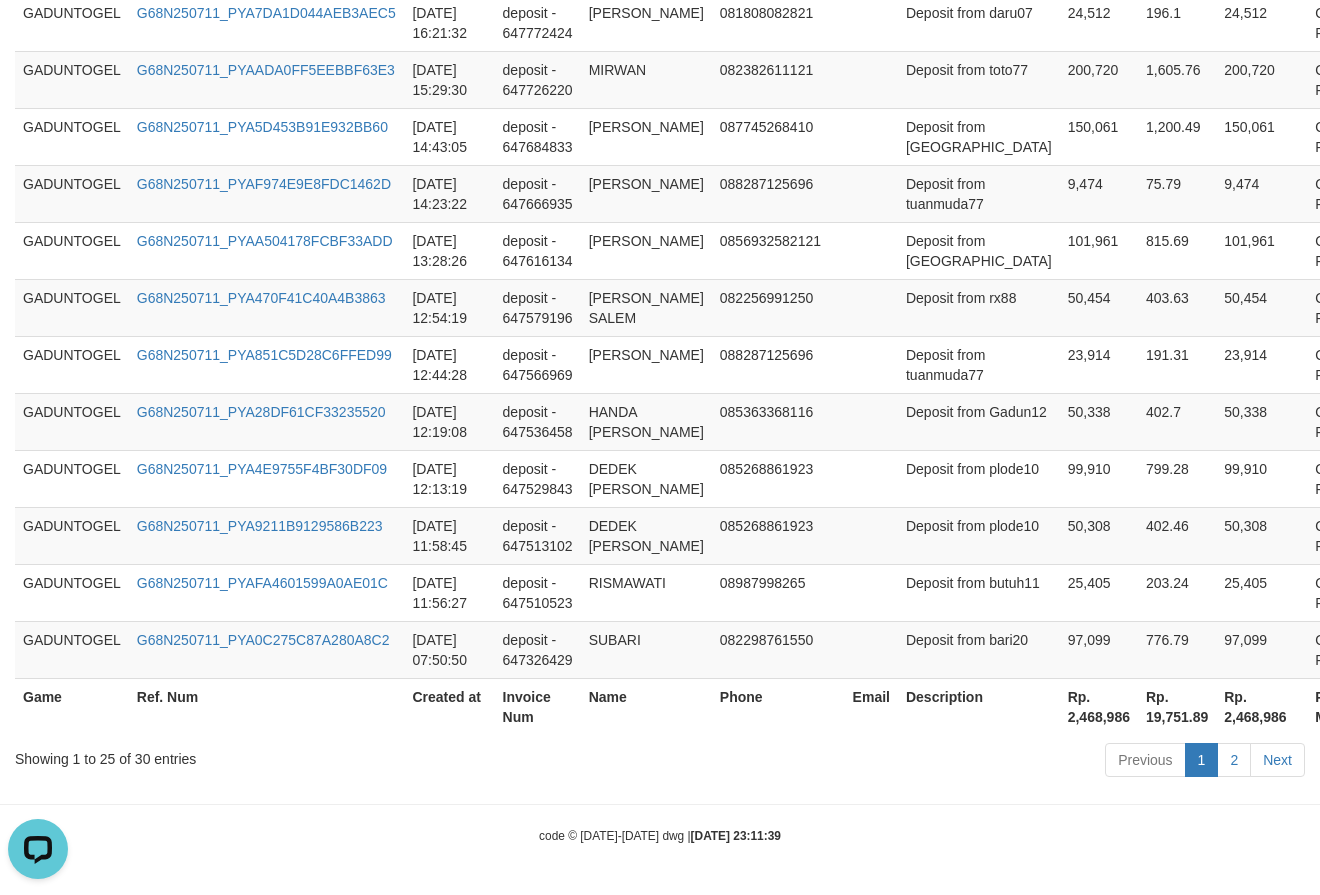 scroll, scrollTop: 1676, scrollLeft: 0, axis: vertical 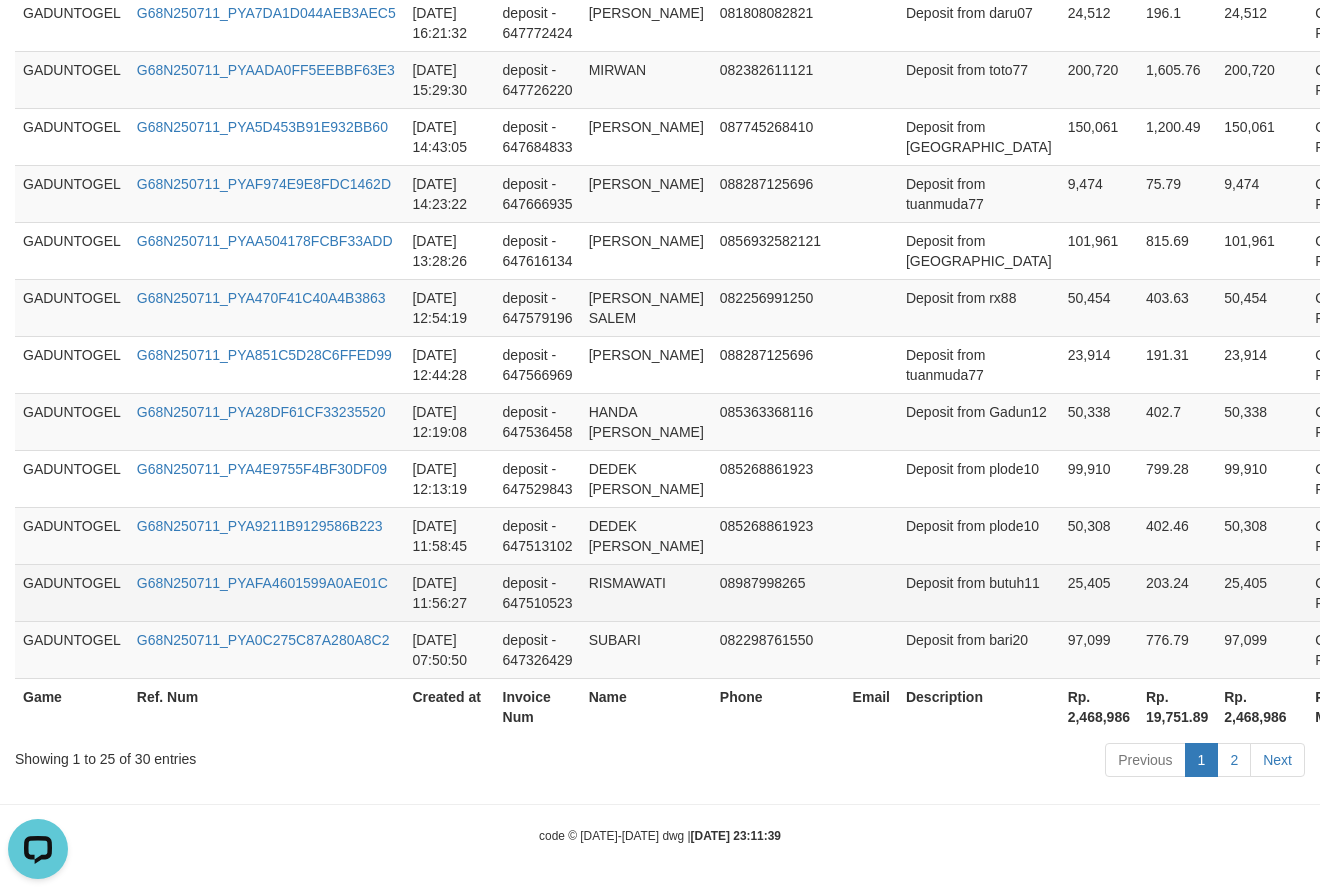 click on "Deposit from butuh11" at bounding box center [979, 592] 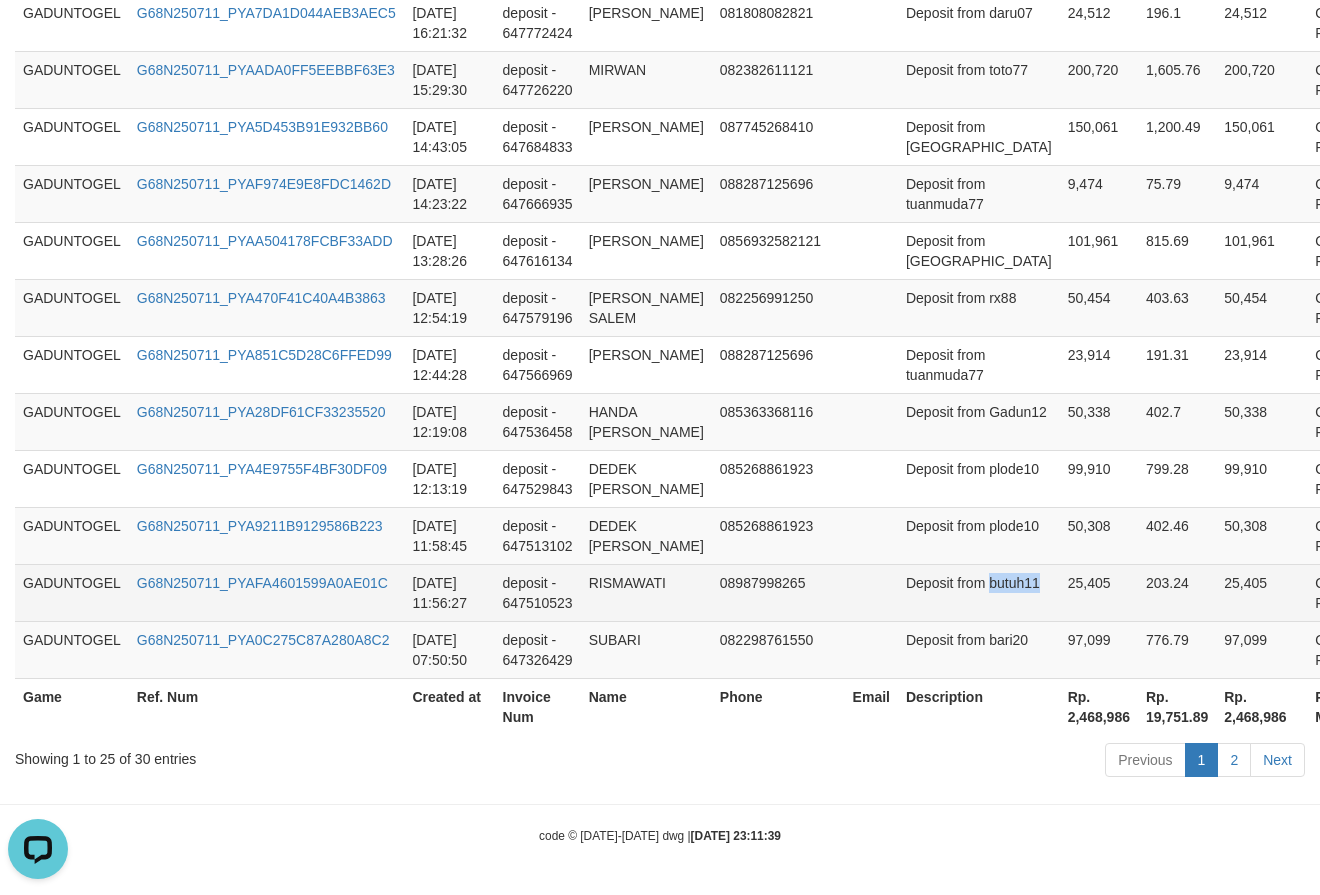click on "Deposit from butuh11" at bounding box center [979, 592] 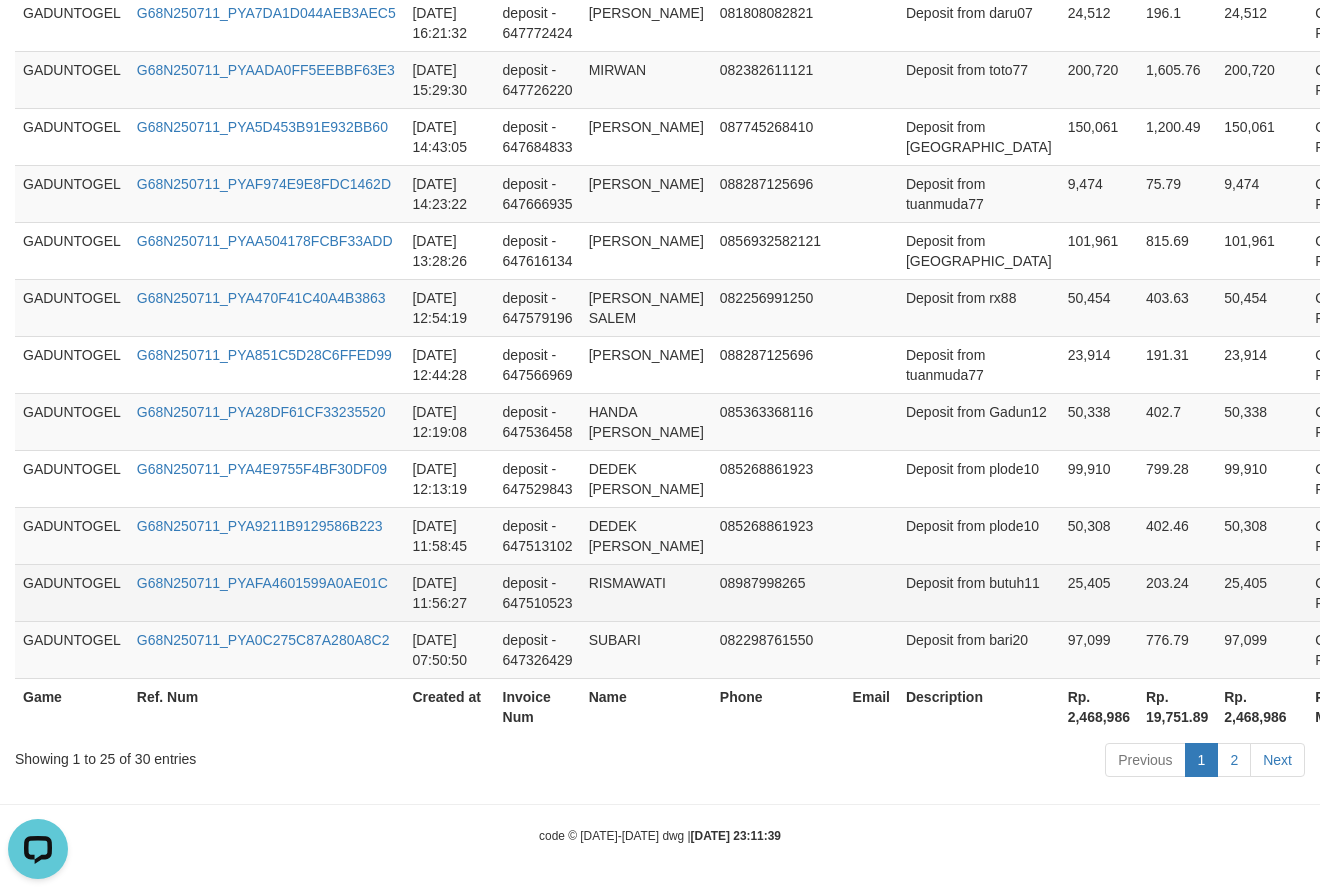 click on "RISMAWATI" at bounding box center [646, 592] 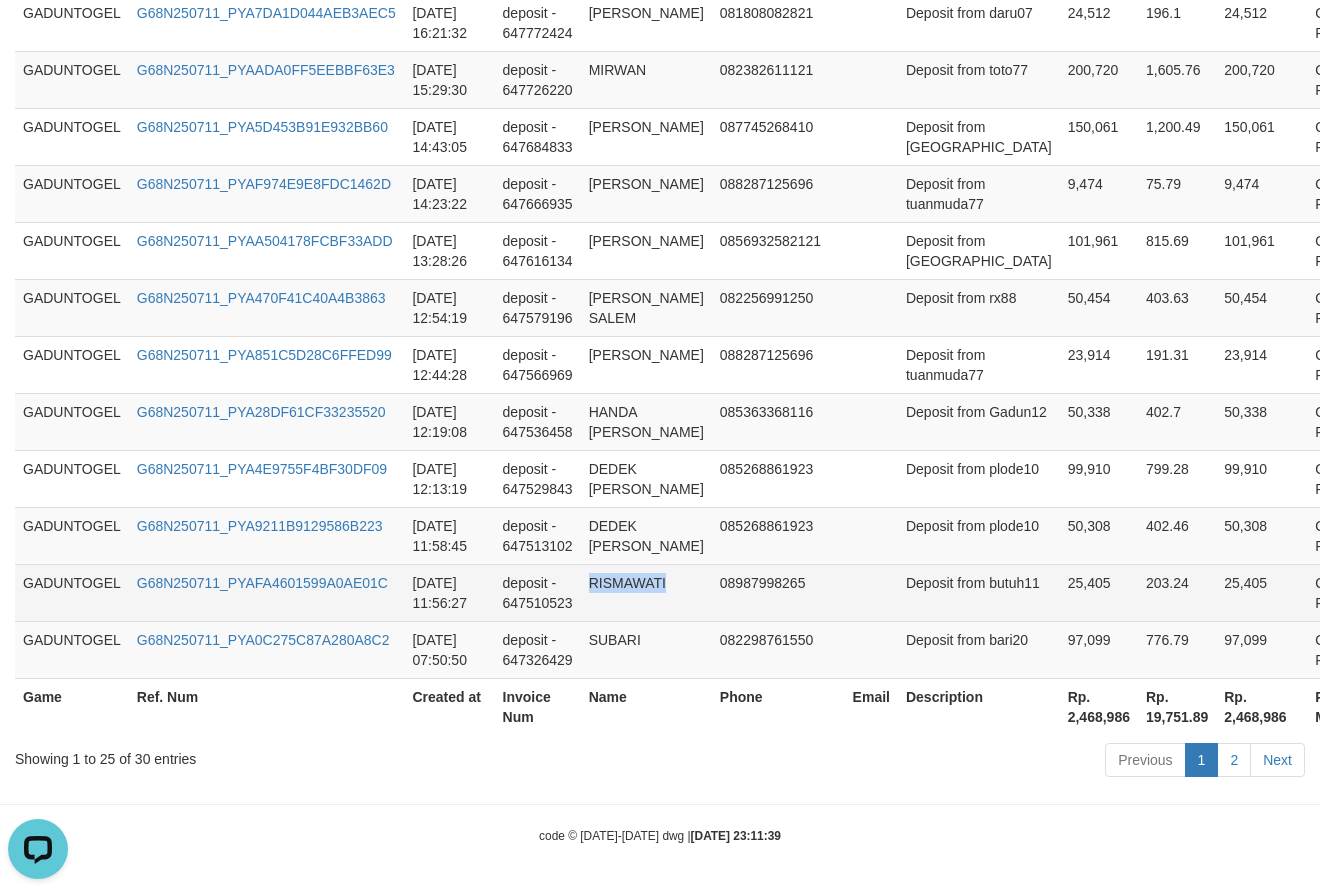 click on "RISMAWATI" at bounding box center (646, 592) 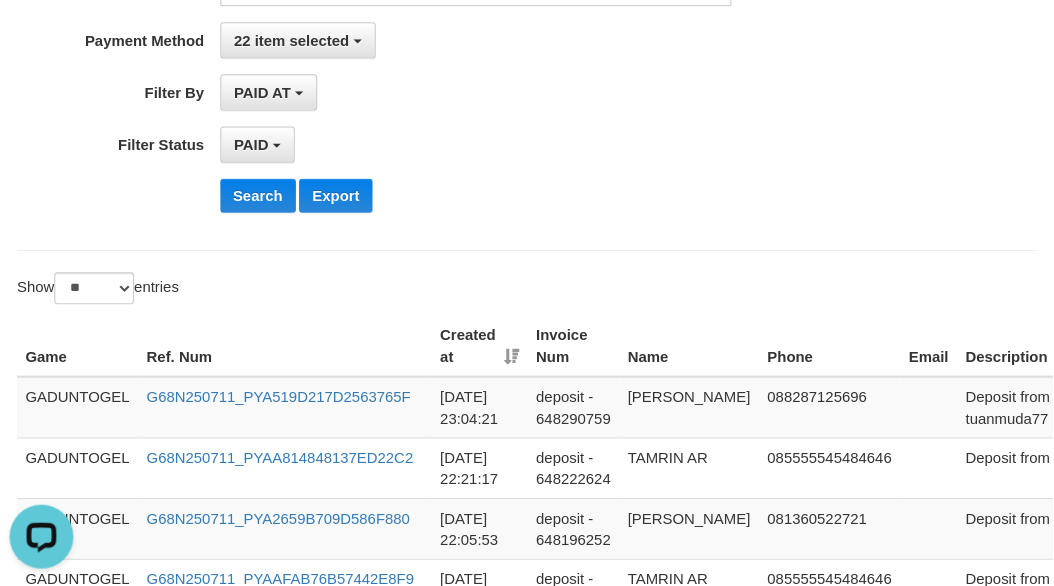 scroll, scrollTop: 476, scrollLeft: 0, axis: vertical 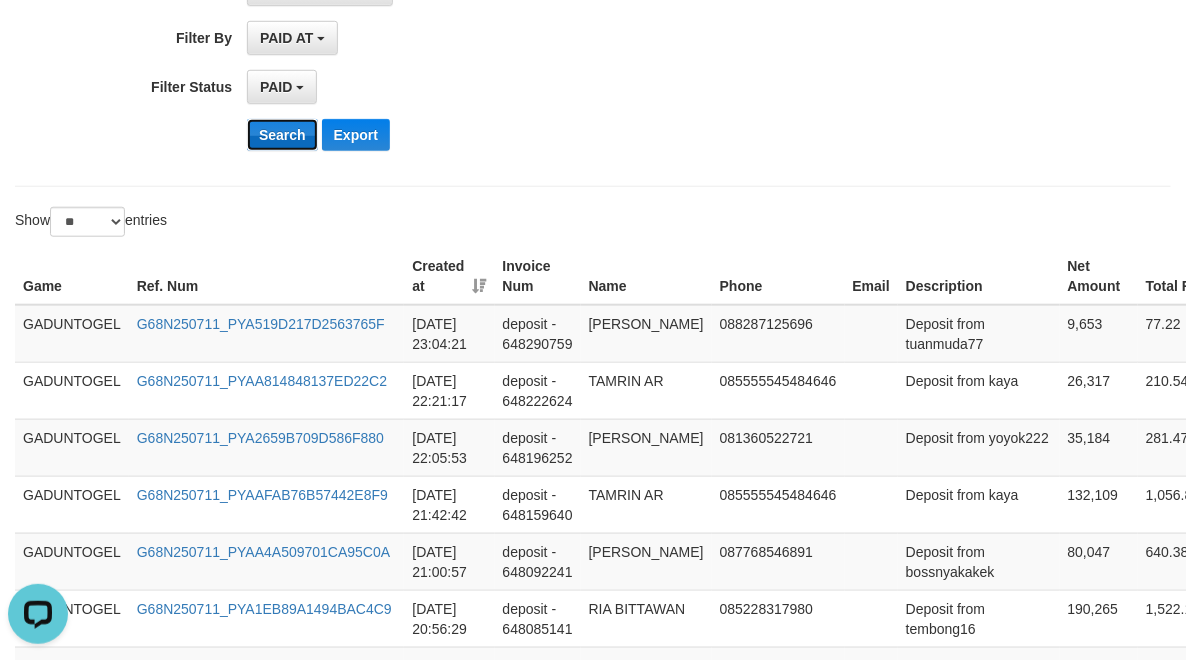 click on "Search" at bounding box center (282, 135) 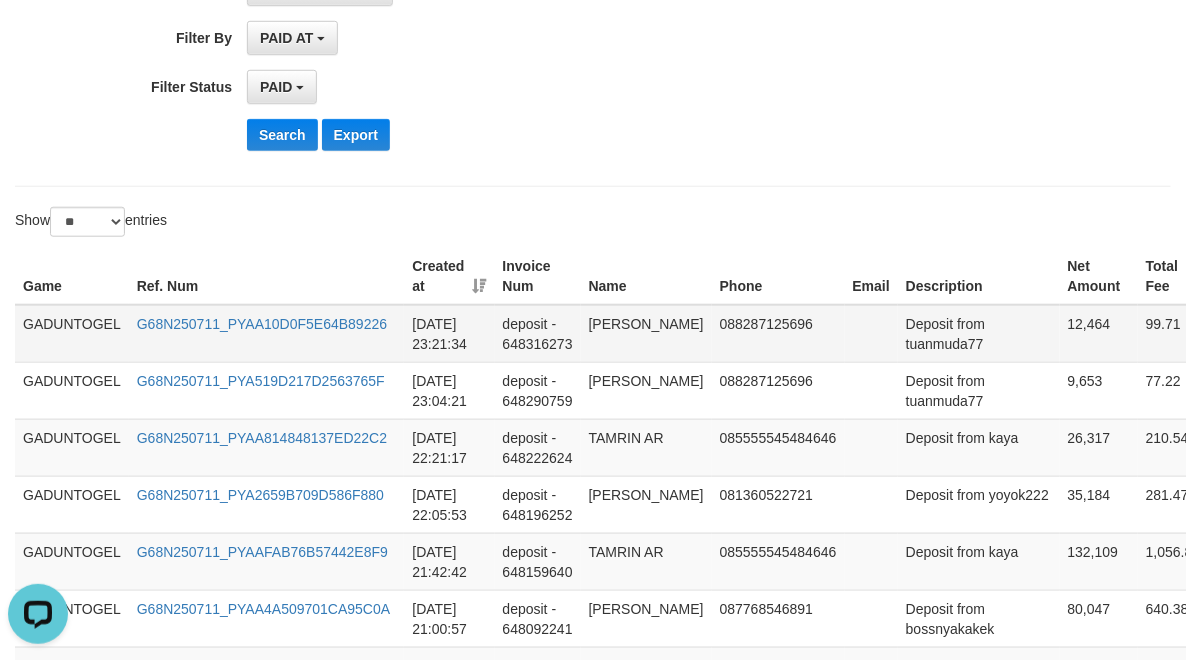 click on "99.71" at bounding box center (1173, 334) 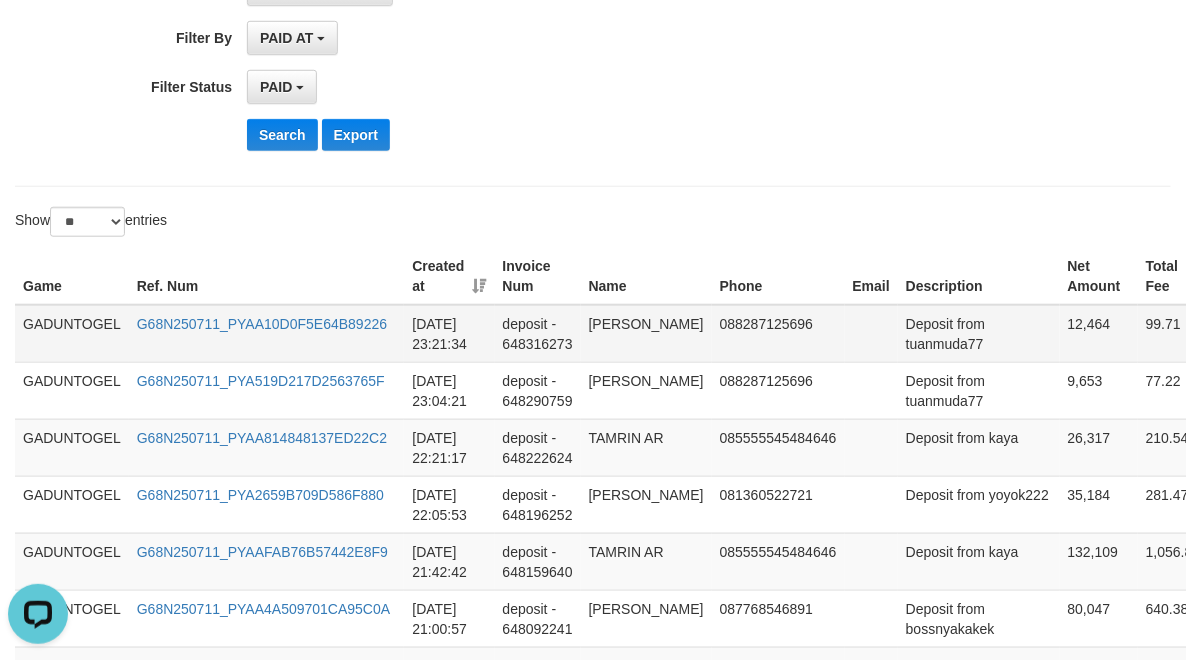 click on "12,464" at bounding box center [1099, 334] 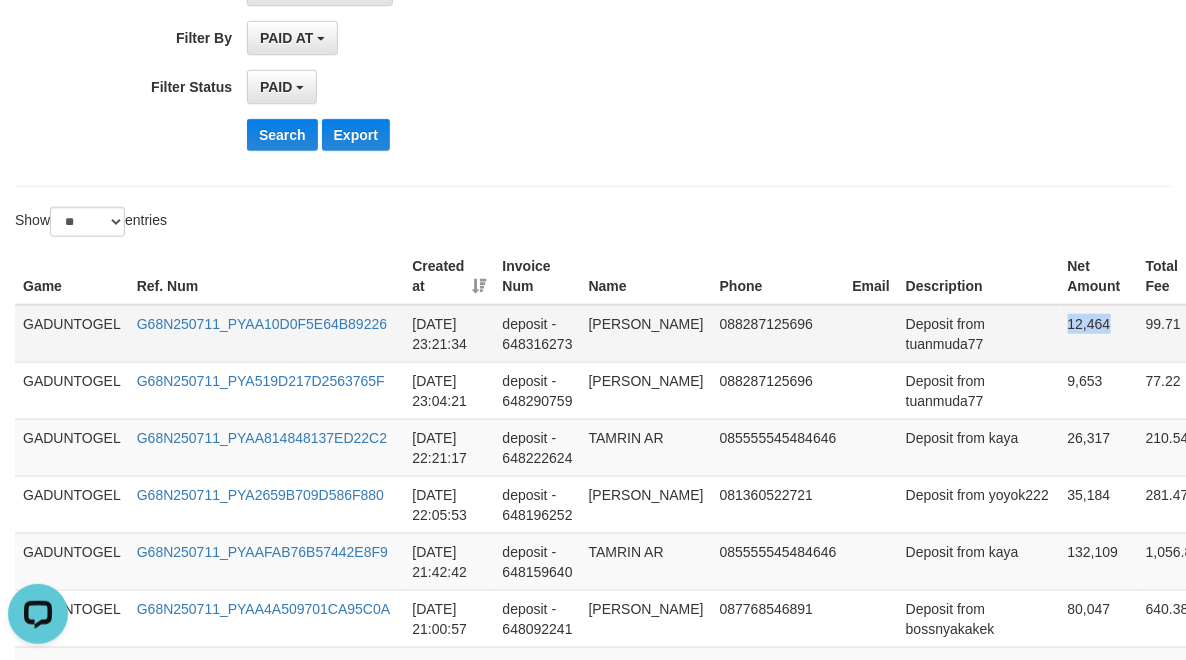 click on "12,464" at bounding box center [1099, 334] 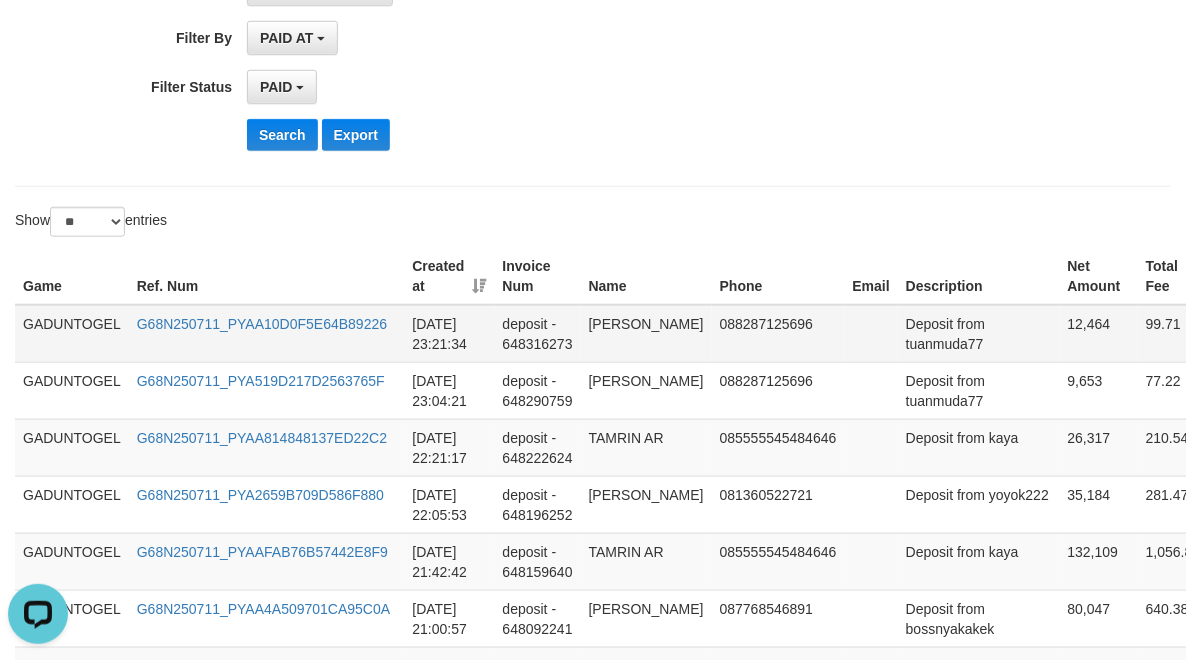 click on "[PERSON_NAME]" at bounding box center [646, 334] 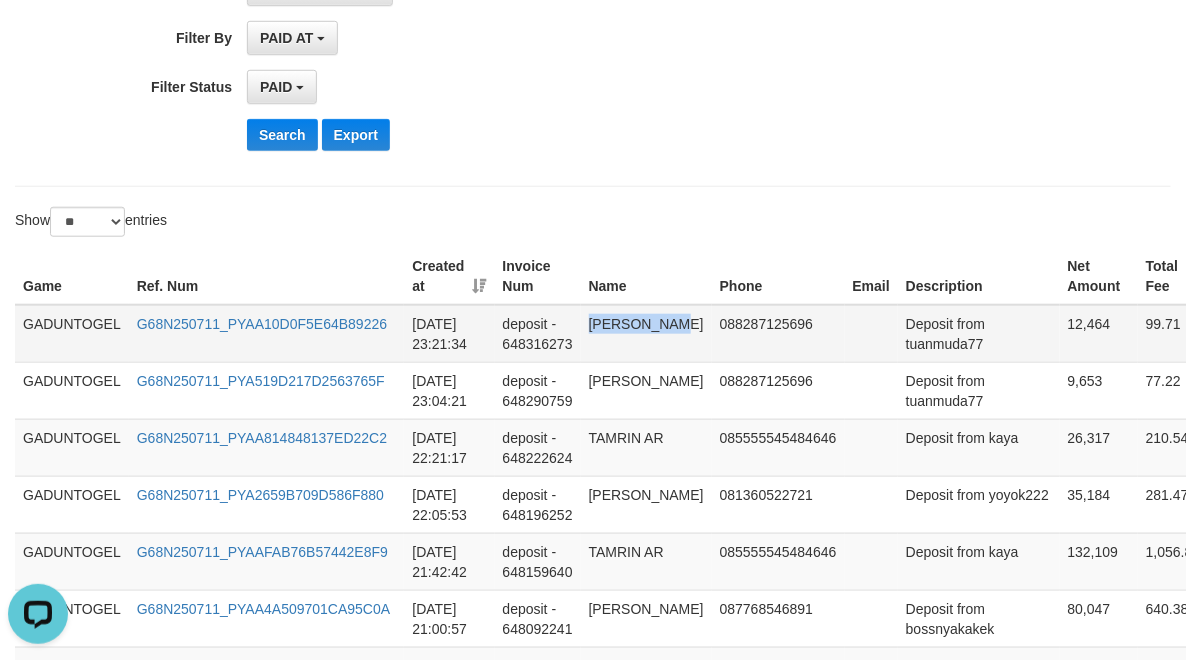 drag, startPoint x: 607, startPoint y: 330, endPoint x: 612, endPoint y: 345, distance: 15.811388 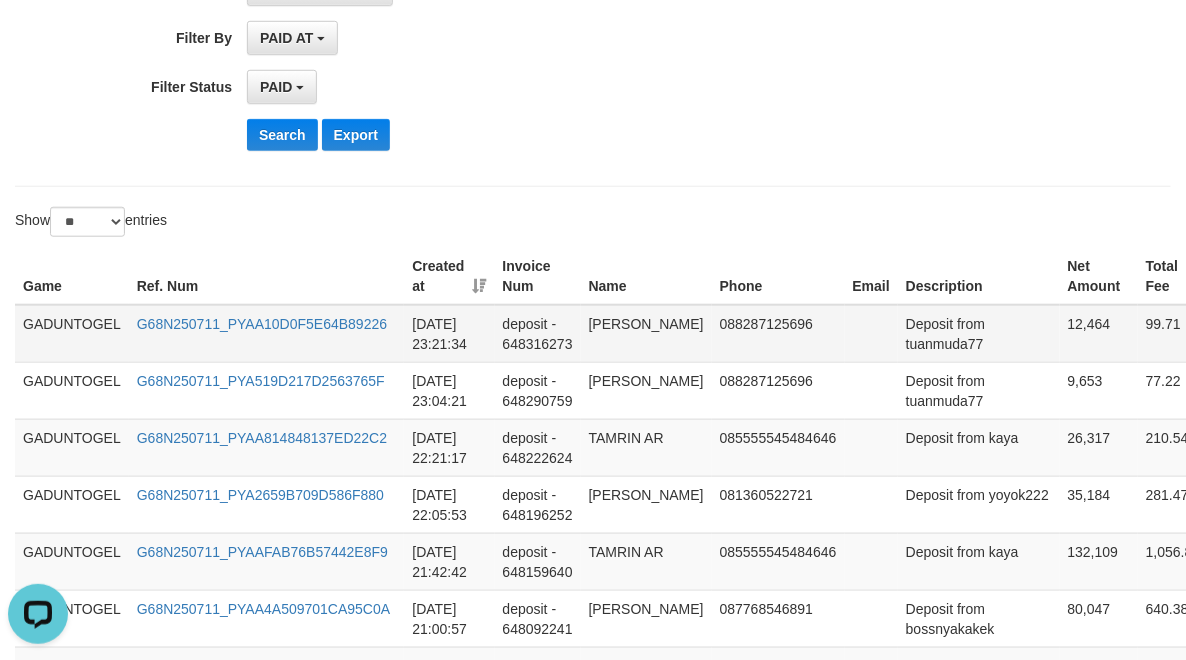 click on "Deposit from tuanmuda77" at bounding box center [979, 334] 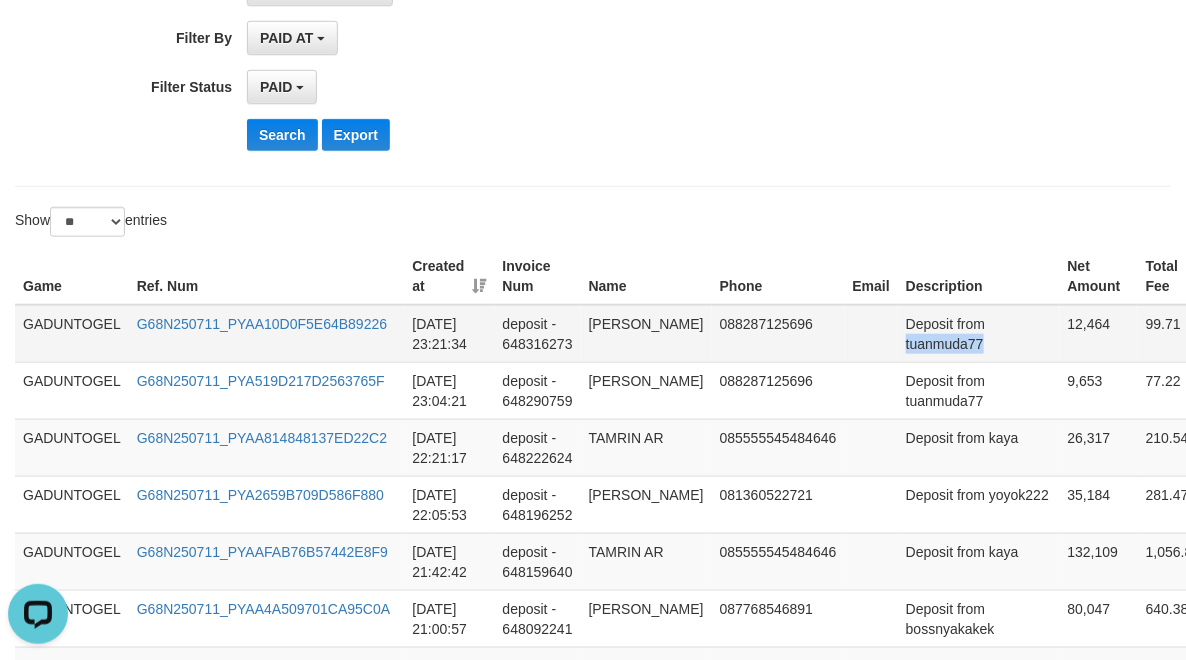 click on "Deposit from tuanmuda77" at bounding box center [979, 334] 